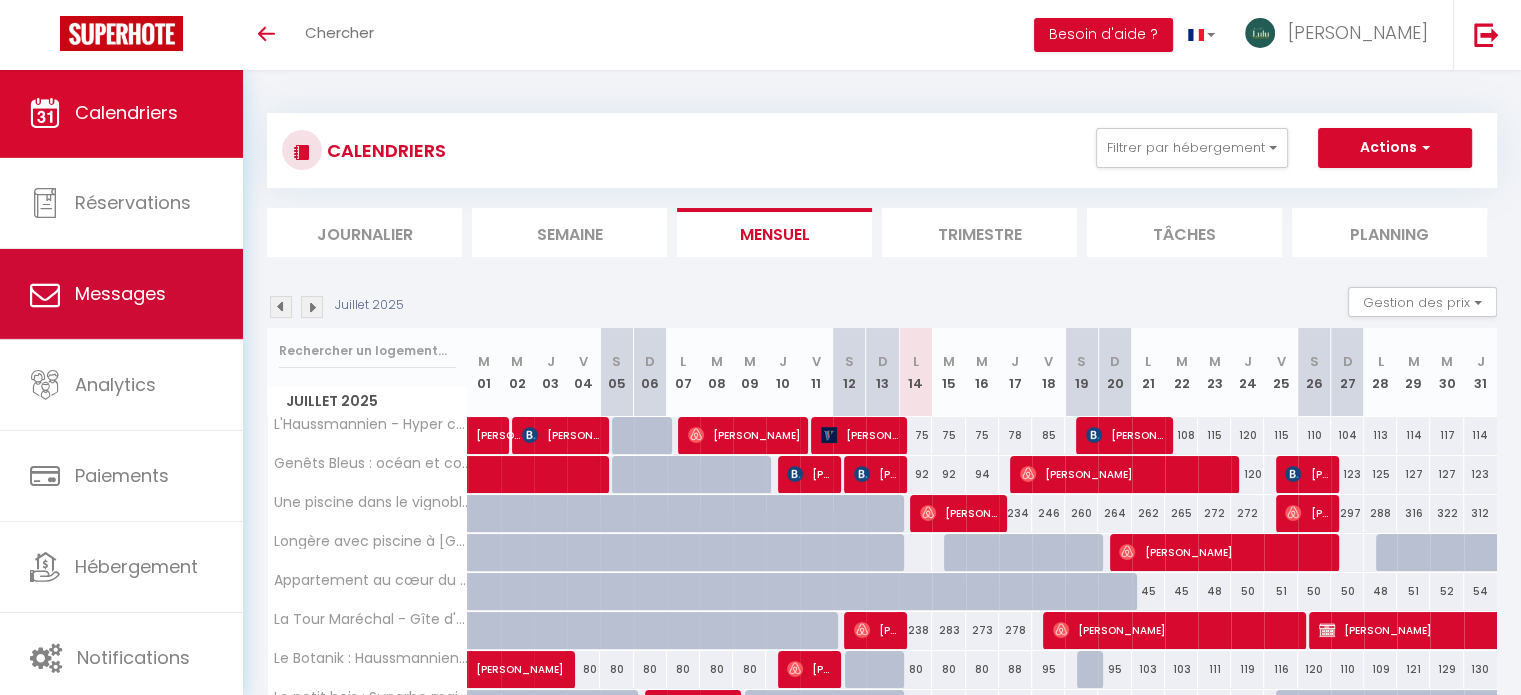 scroll, scrollTop: 240, scrollLeft: 0, axis: vertical 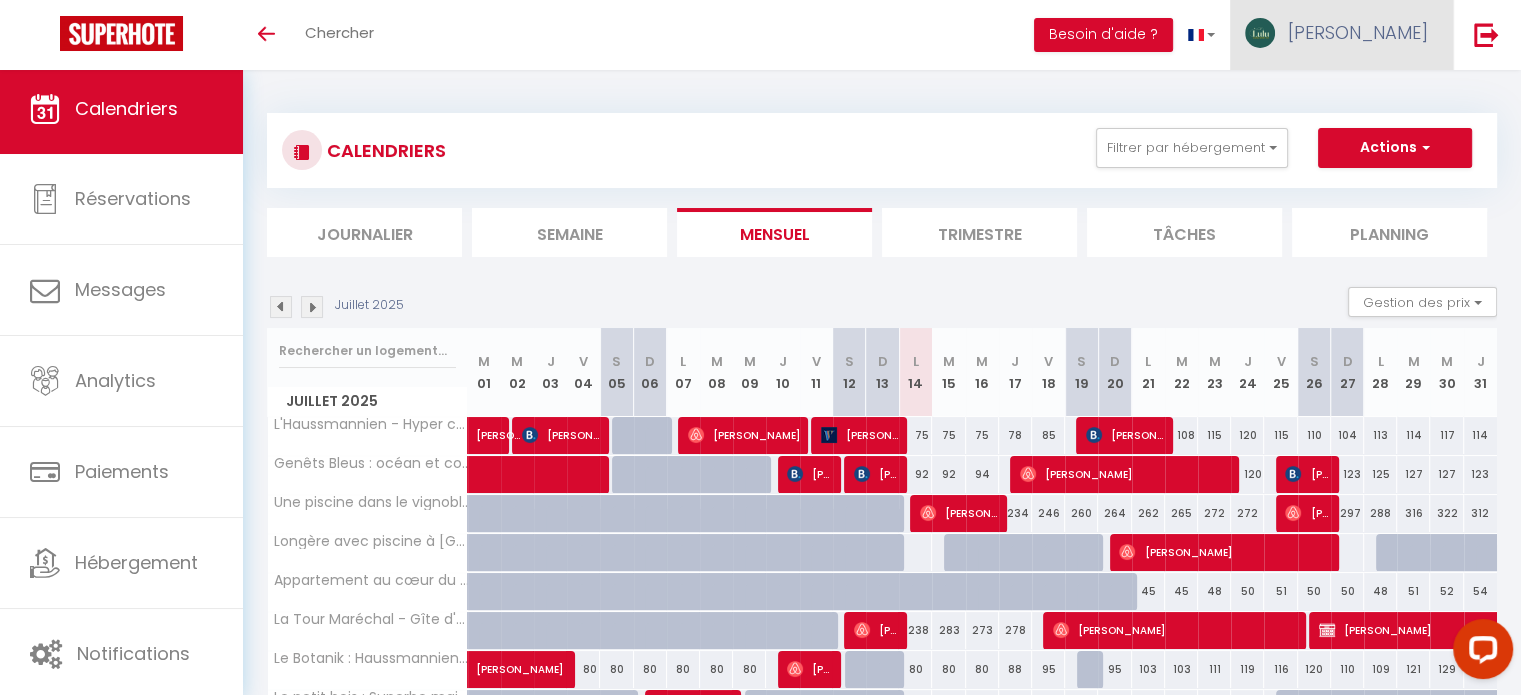click on "Benjamin" at bounding box center (1341, 35) 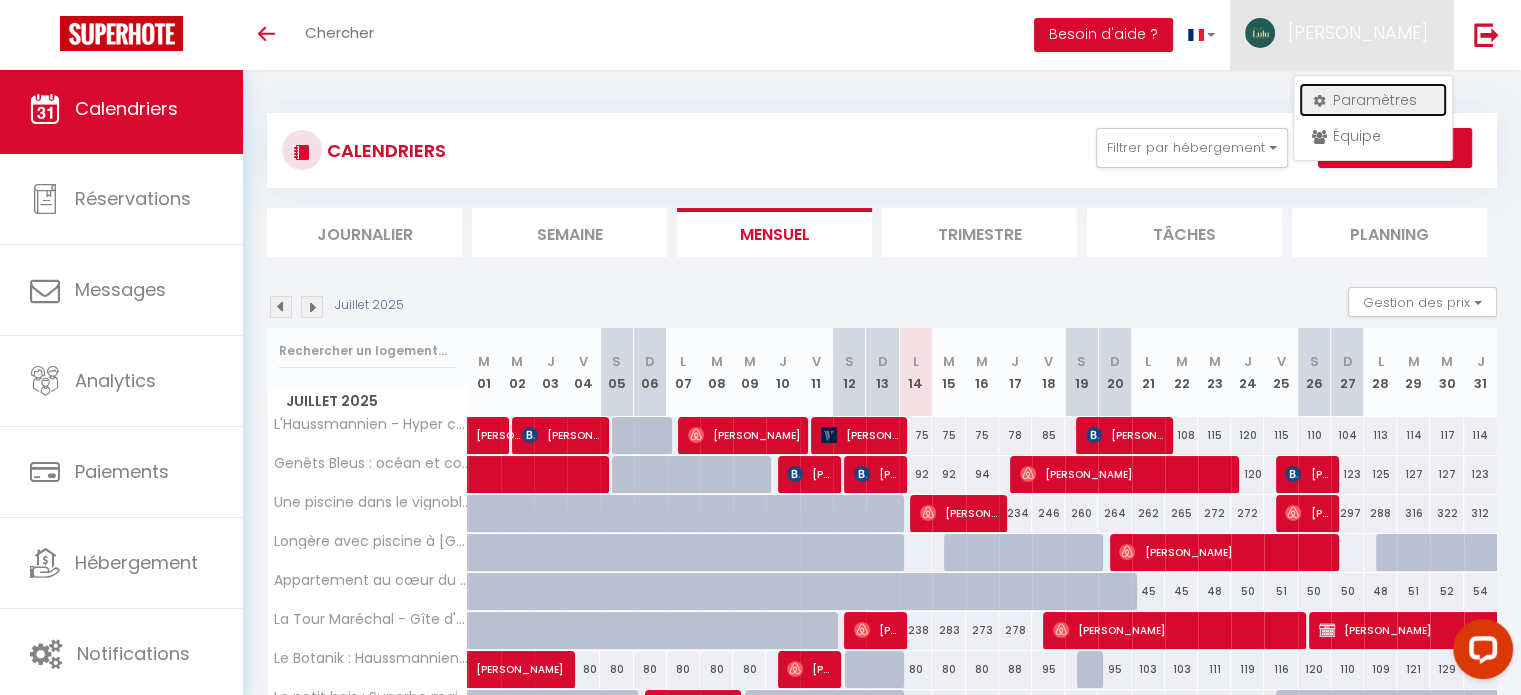 click on "Paramètres" at bounding box center (1373, 100) 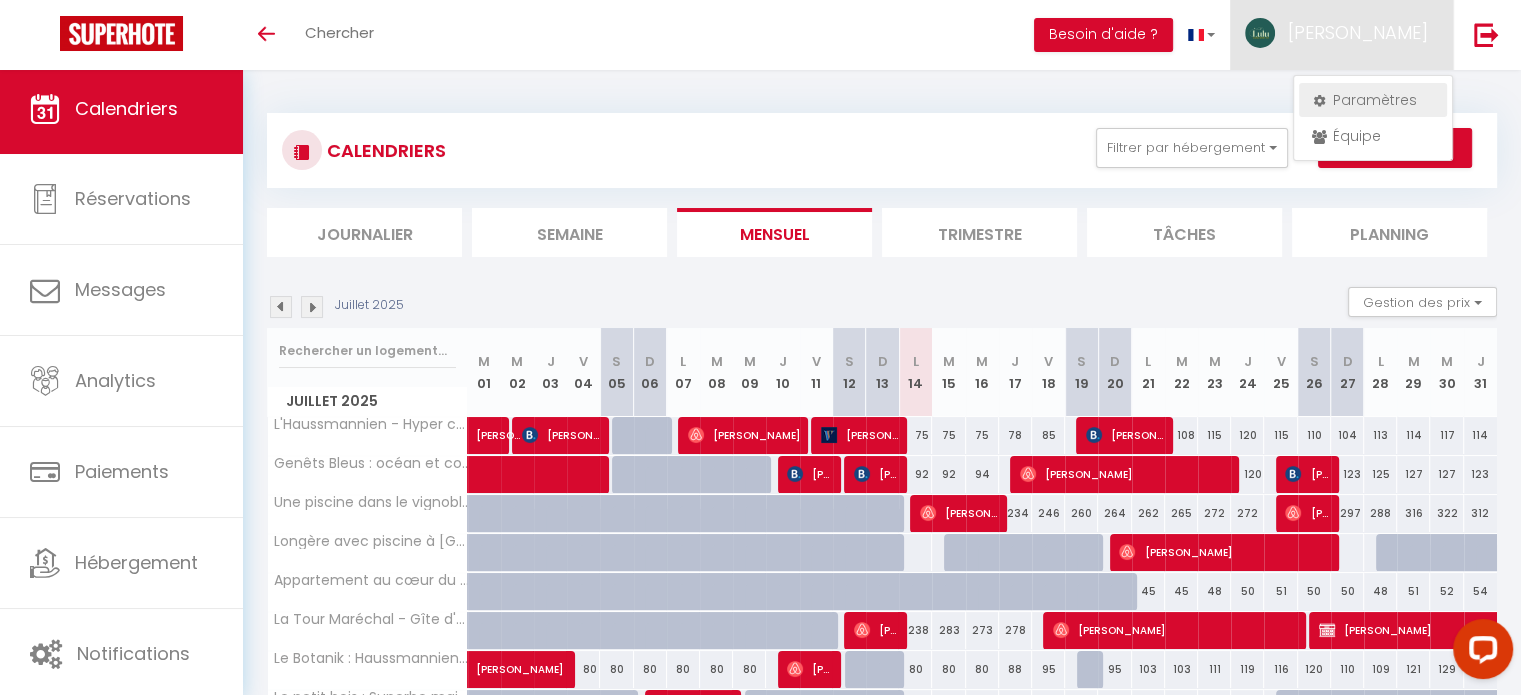 select on "fr" 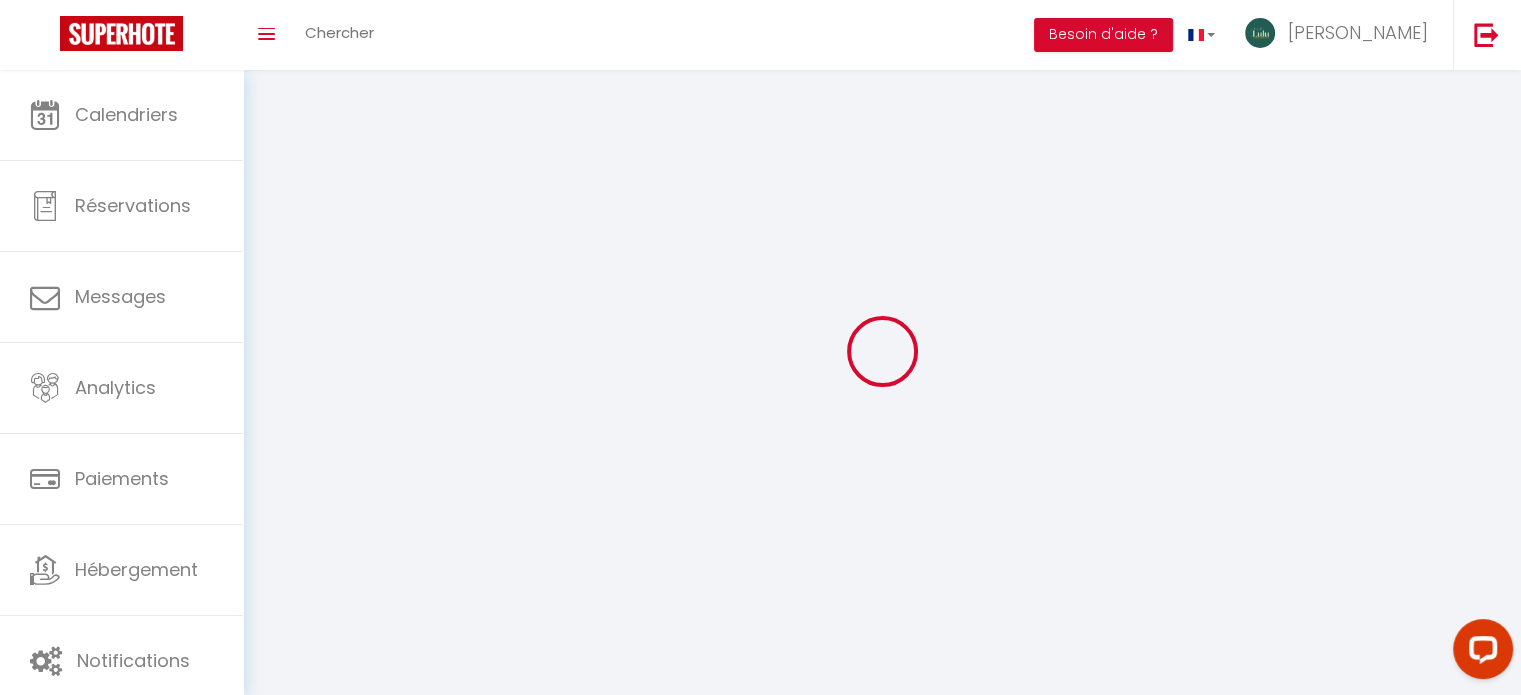 type on "Benjamin" 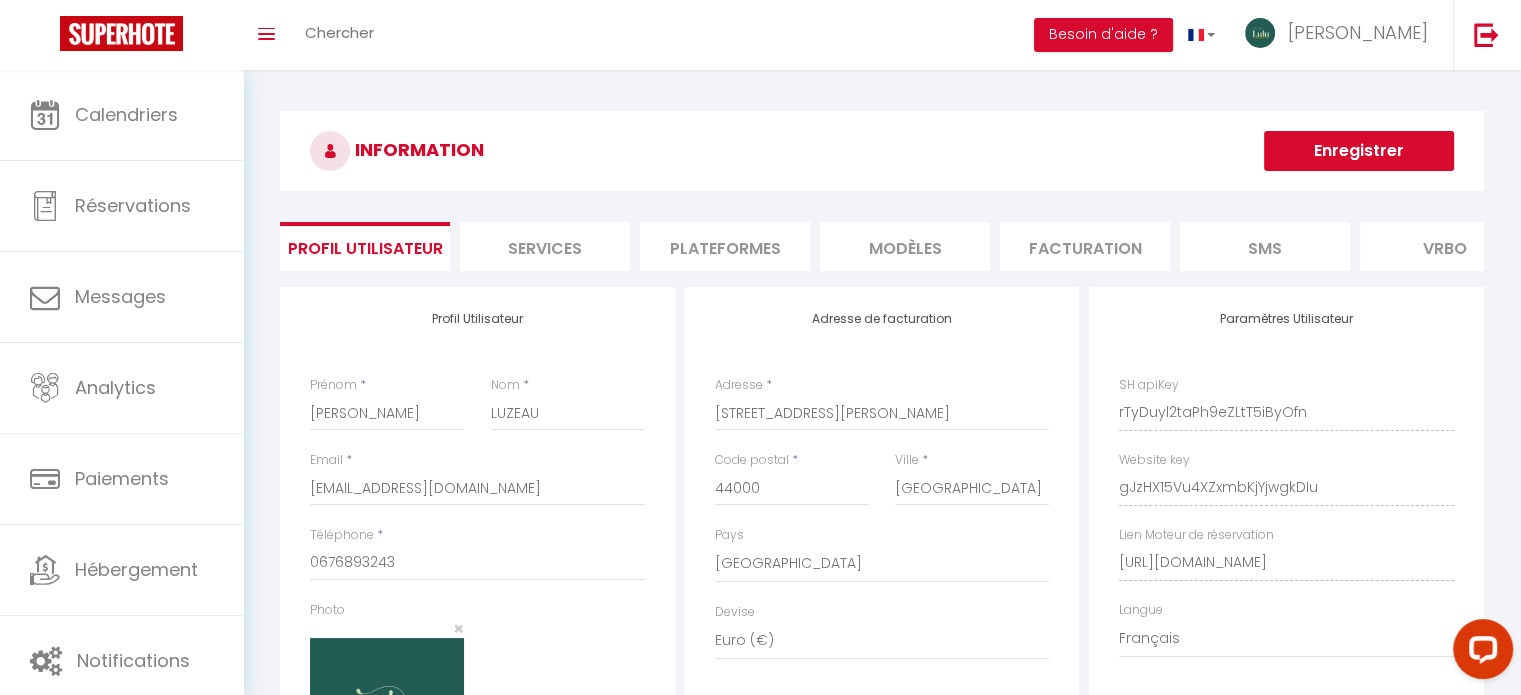 click on "Services" at bounding box center [545, 246] 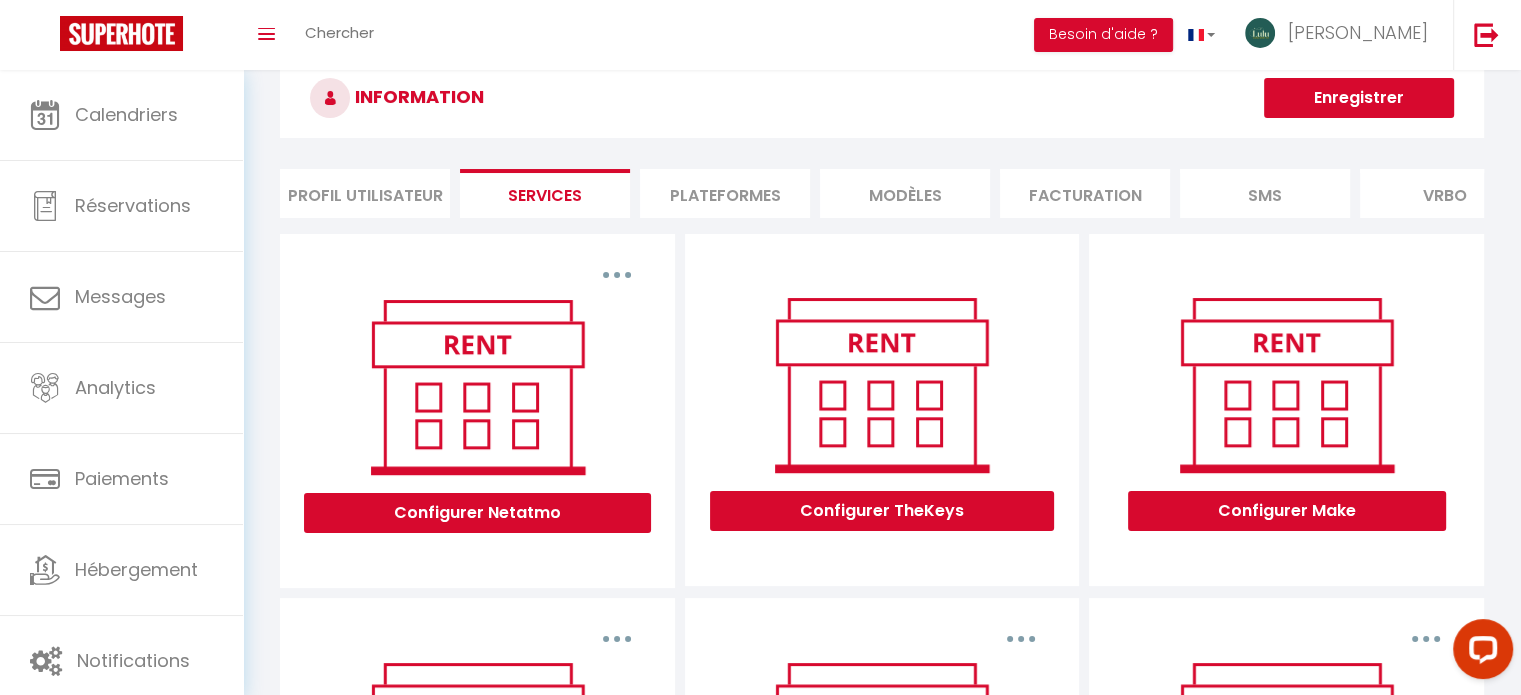 scroll, scrollTop: 51, scrollLeft: 0, axis: vertical 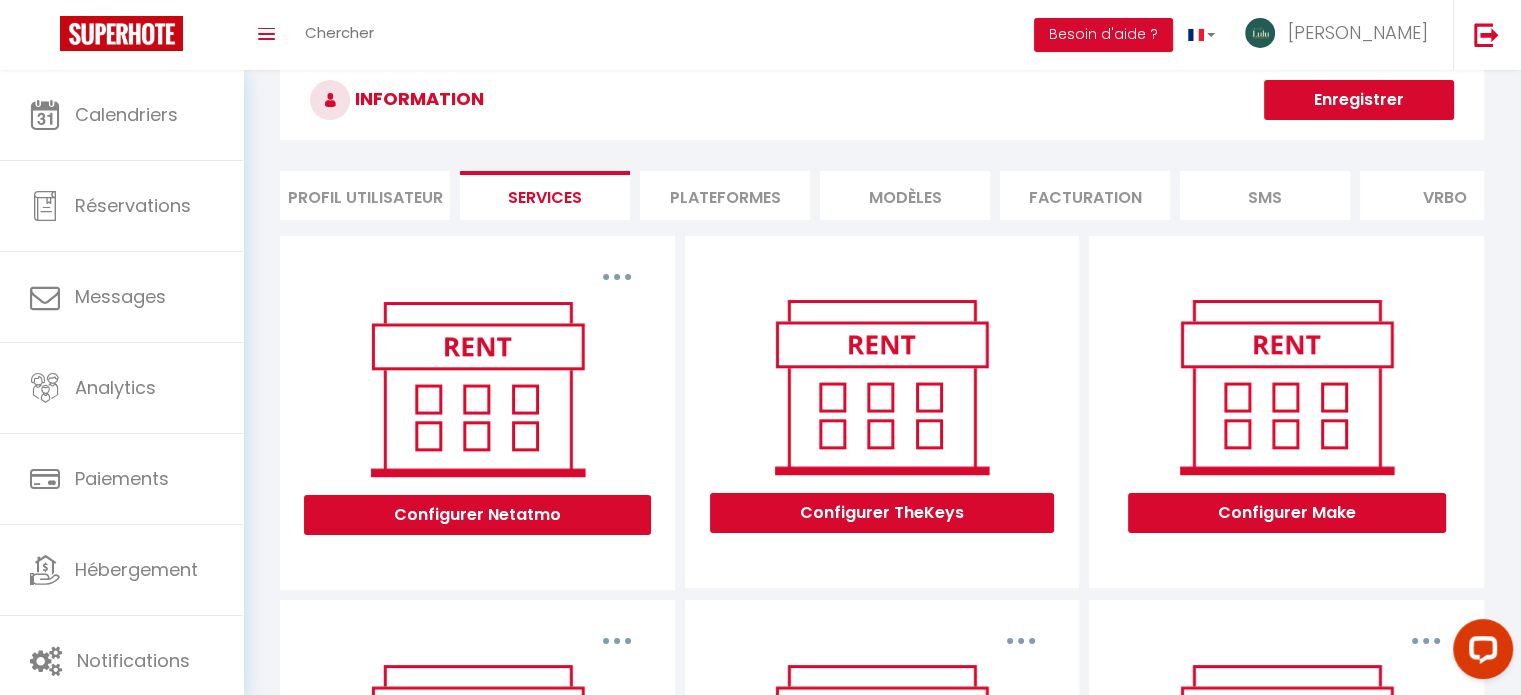 click on "Profil Utilisateur" at bounding box center [365, 195] 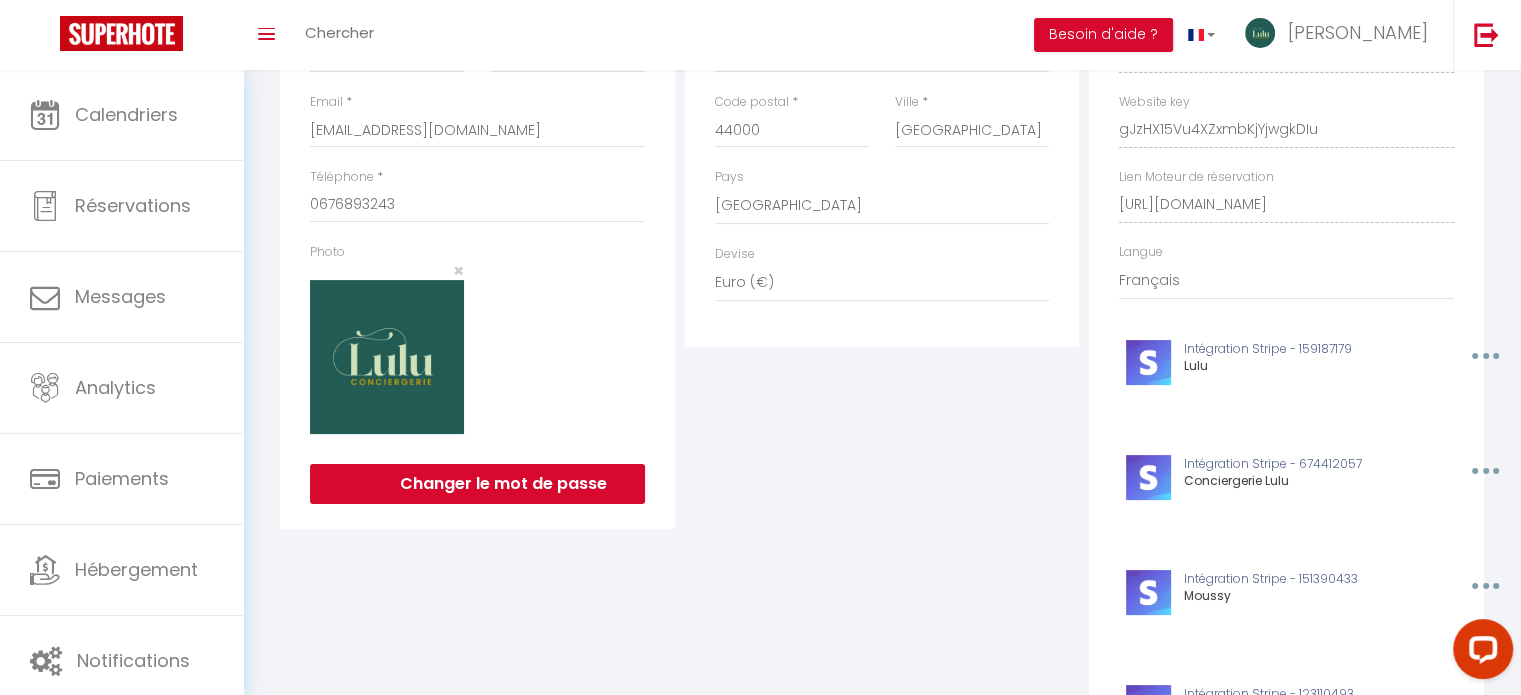 scroll, scrollTop: 360, scrollLeft: 0, axis: vertical 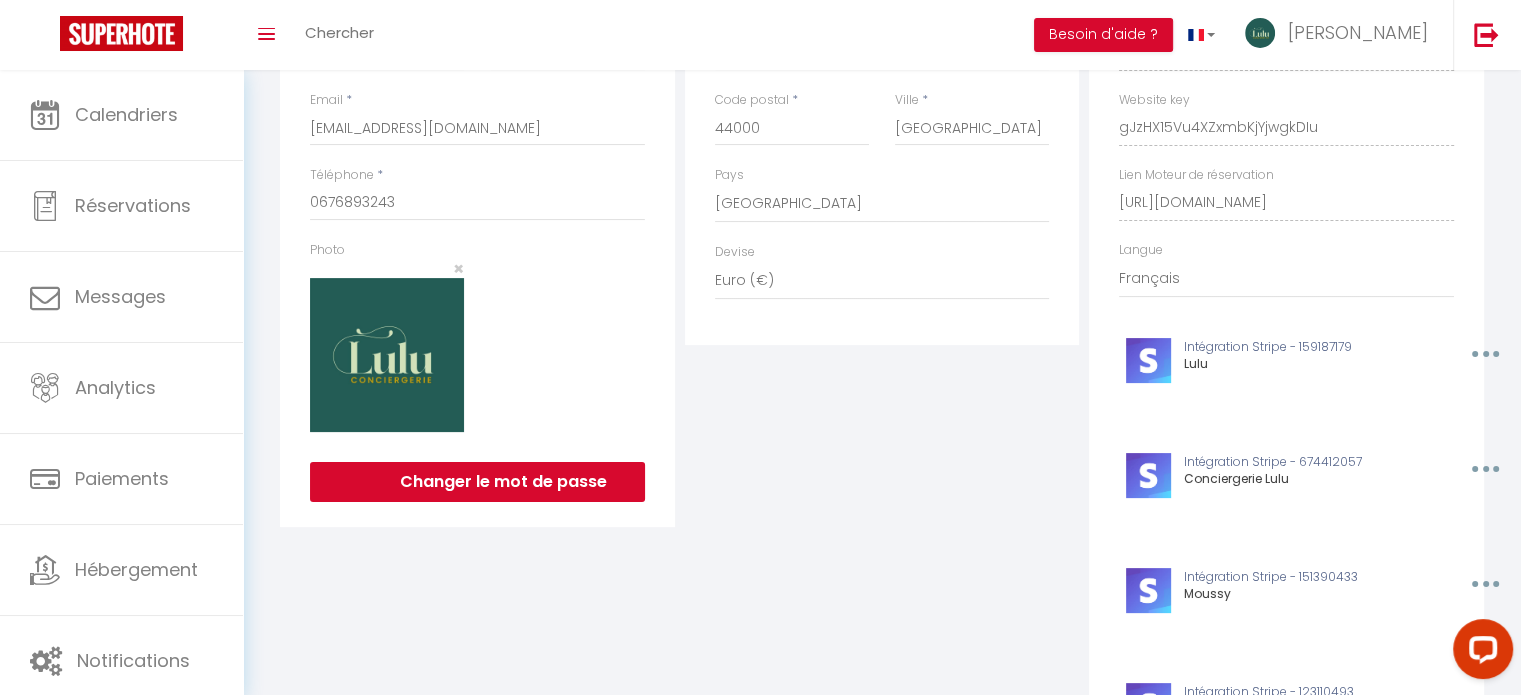 click at bounding box center (1483, 354) 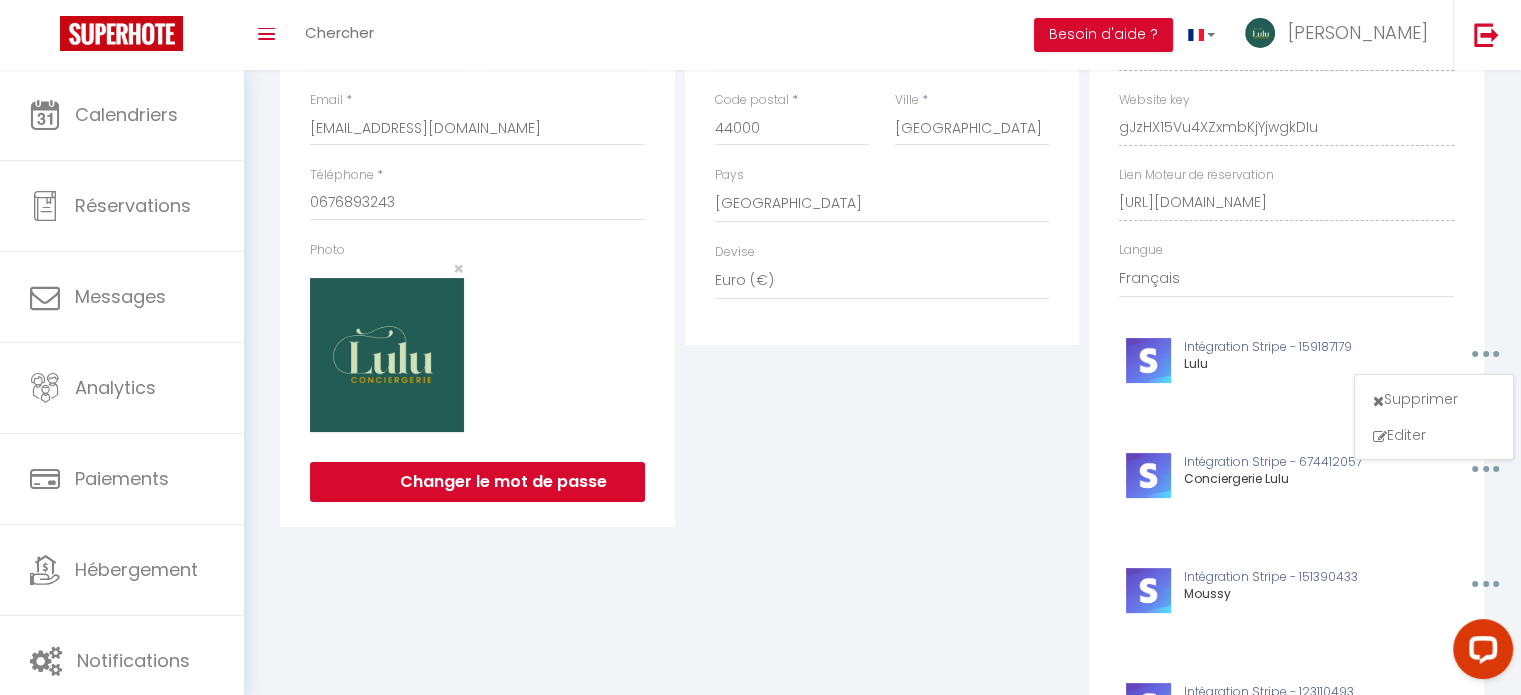 click on "Adresse de facturation
Adresse   *   19 rue Léon Blum   Code postal   *   44000   Ville   *   Nantes   Pays
France
Portugal
Afghanistan
Albania
Algeria
American Samoa
Andorra
Angola
Anguilla
Antarctica
Antigua and Barbuda
Argentina
Armenia
Aruba" at bounding box center [882, 2461] 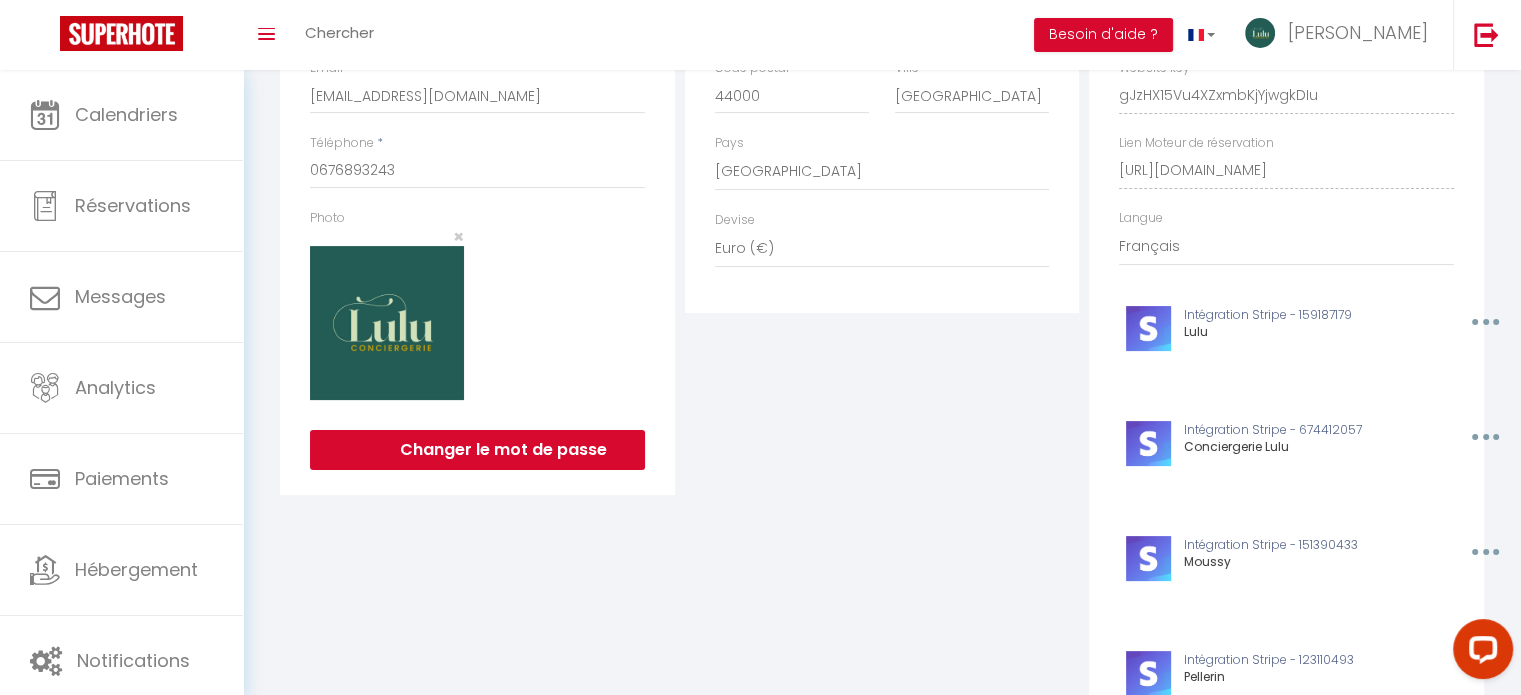 scroll, scrollTop: 402, scrollLeft: 0, axis: vertical 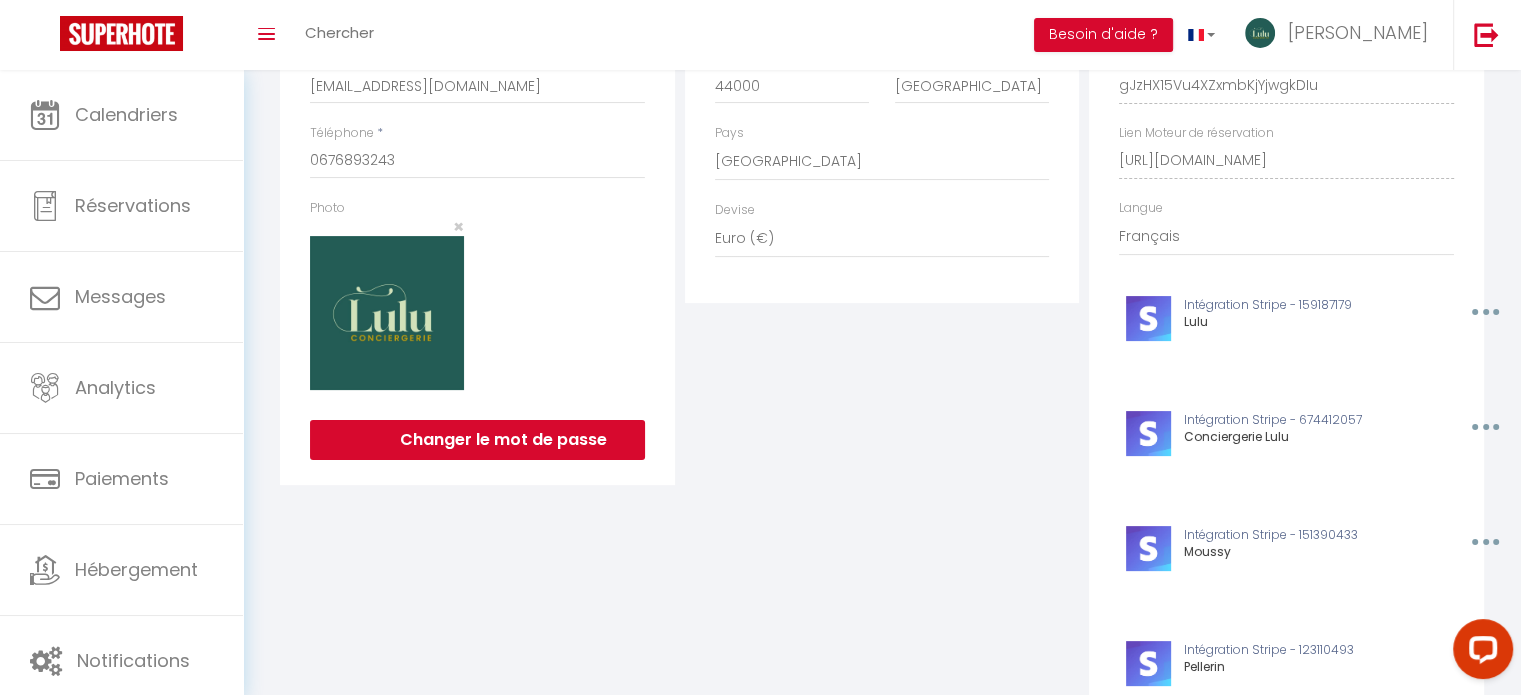 click at bounding box center [1483, 312] 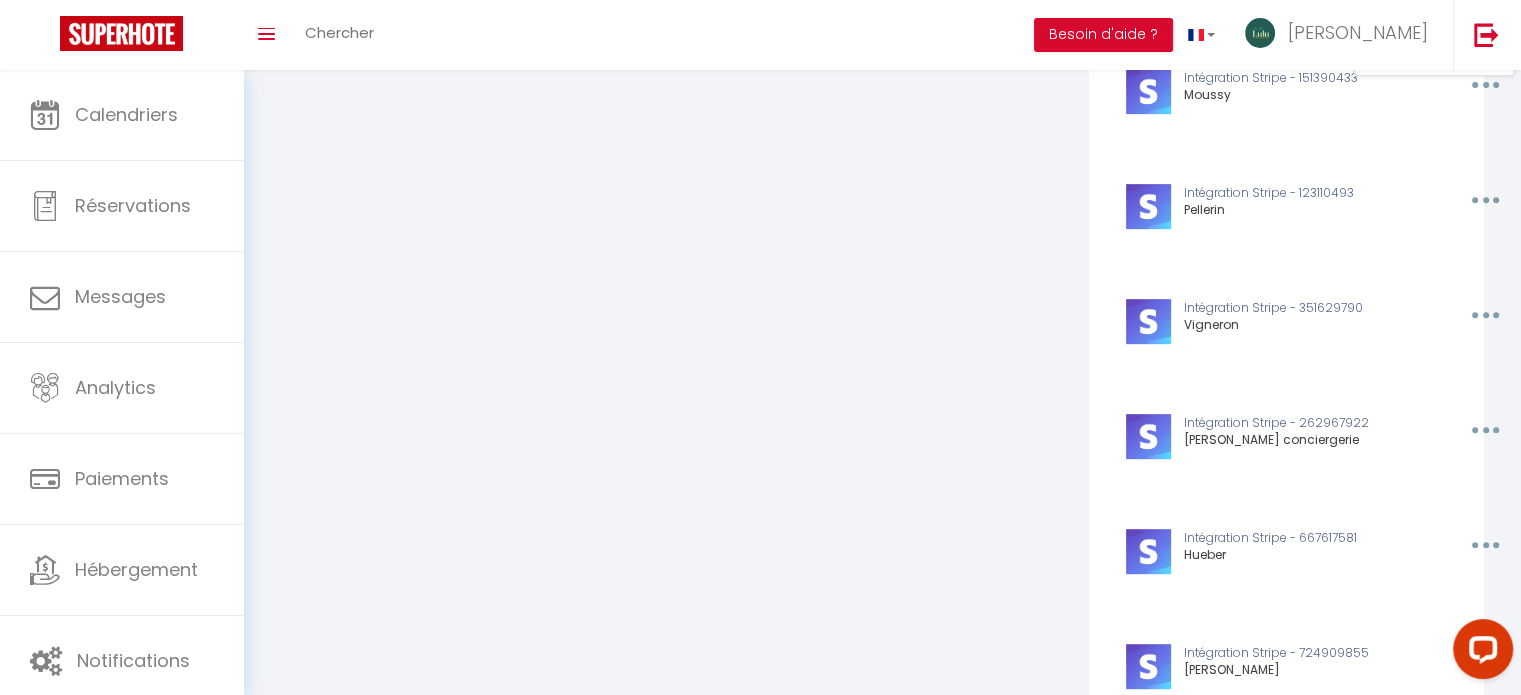scroll, scrollTop: 898, scrollLeft: 0, axis: vertical 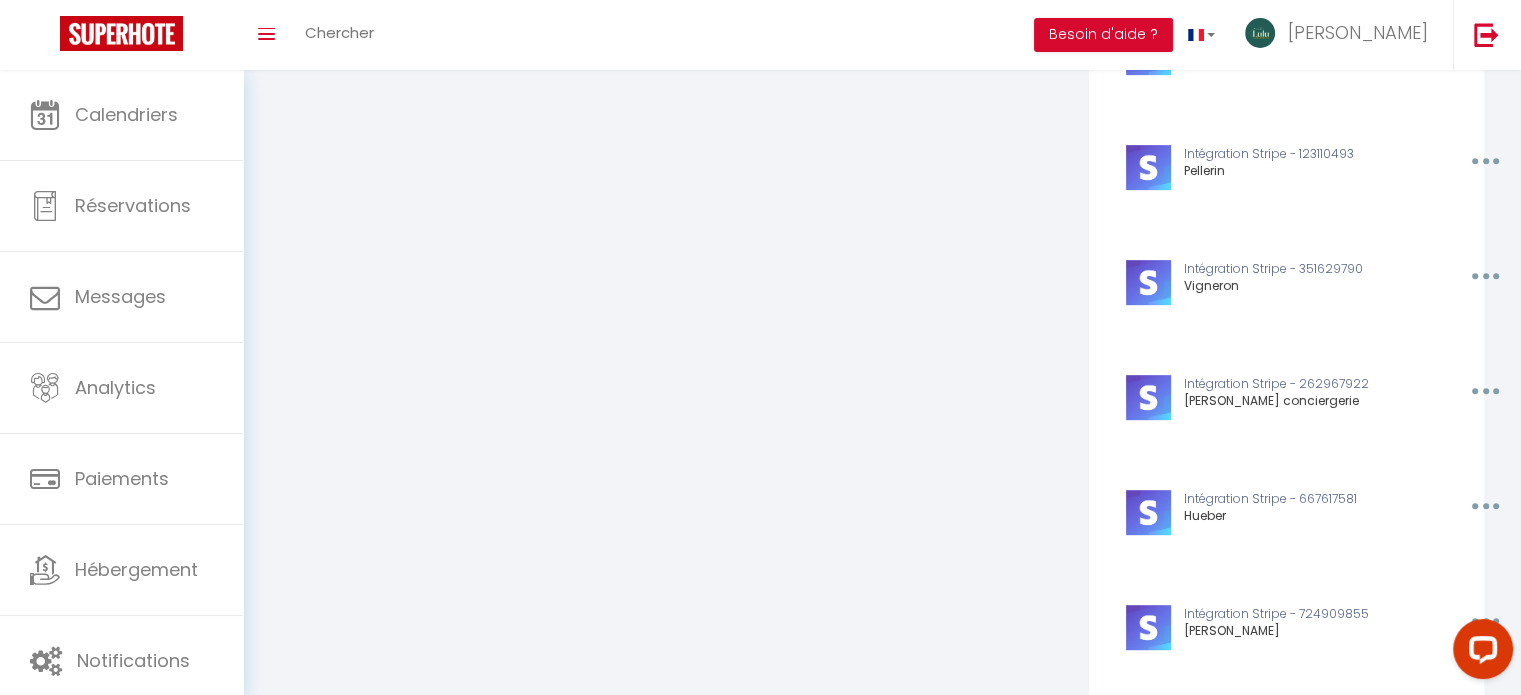click on "Adresse de facturation
Adresse   *   19 rue Léon Blum   Code postal   *   44000   Ville   *   Nantes   Pays
France
Portugal
Afghanistan
Albania
Algeria
American Samoa
Andorra
Angola
Anguilla
Antarctica
Antigua and Barbuda
Argentina
Armenia
Aruba" at bounding box center (882, 1923) 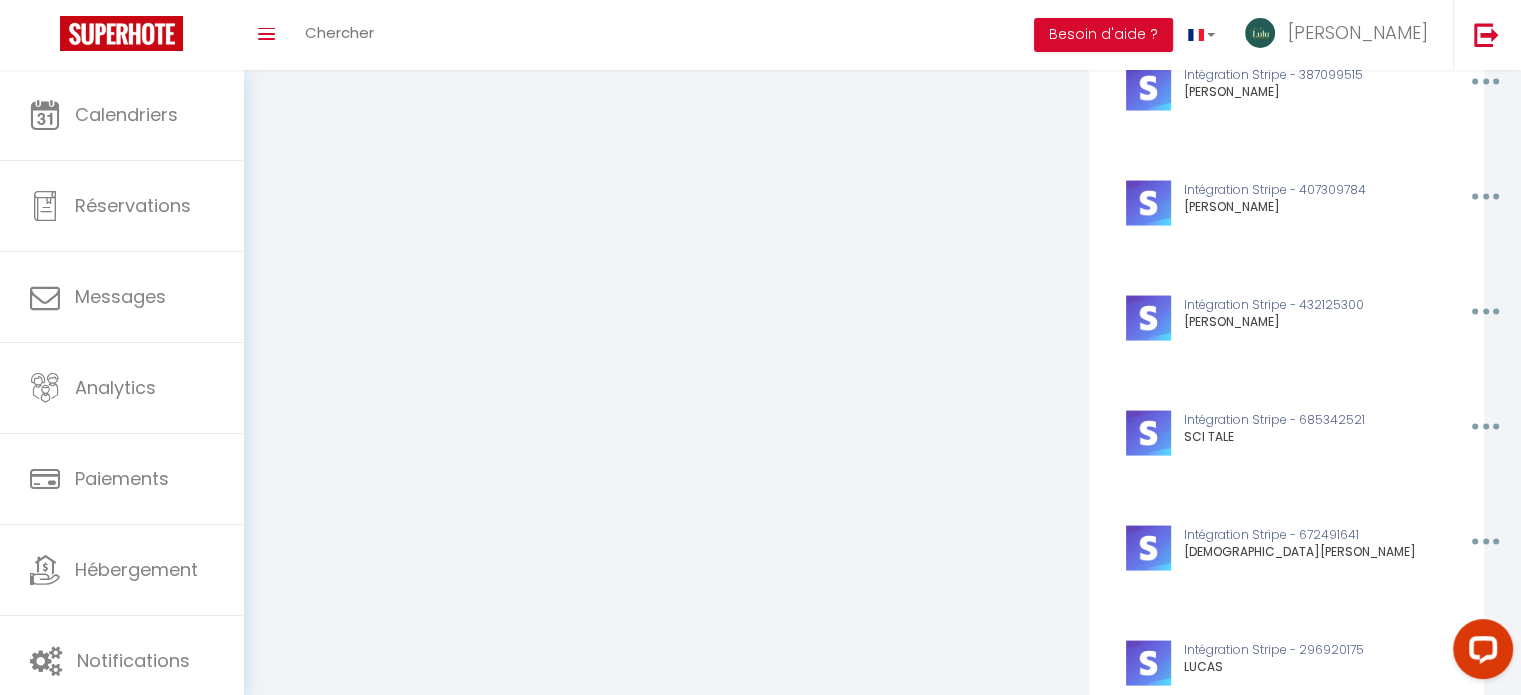 scroll, scrollTop: 3832, scrollLeft: 0, axis: vertical 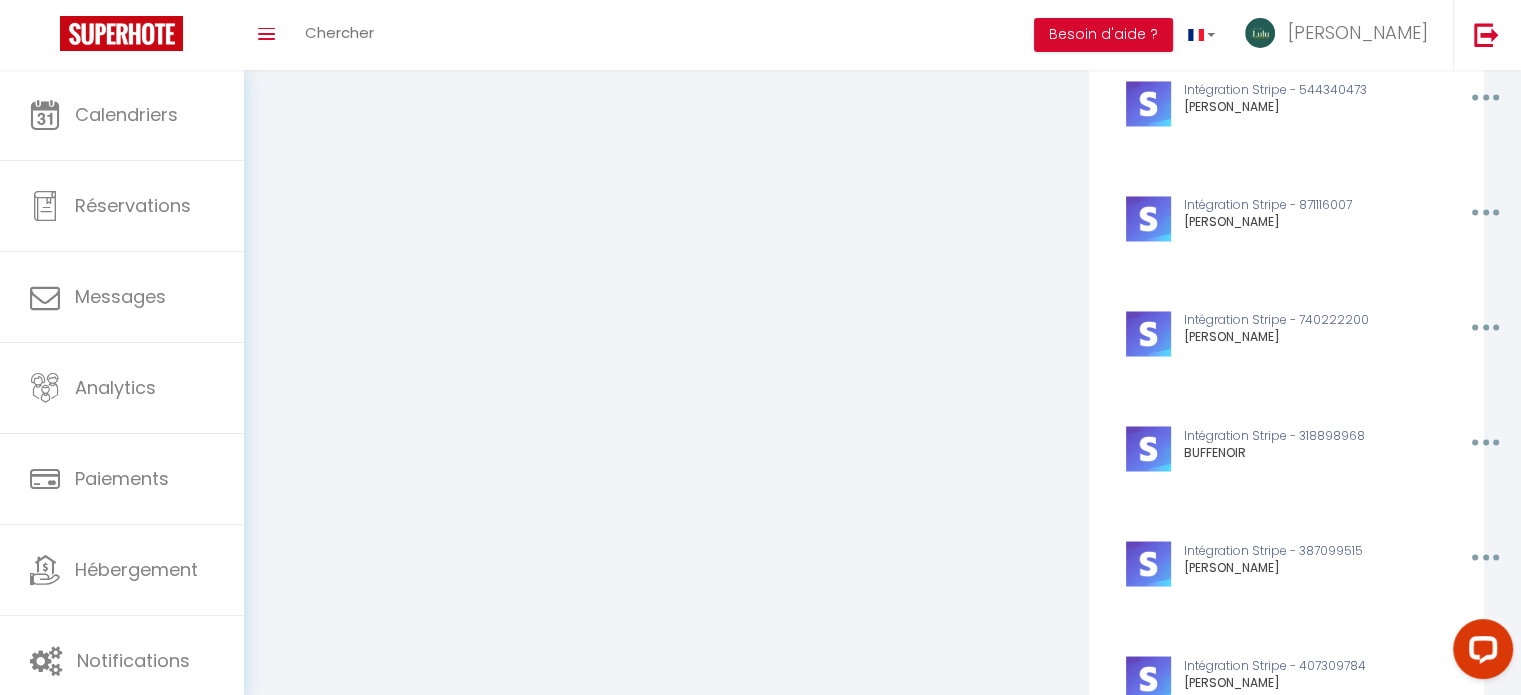 click at bounding box center [1483, -2663] 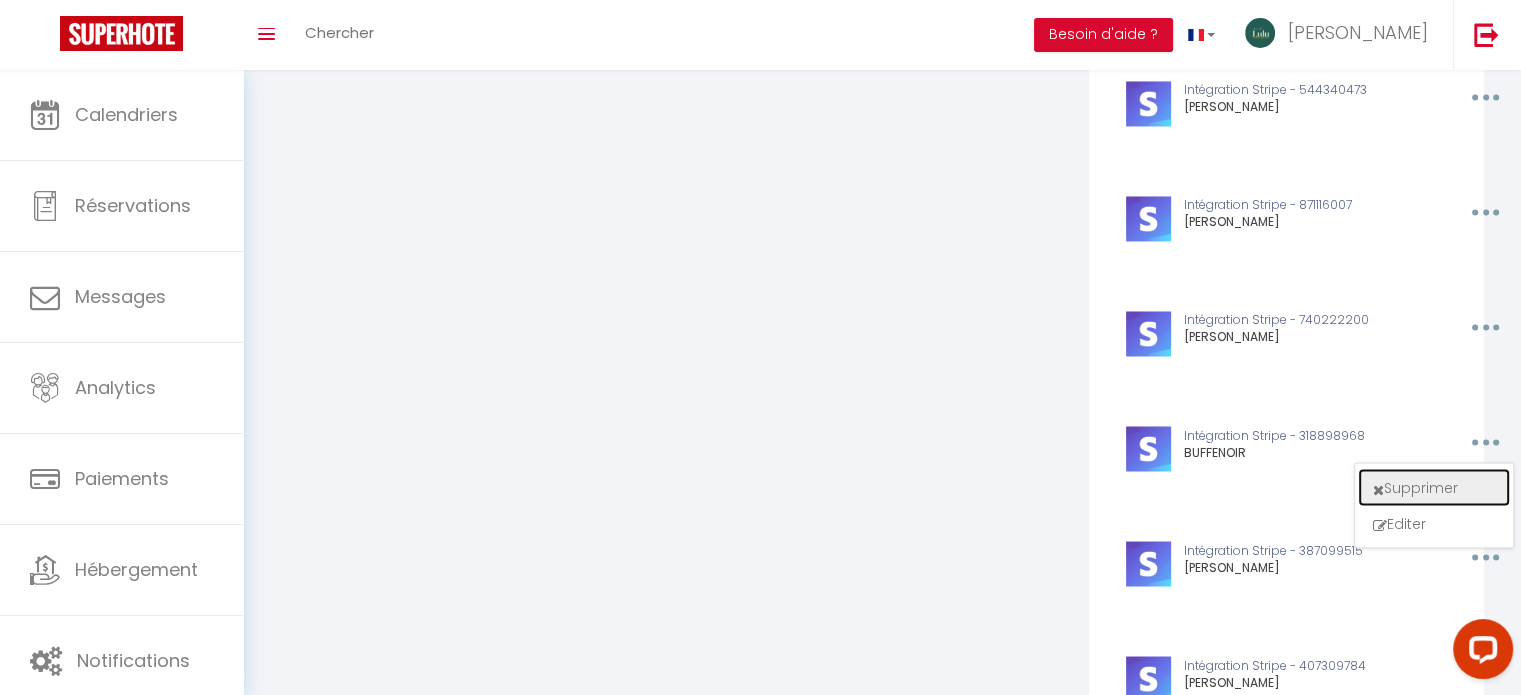 click on "Supprimer" at bounding box center (1434, 487) 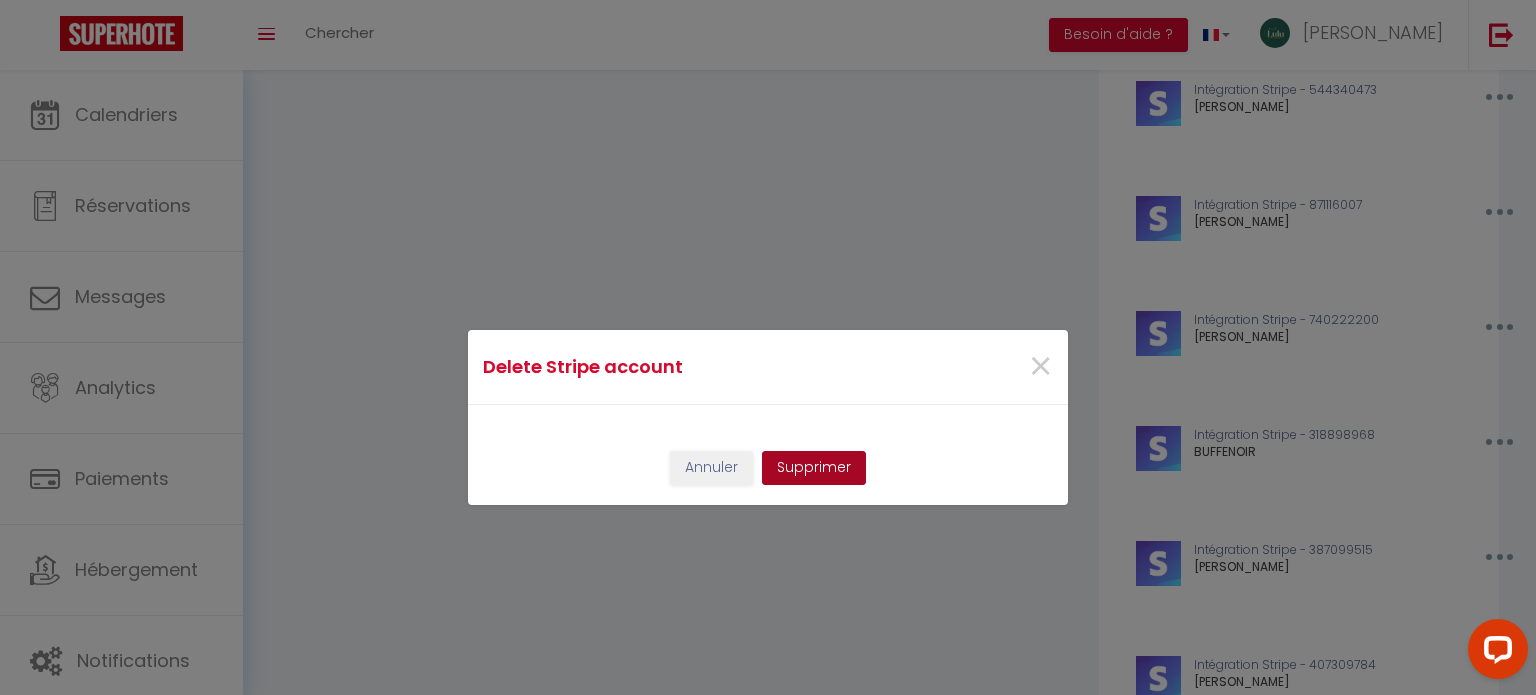 click on "Supprimer" at bounding box center (814, 468) 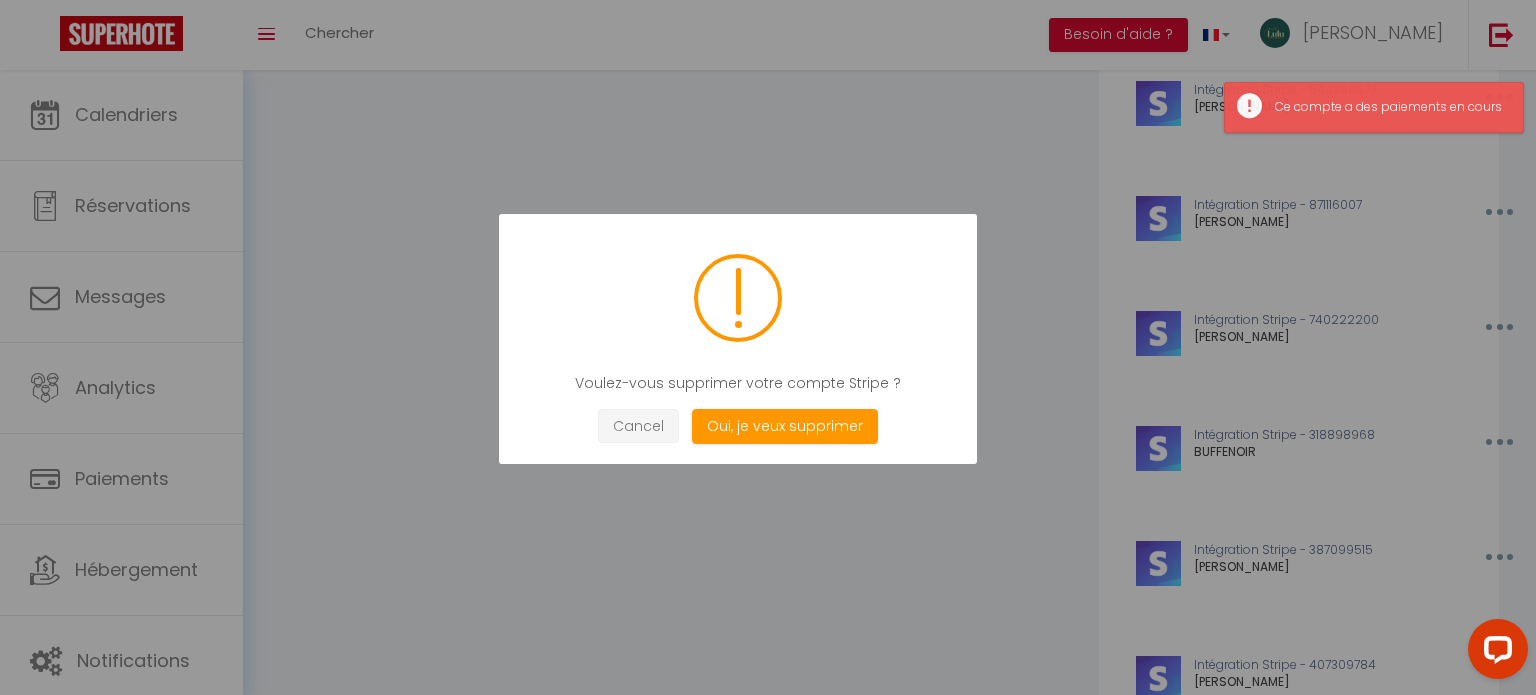 click on "Cancel" at bounding box center [638, 426] 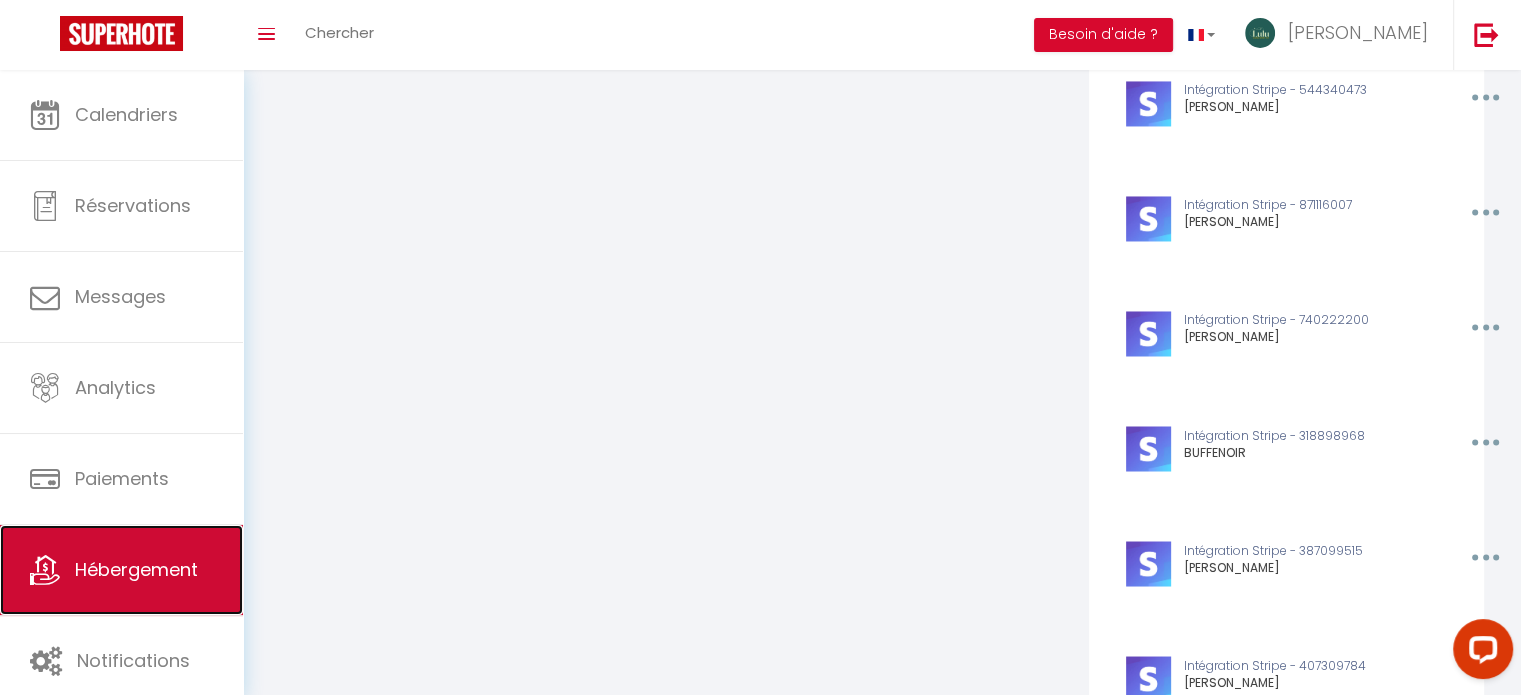 click on "Hébergement" at bounding box center [121, 570] 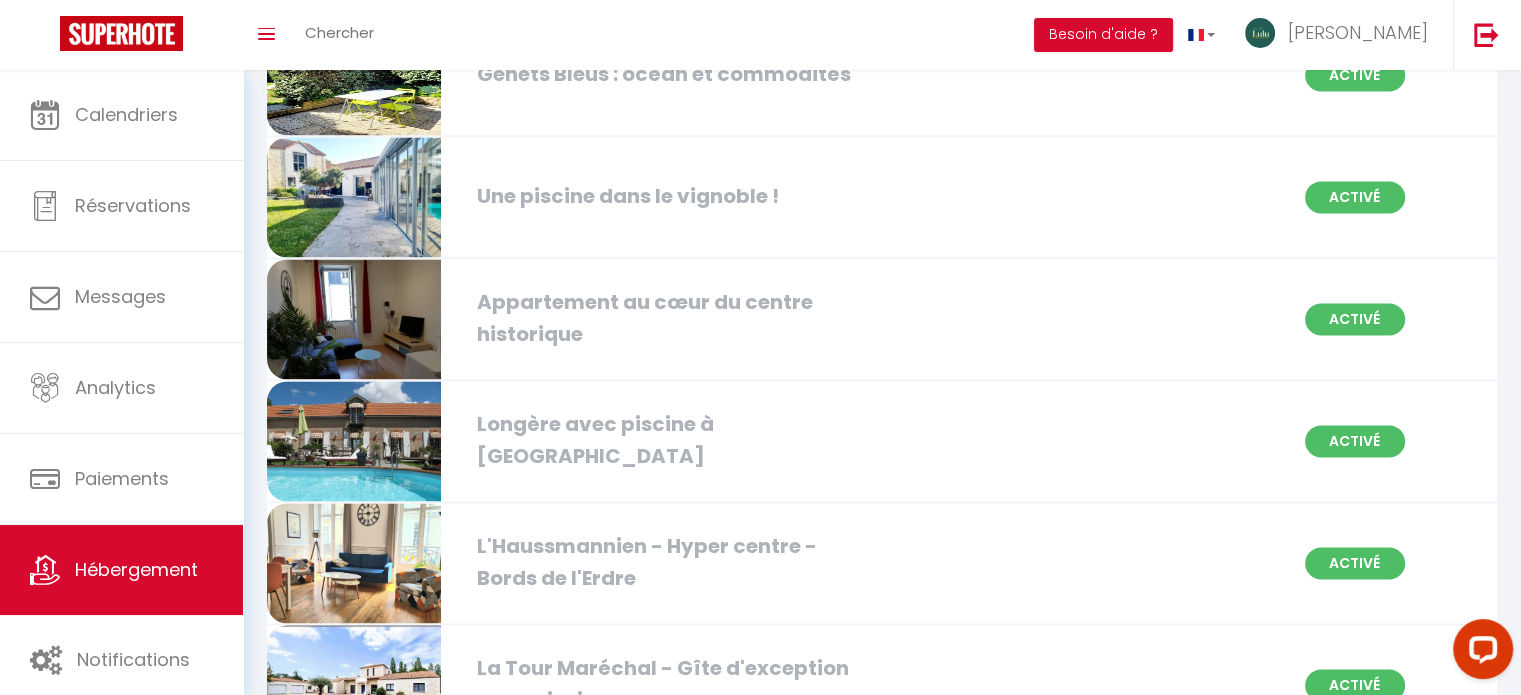 scroll, scrollTop: 2779, scrollLeft: 0, axis: vertical 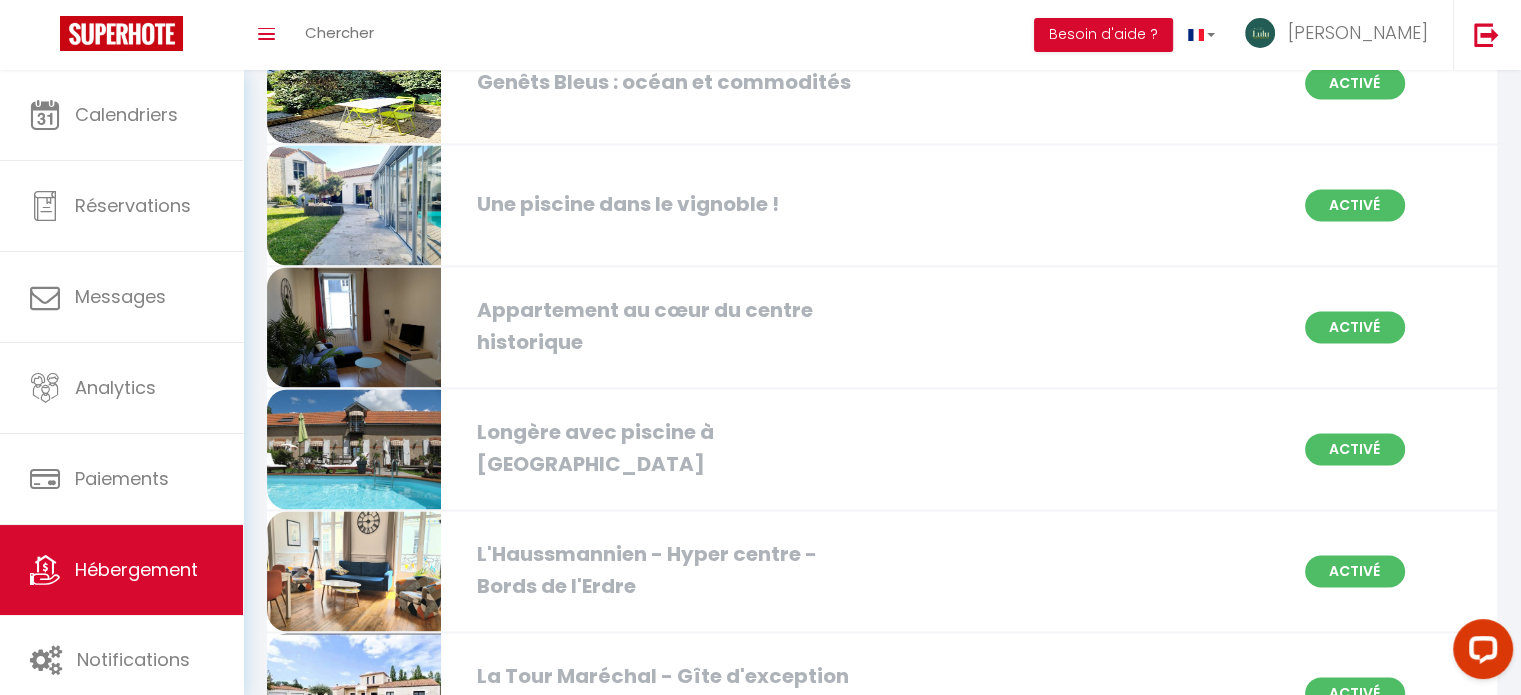 click at bounding box center [354, 205] 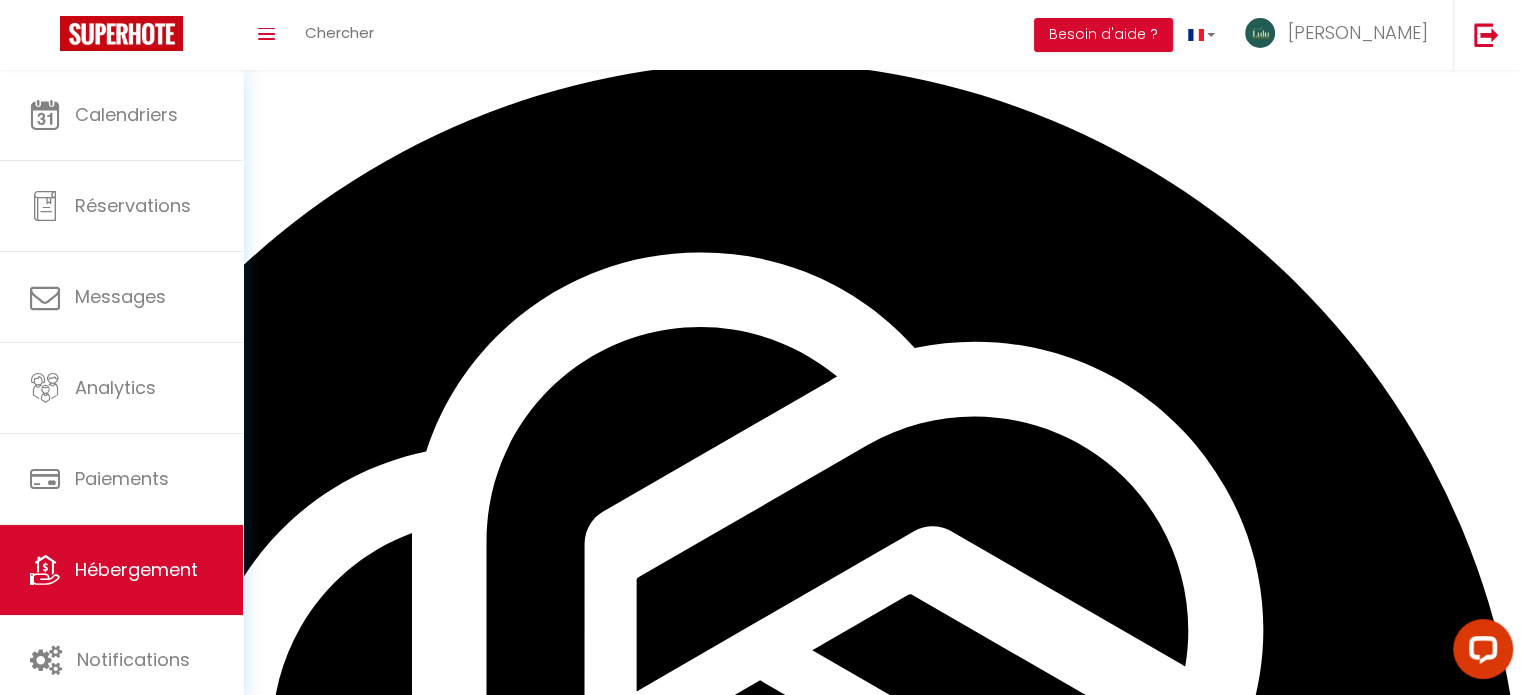 select 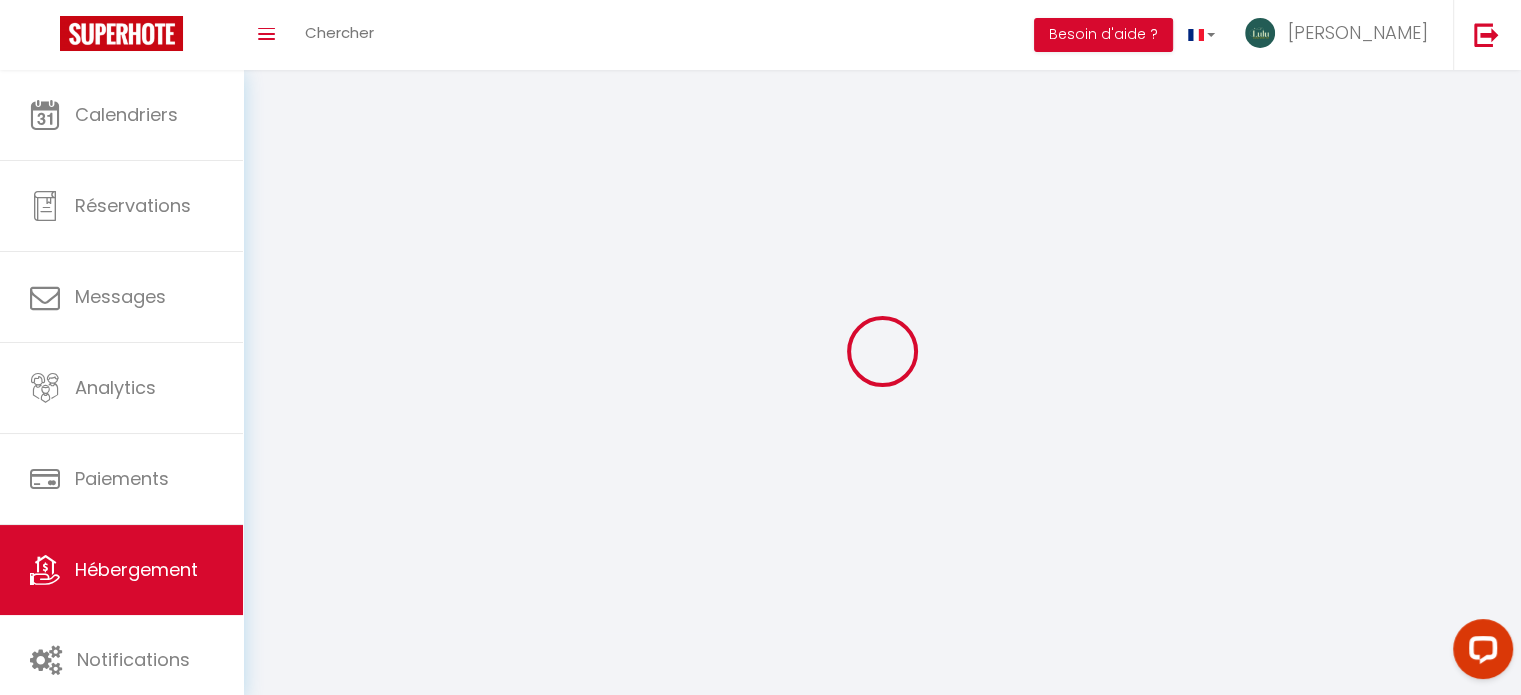 select 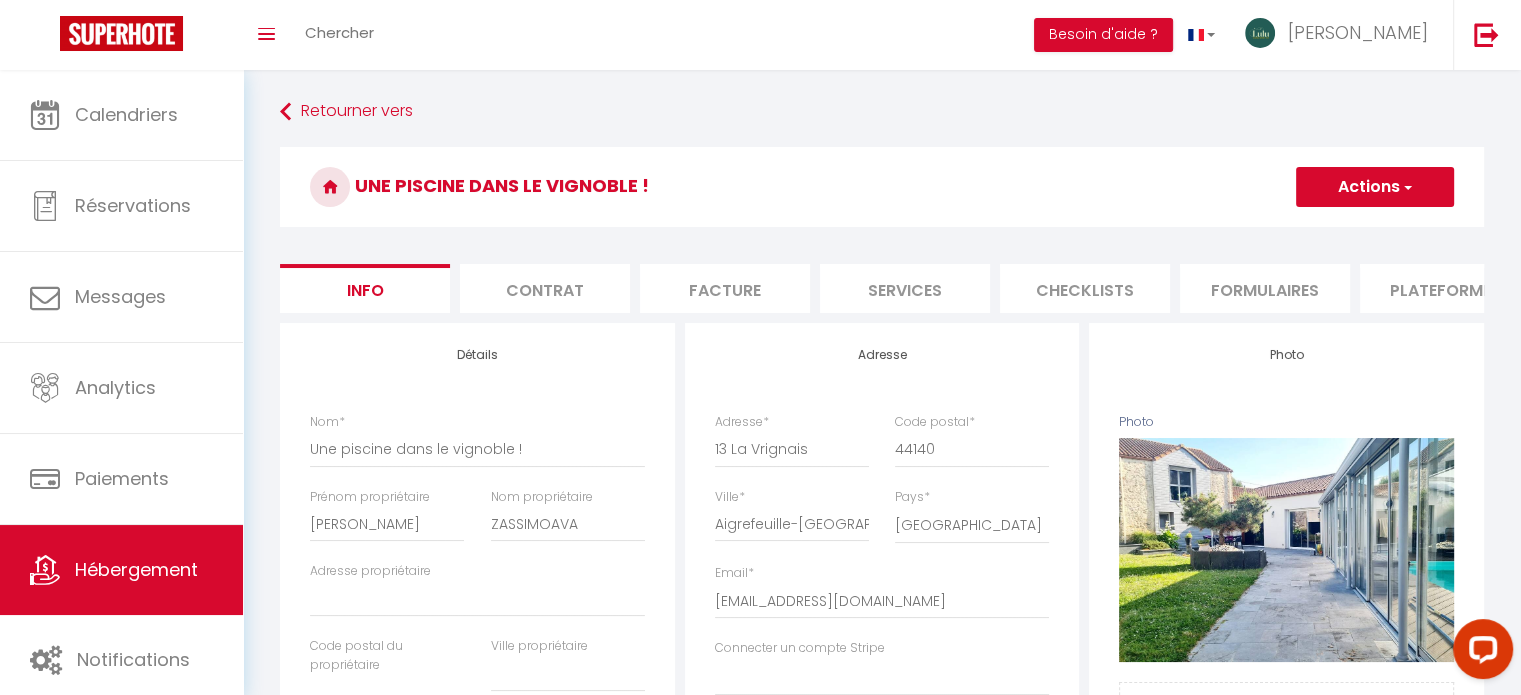 select 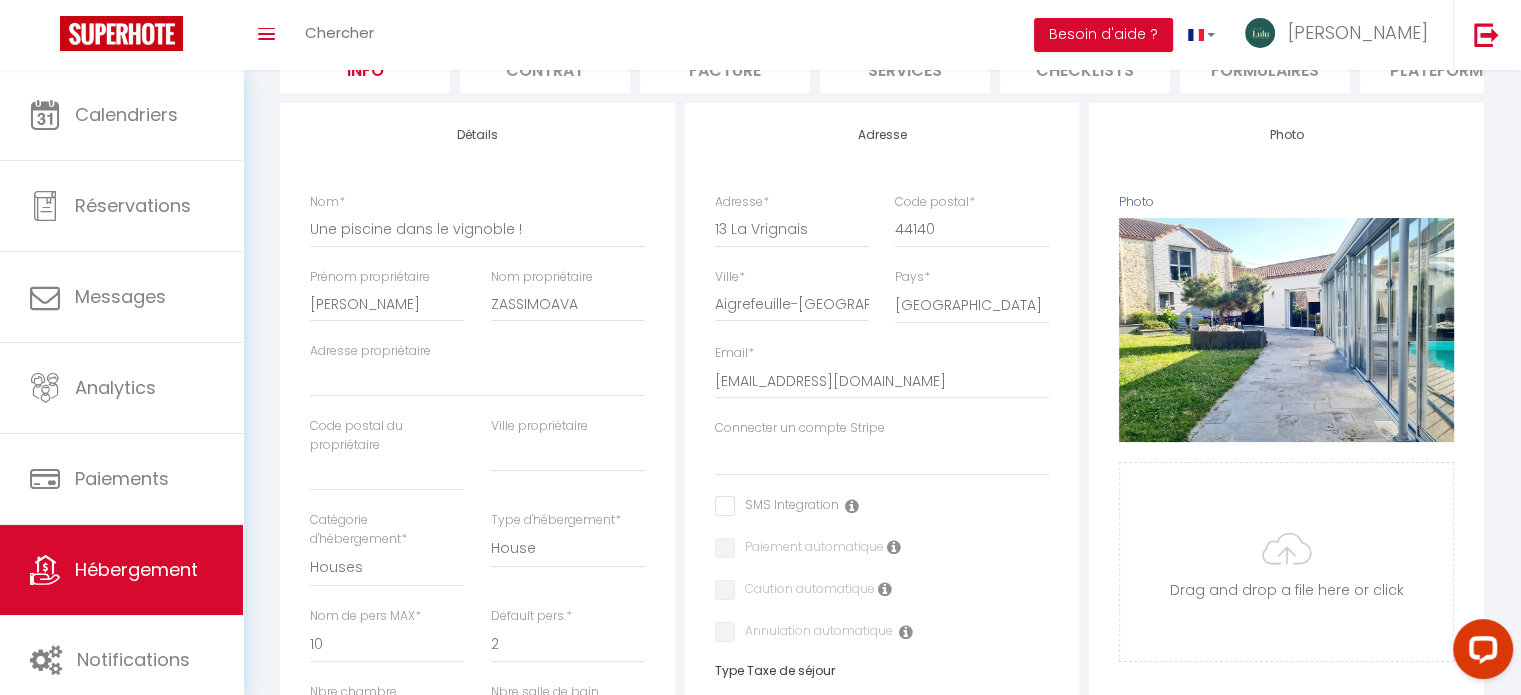 scroll, scrollTop: 238, scrollLeft: 0, axis: vertical 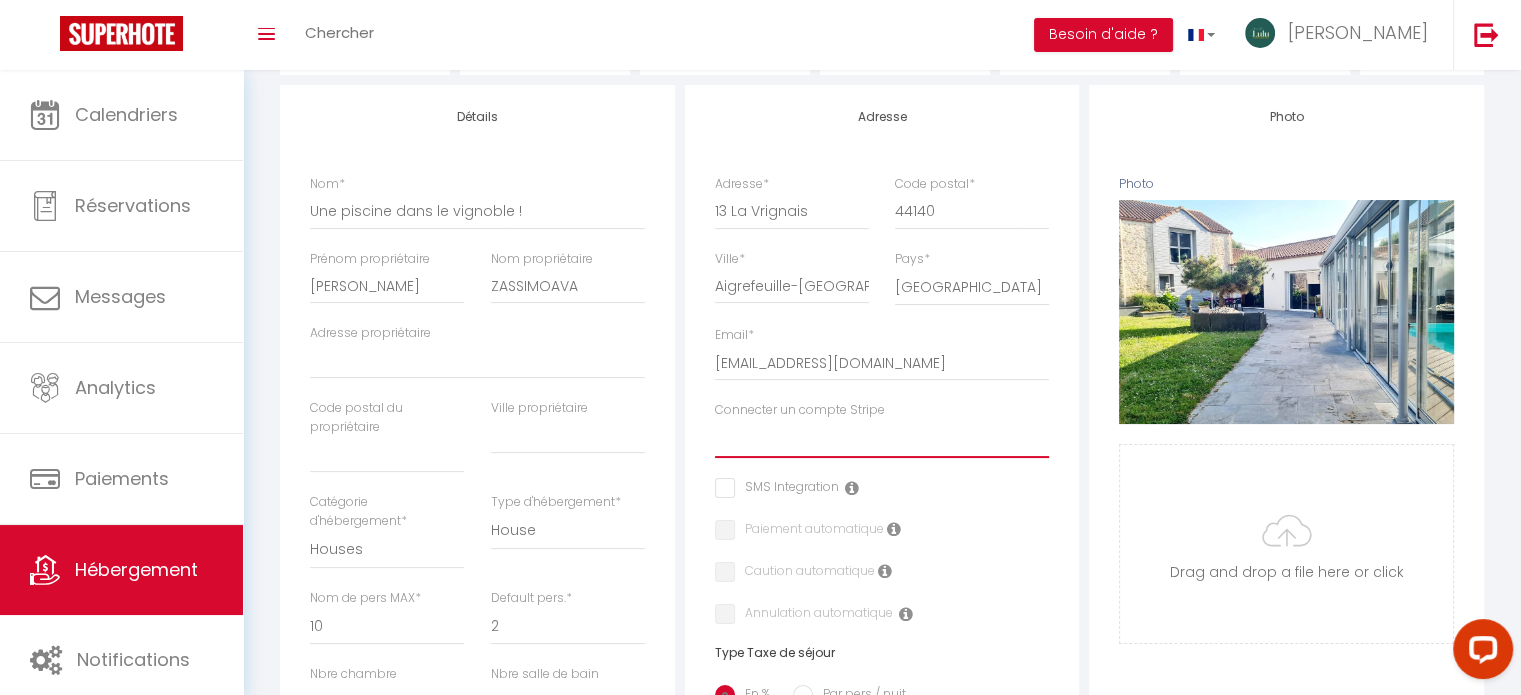 click on "Lulu
Conciergerie Lulu
Moussy
Pellerin
Vigneron
Lulu conciergerie
Hueber
Etienne
SCI Croisic Currie
Sandrine PARIS
Emmanuel SOUBIGOU
Merrien" at bounding box center [882, 439] 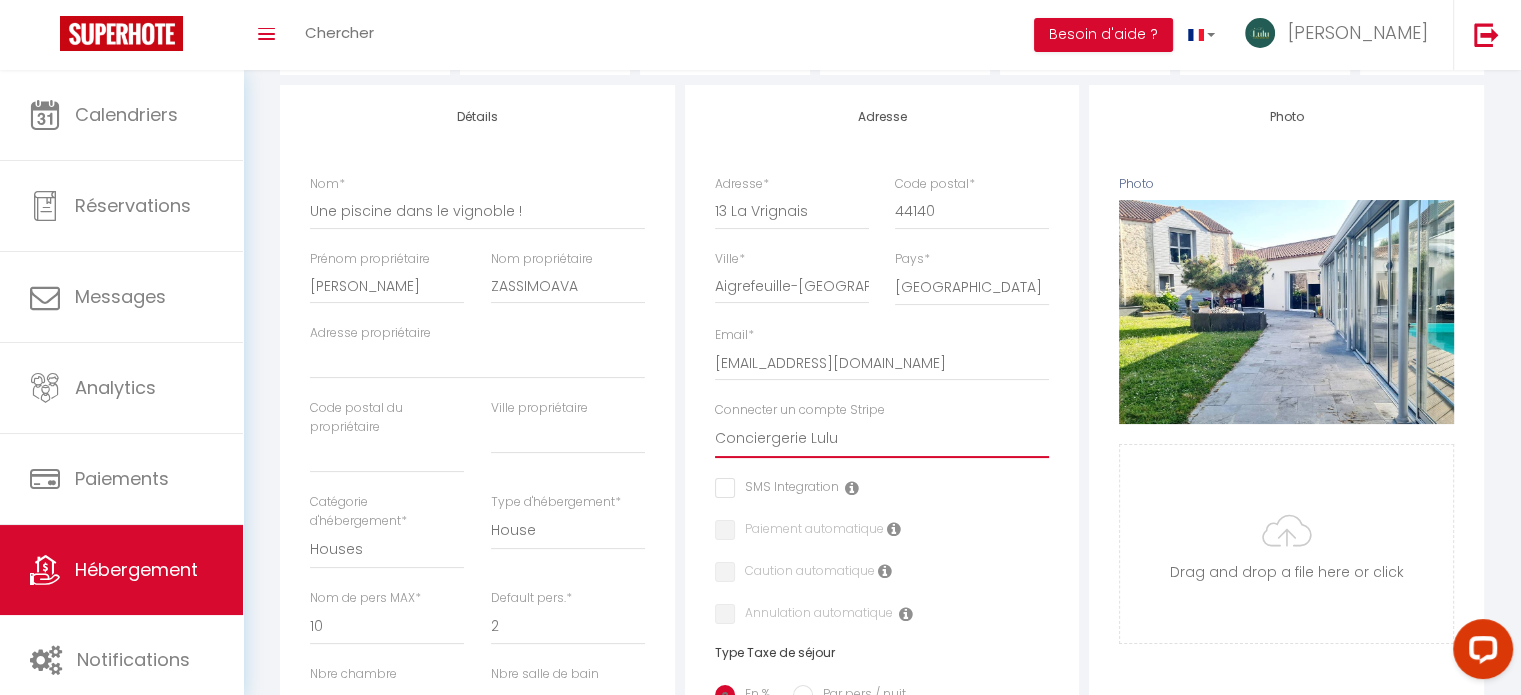 click on "Lulu
Conciergerie Lulu
Moussy
Pellerin
Vigneron
Lulu conciergerie
Hueber
Etienne
SCI Croisic Currie
Sandrine PARIS
Emmanuel SOUBIGOU
Merrien" at bounding box center [882, 439] 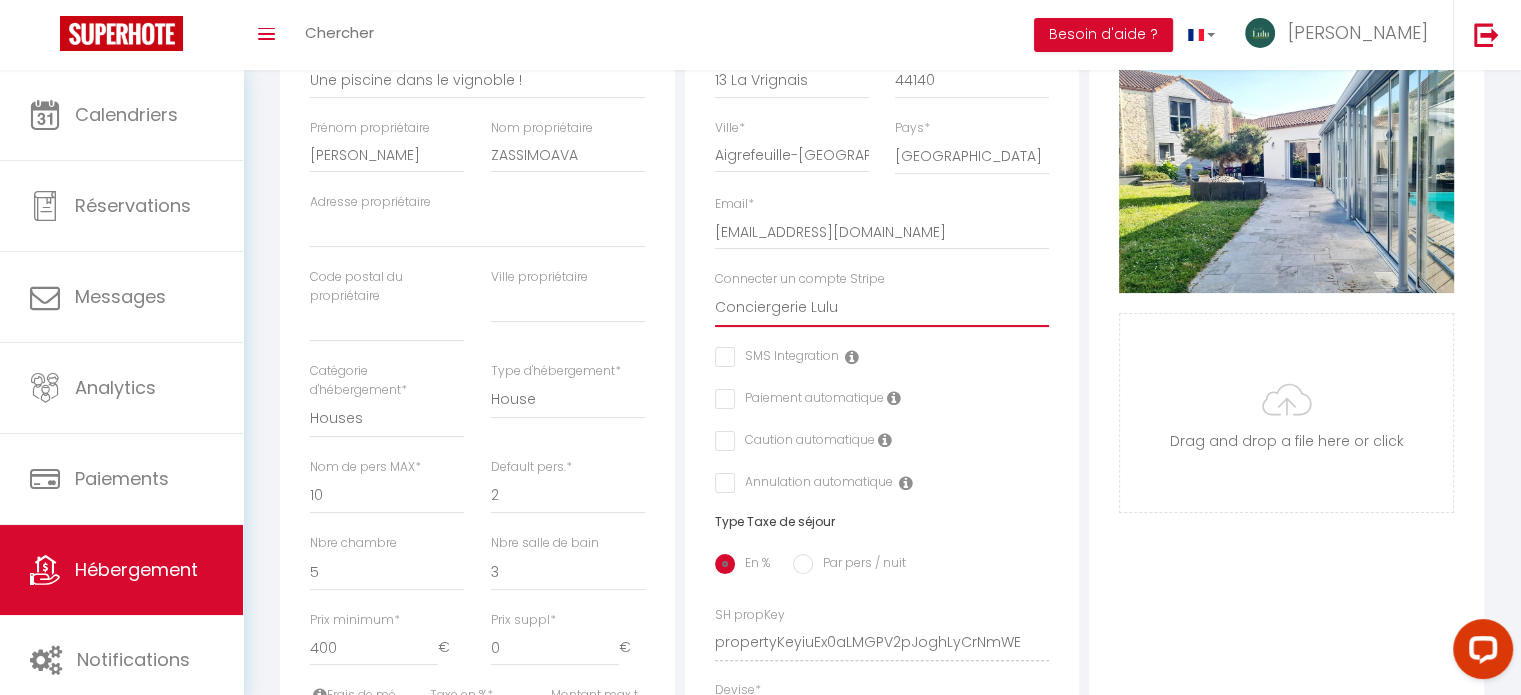 scroll, scrollTop: 370, scrollLeft: 0, axis: vertical 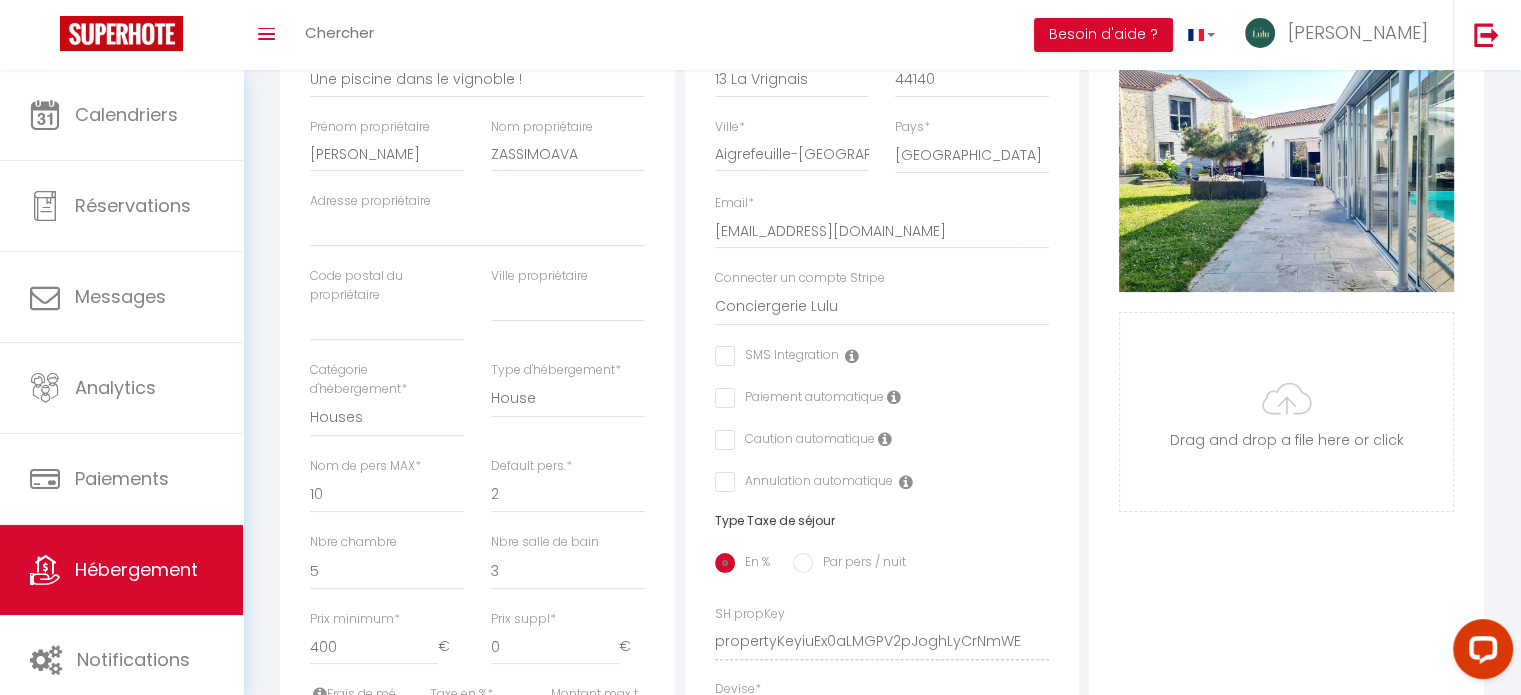 click on "Paiement automatique" at bounding box center [809, 399] 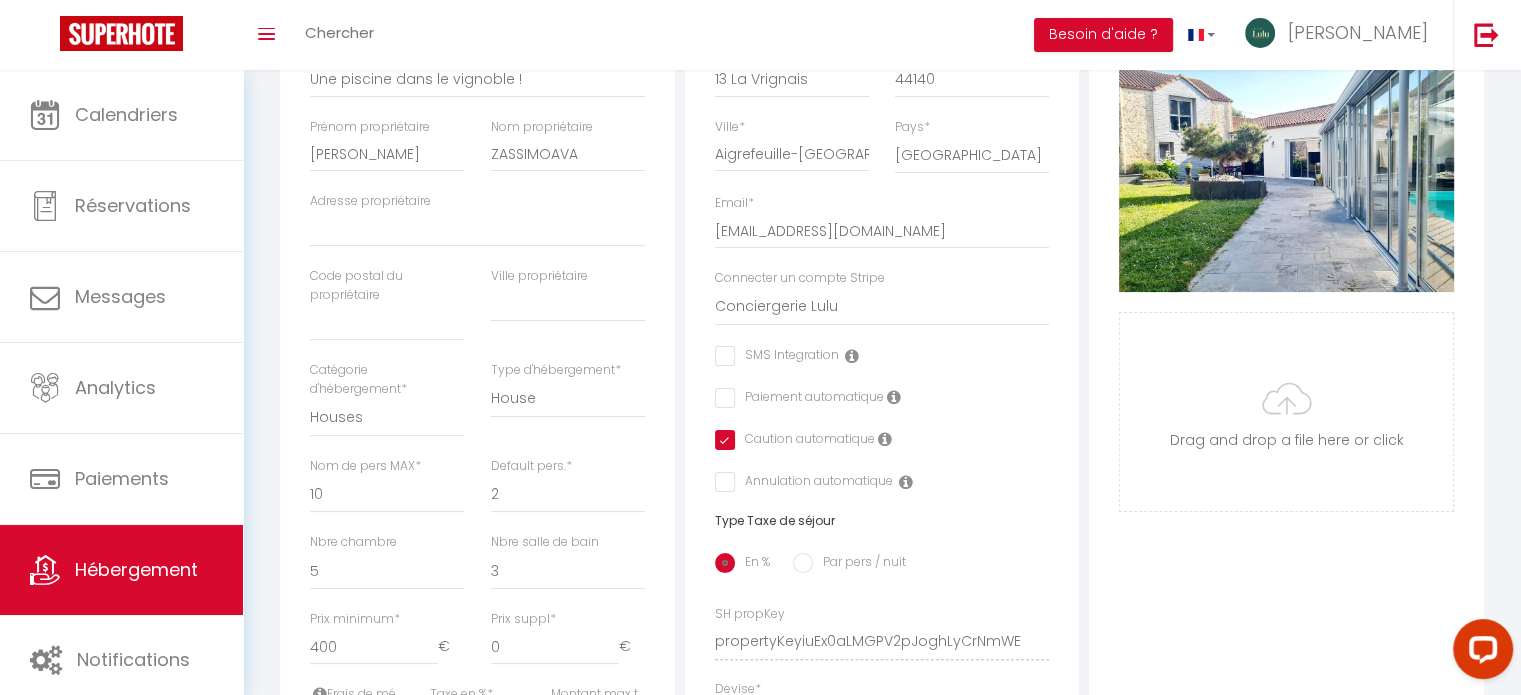 select 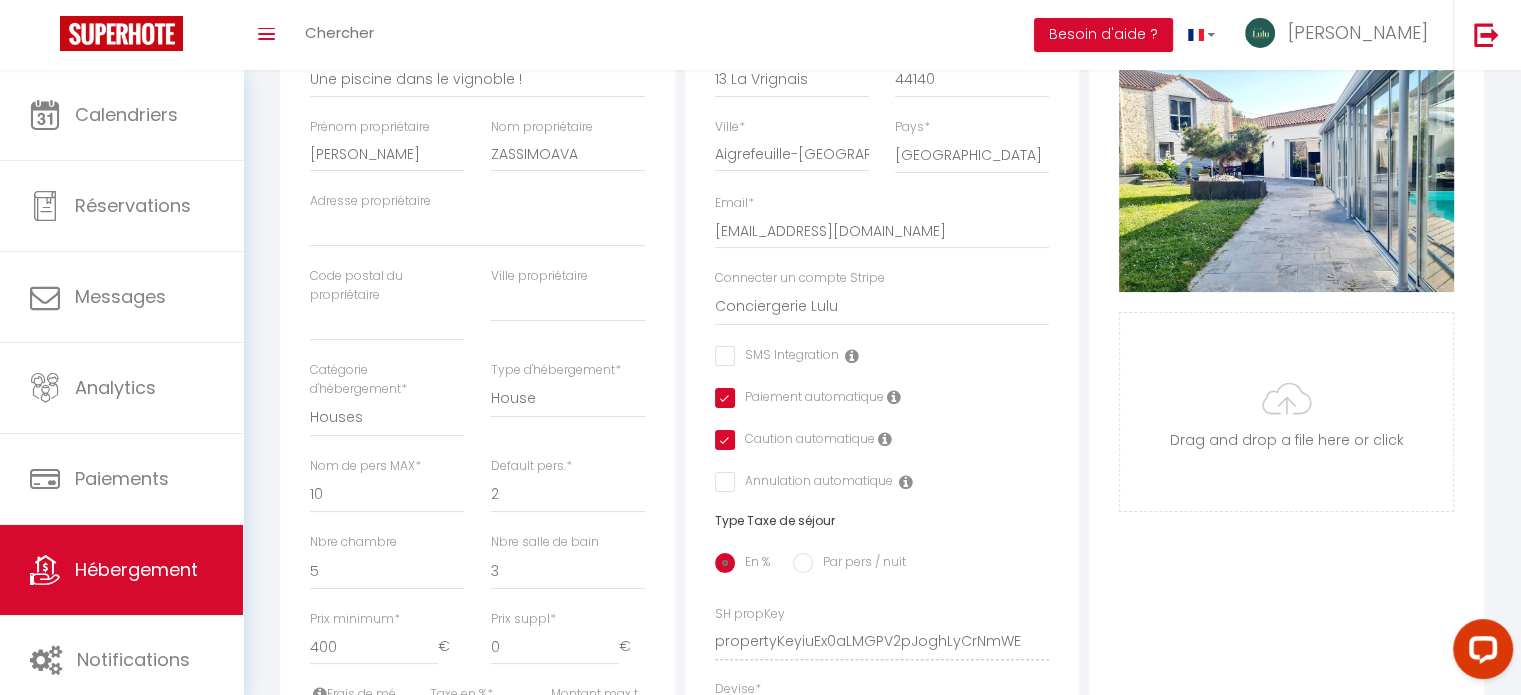 select 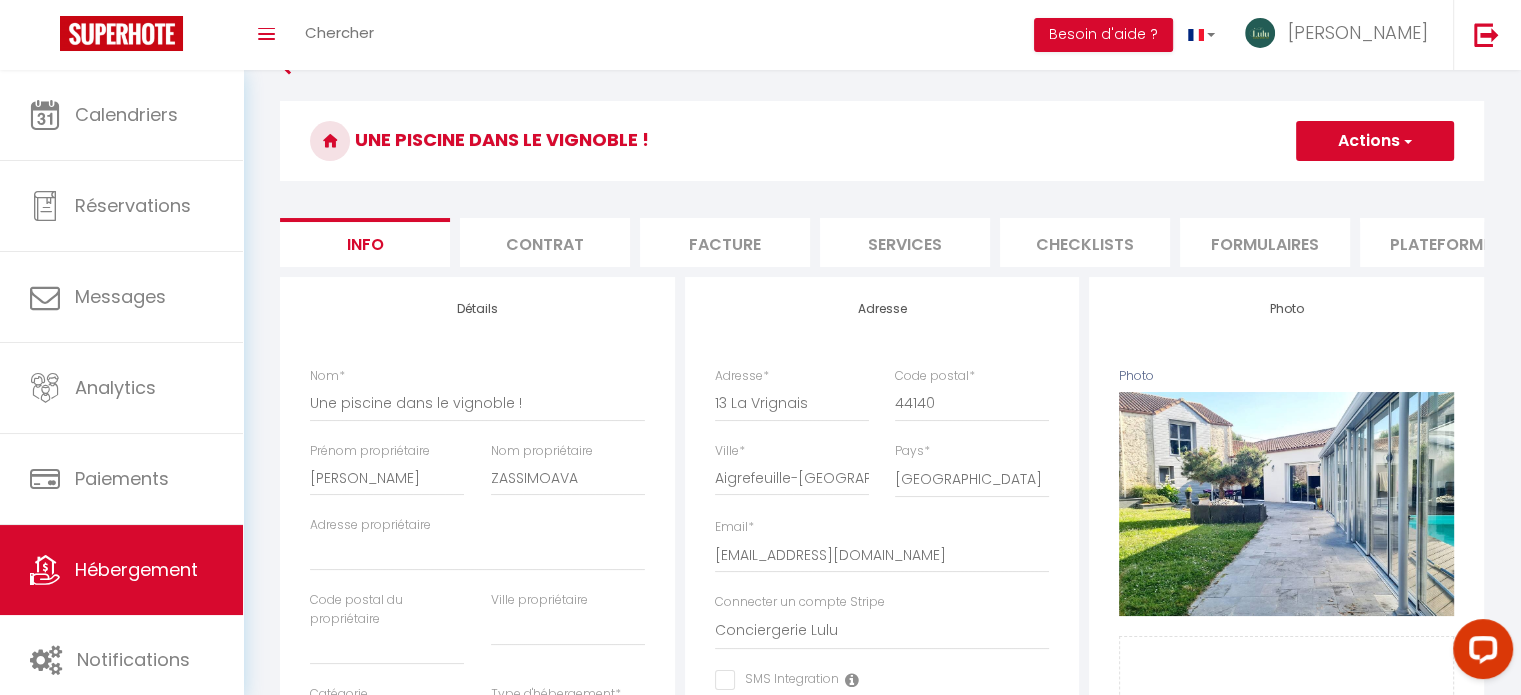 scroll, scrollTop: 0, scrollLeft: 0, axis: both 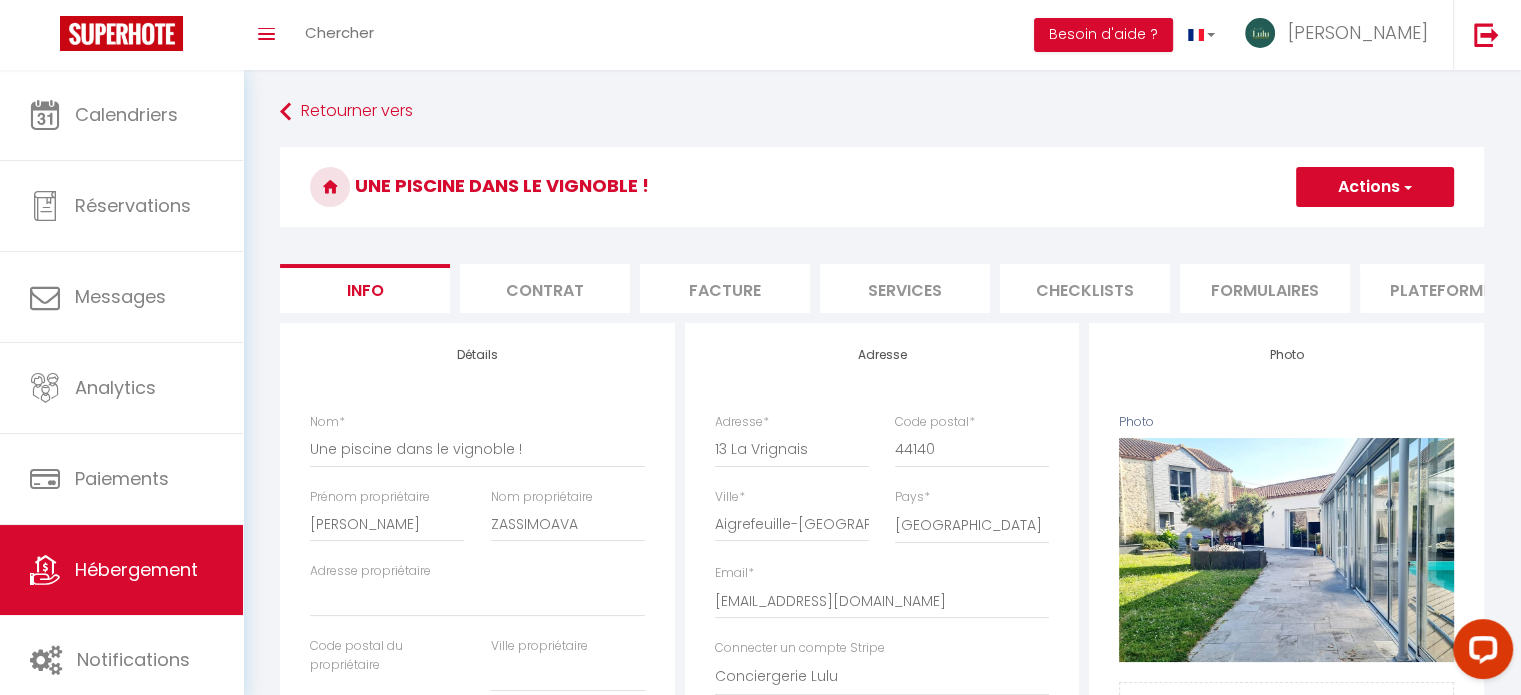 click at bounding box center (1406, 187) 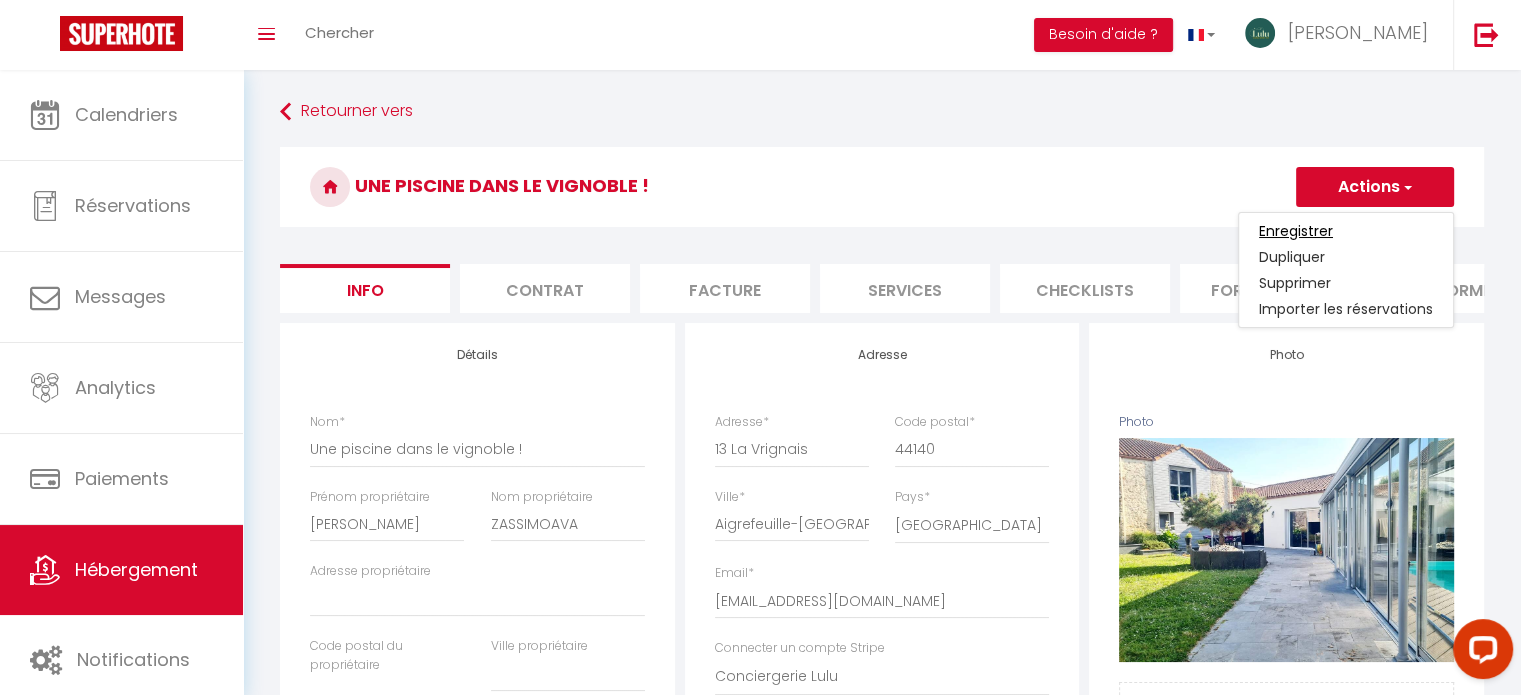 click on "Enregistrer" at bounding box center [1296, 231] 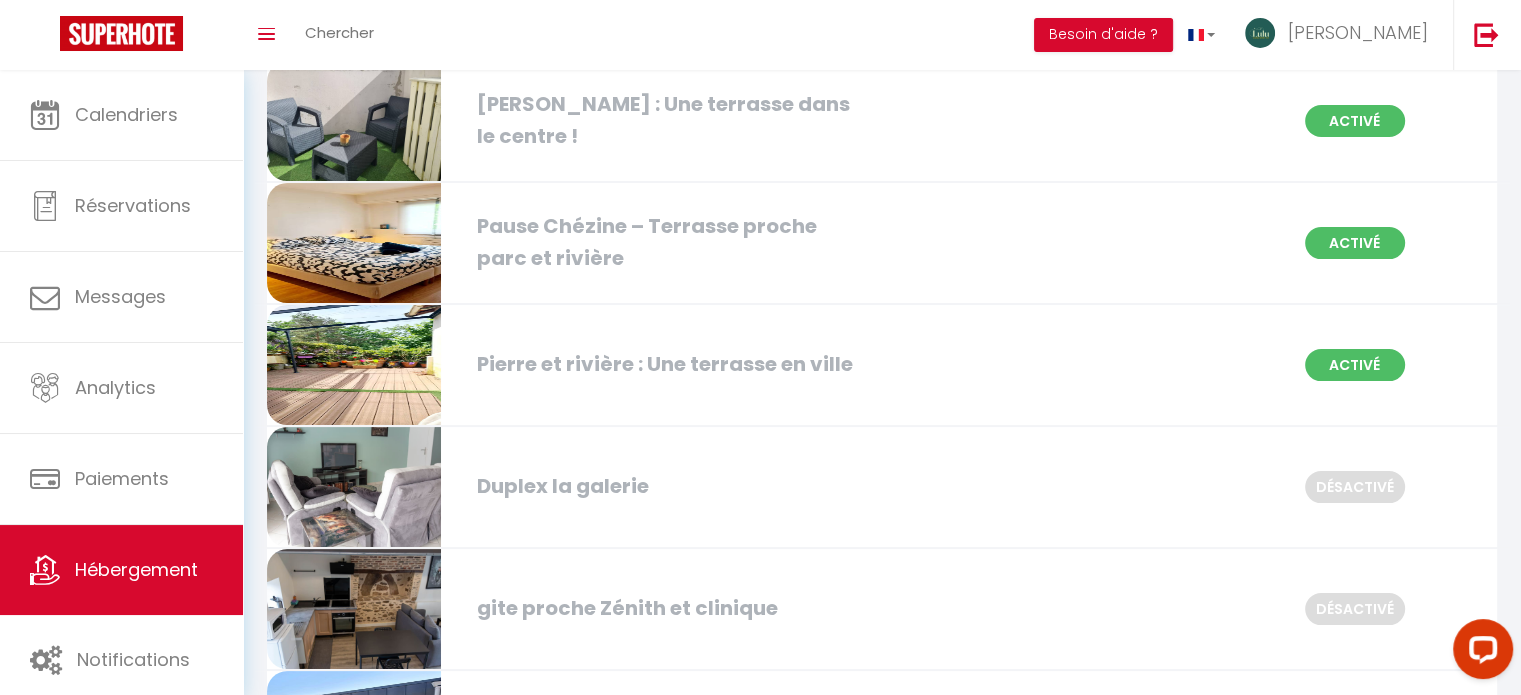 scroll, scrollTop: 290, scrollLeft: 0, axis: vertical 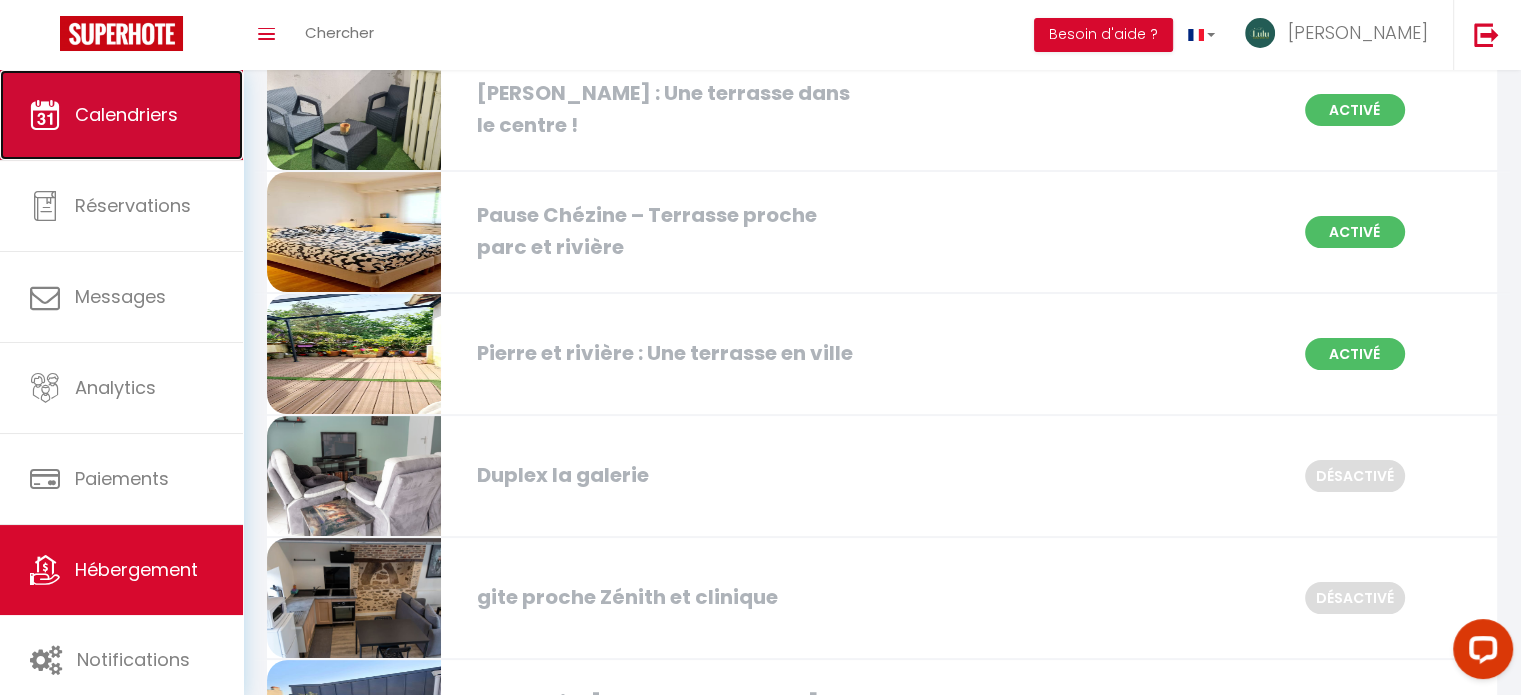 click on "Calendriers" at bounding box center (121, 115) 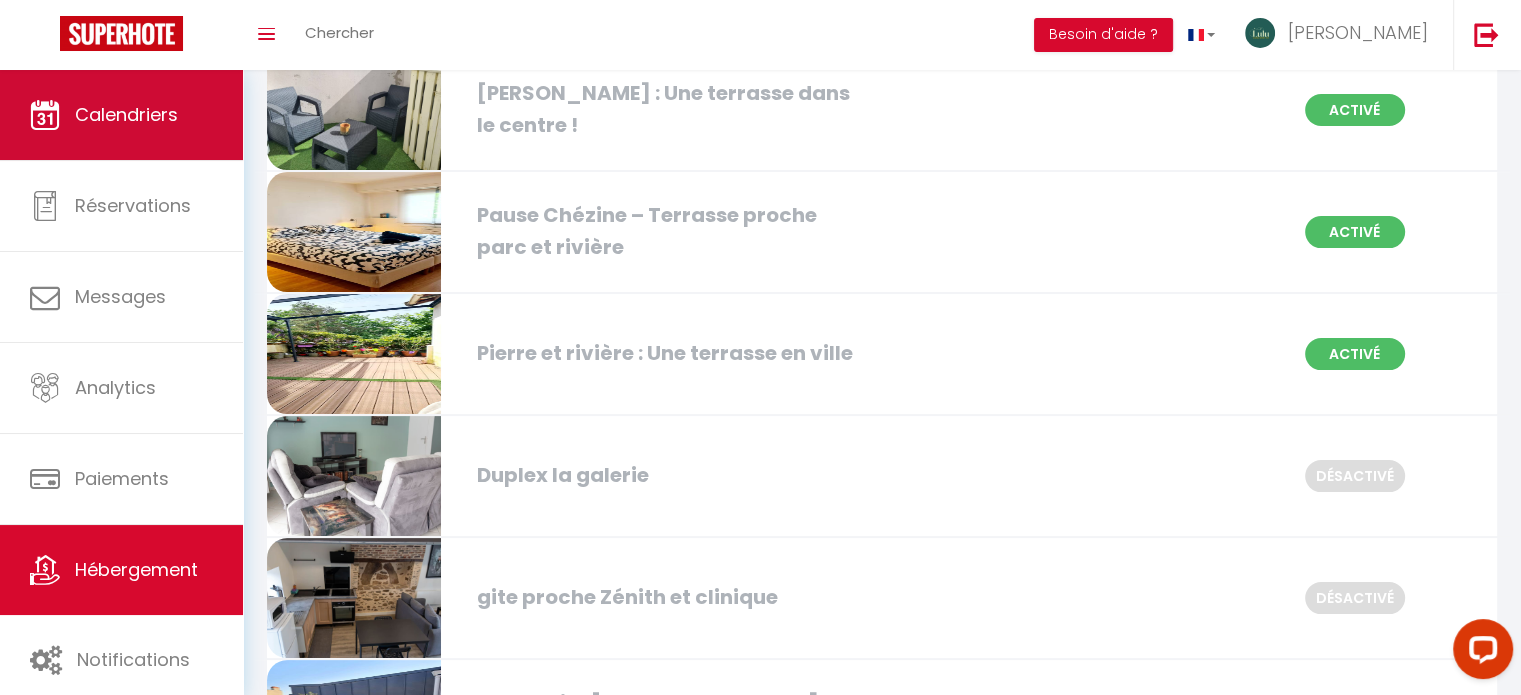 scroll, scrollTop: 0, scrollLeft: 0, axis: both 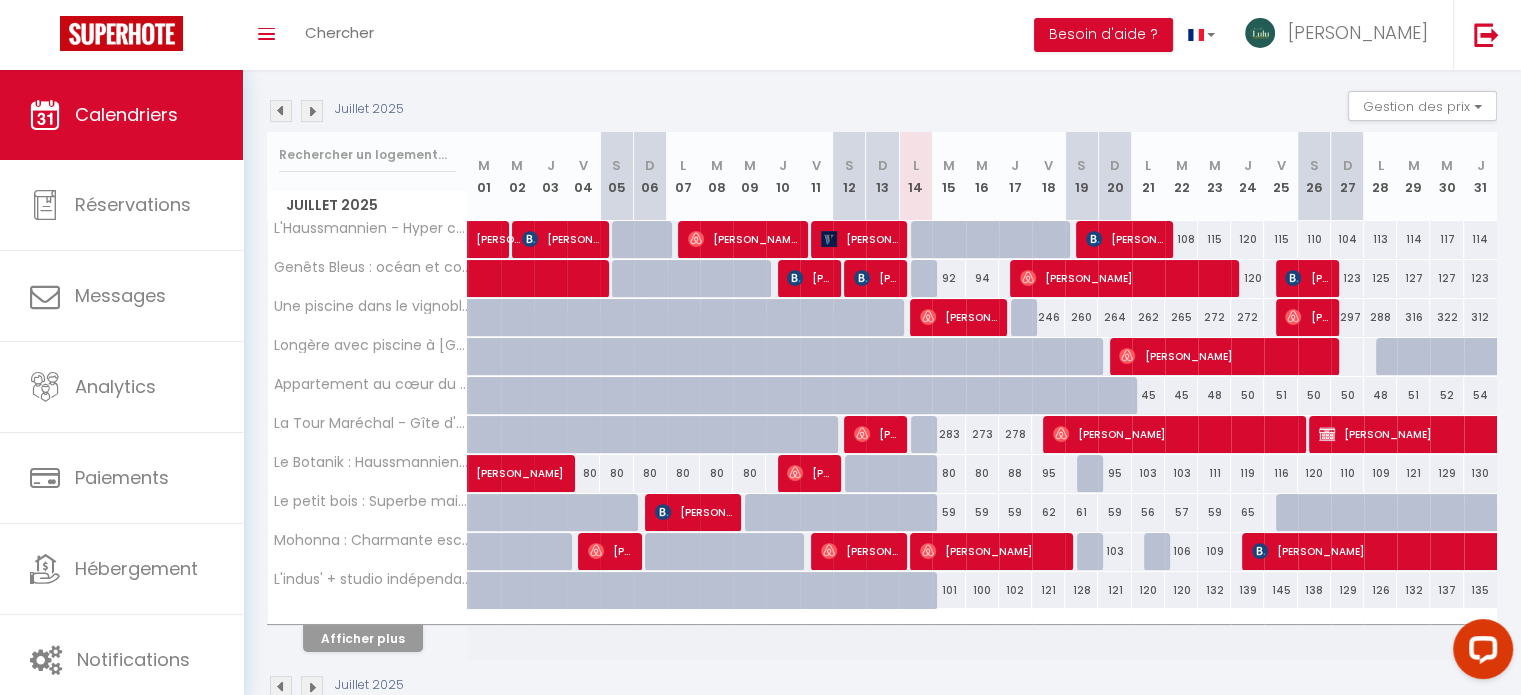 click at bounding box center [312, 687] 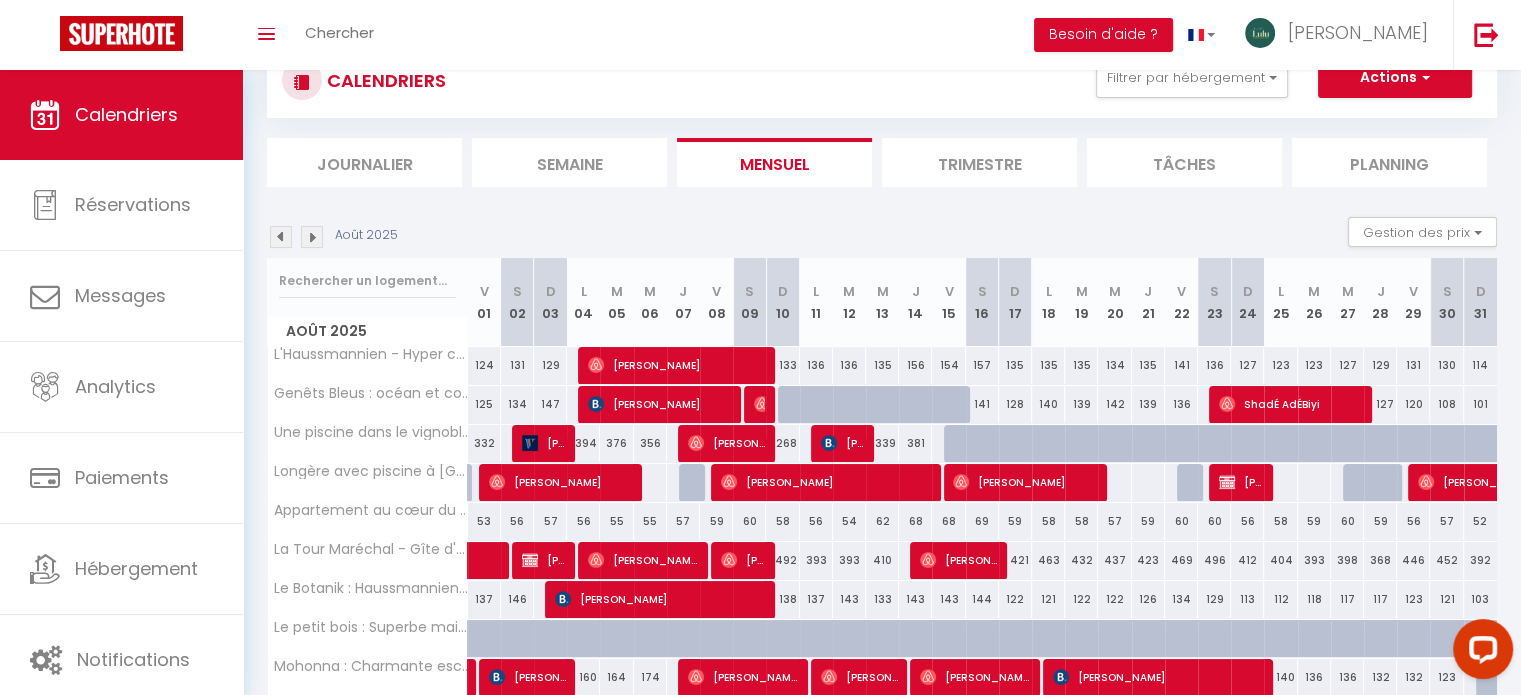 scroll, scrollTop: 196, scrollLeft: 0, axis: vertical 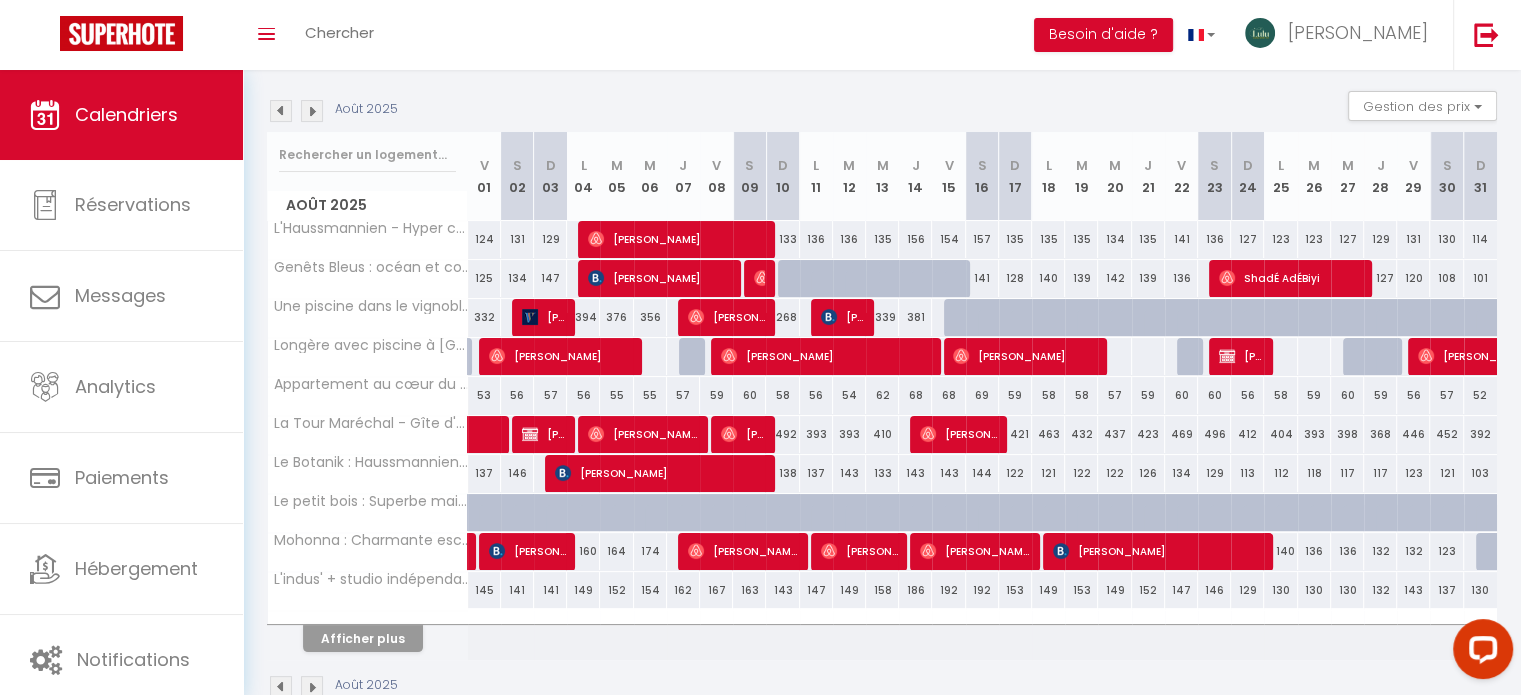 click at bounding box center (281, 687) 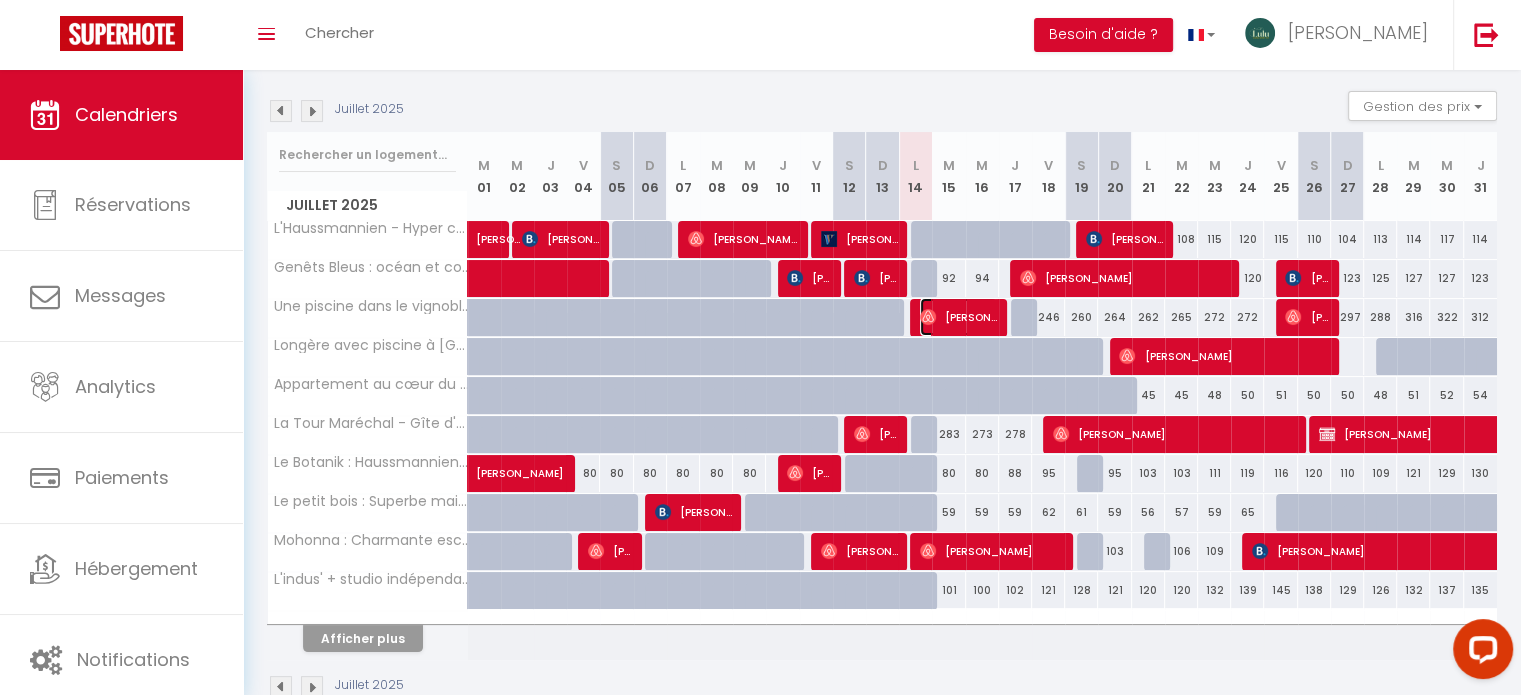 click on "Victor Lefevre" at bounding box center [958, 317] 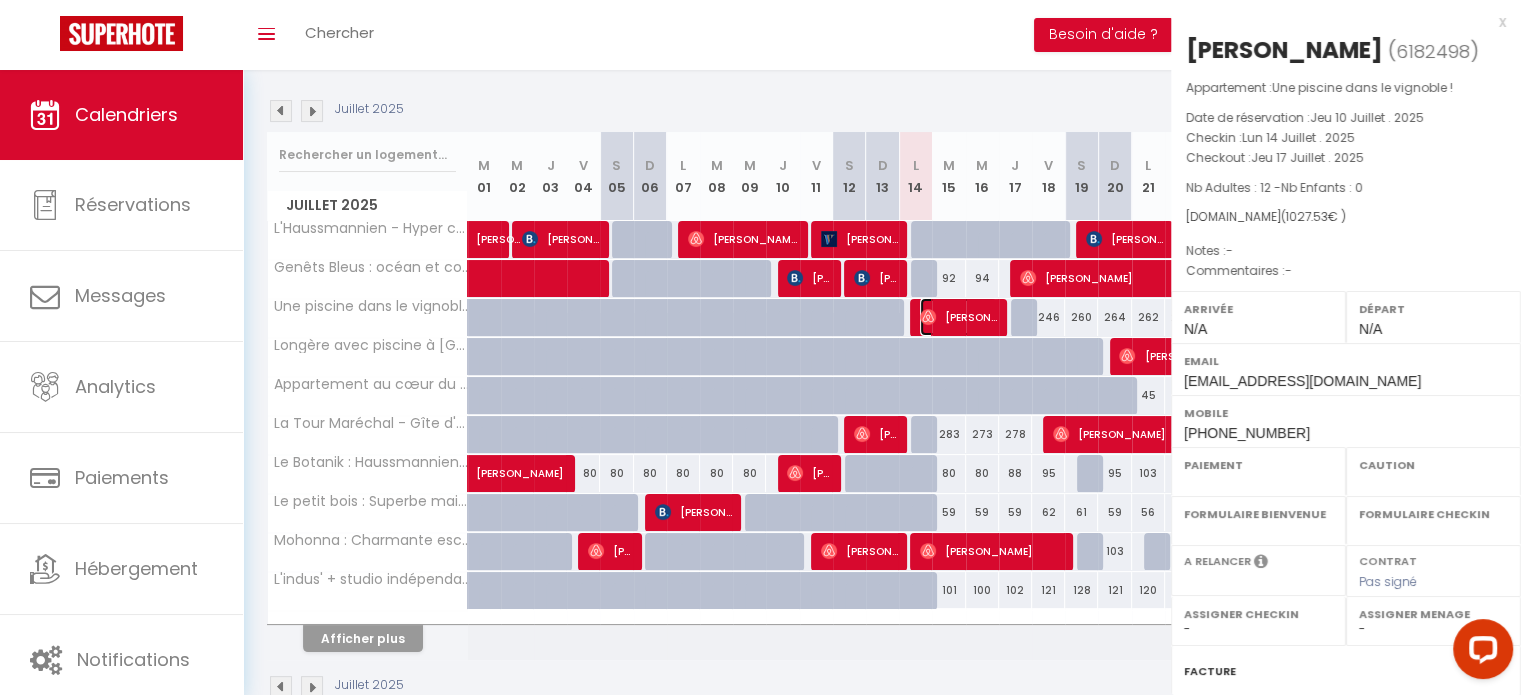 select on "OK" 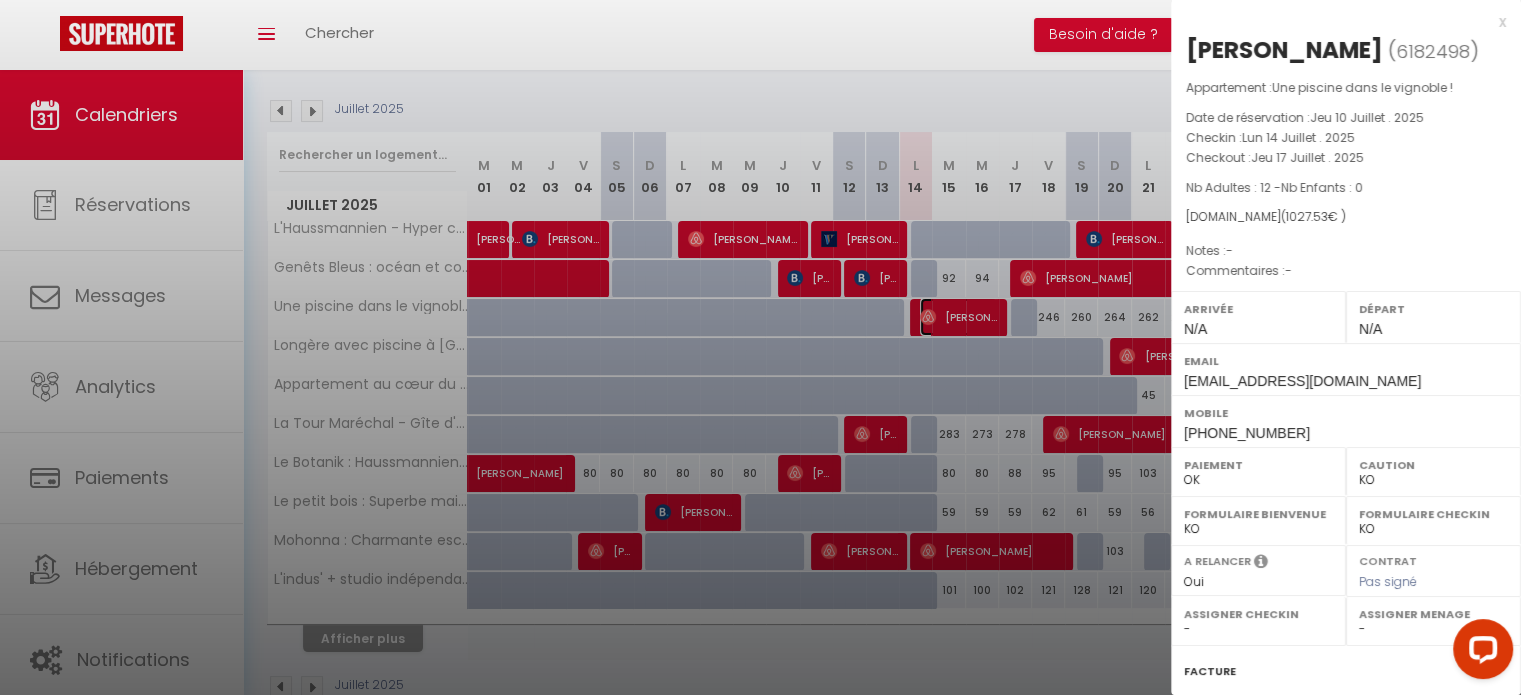 select on "14503" 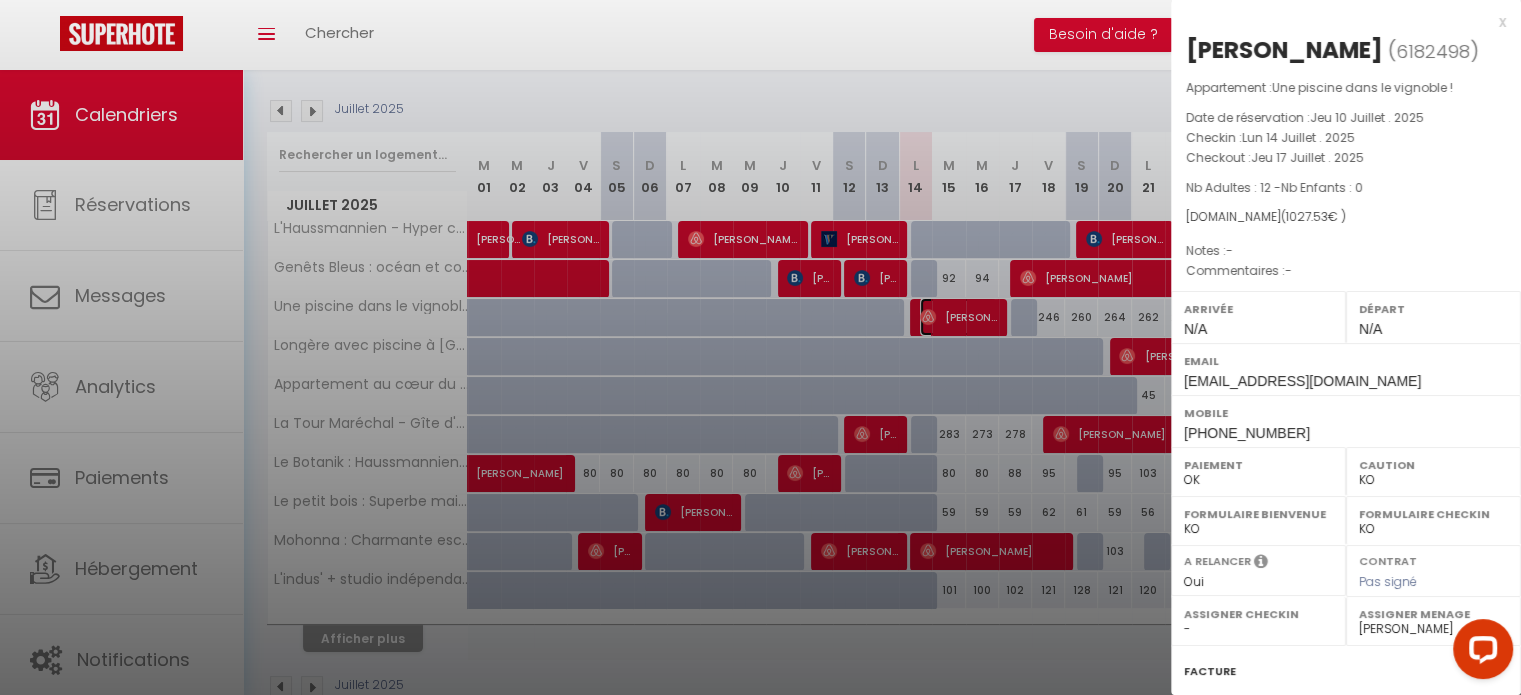 scroll, scrollTop: 233, scrollLeft: 0, axis: vertical 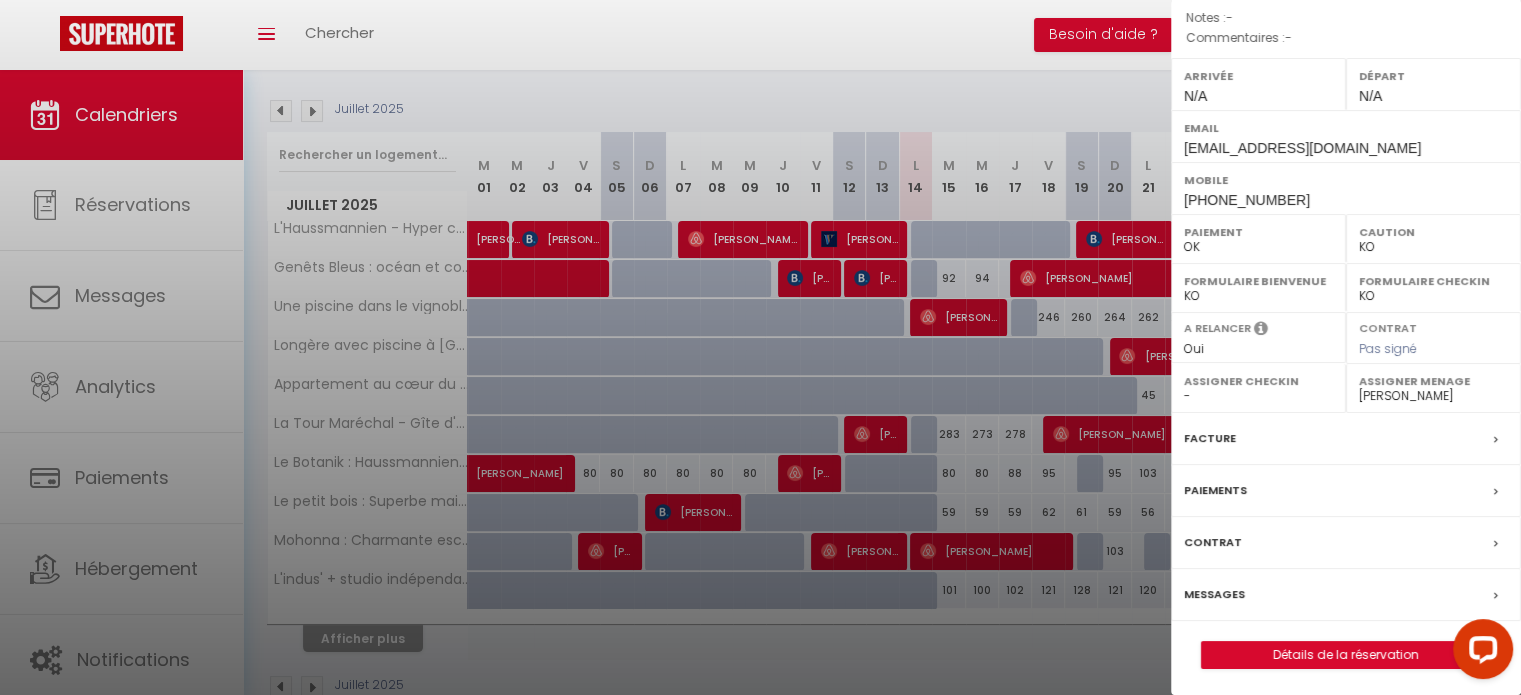 click on "Paiements" at bounding box center (1346, 491) 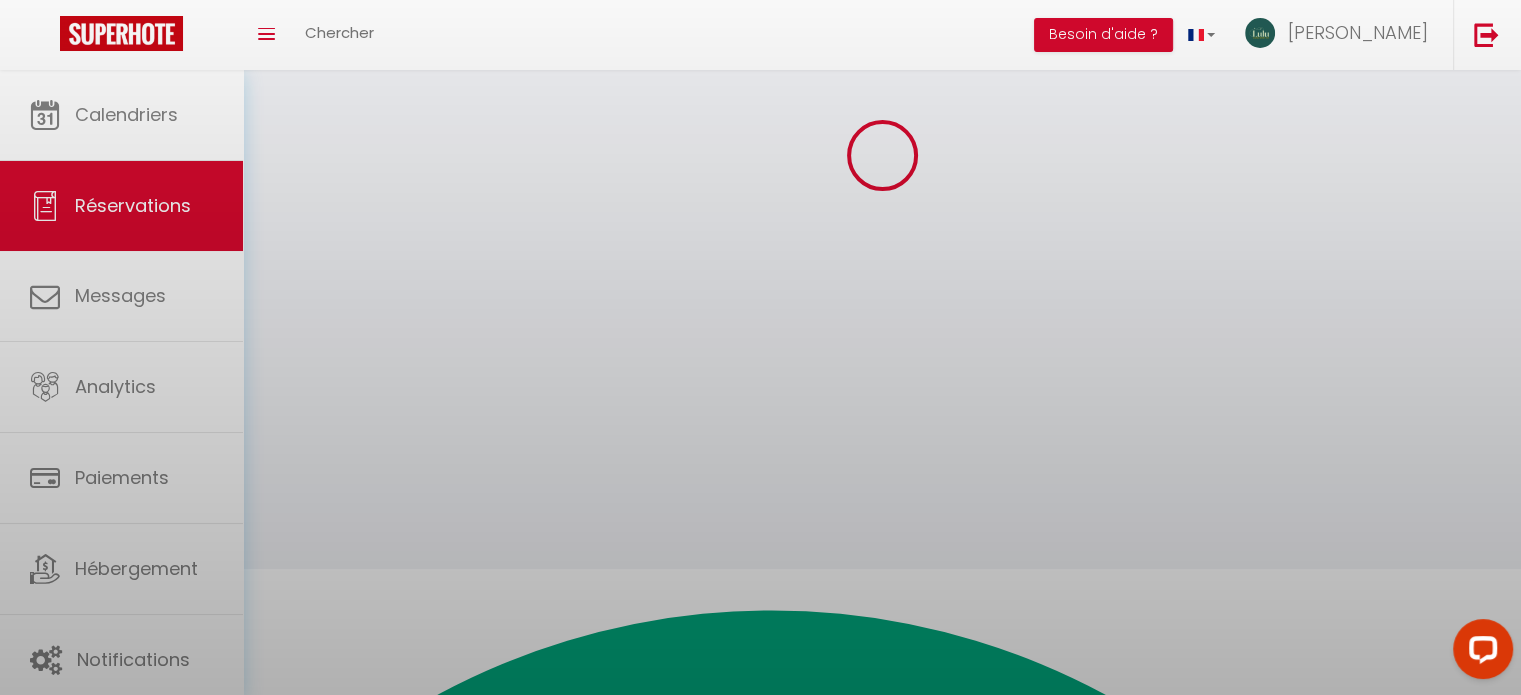 scroll, scrollTop: 0, scrollLeft: 0, axis: both 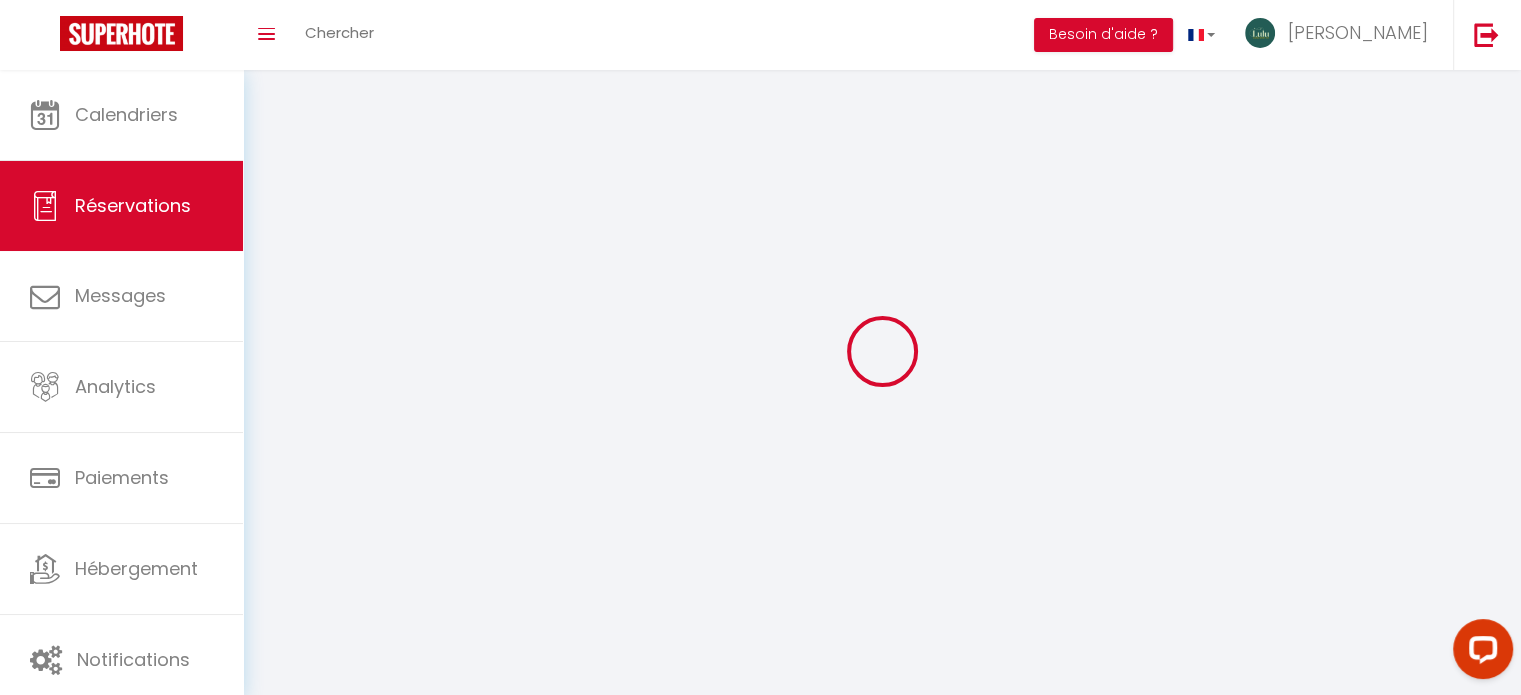 select 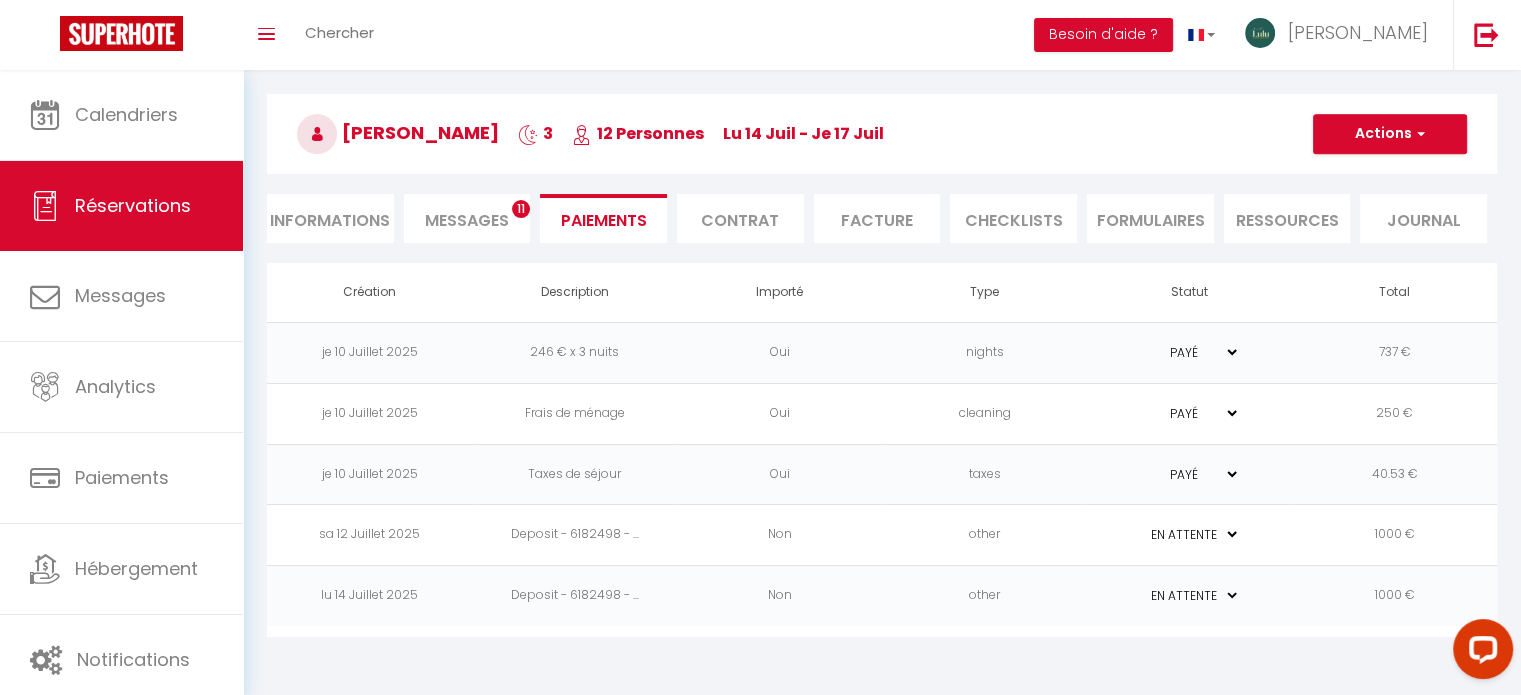 scroll, scrollTop: 70, scrollLeft: 0, axis: vertical 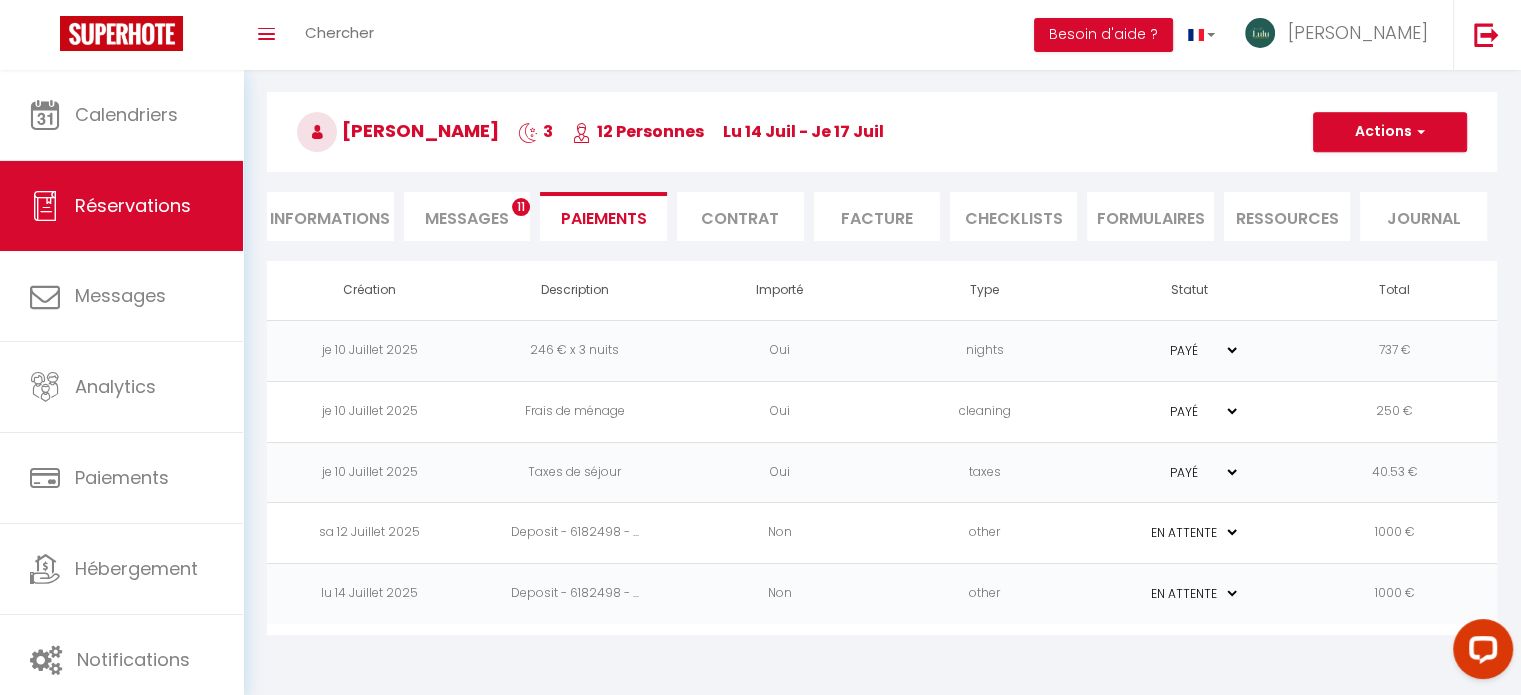 click on "Deposit - 6182498 - ..." at bounding box center (574, 533) 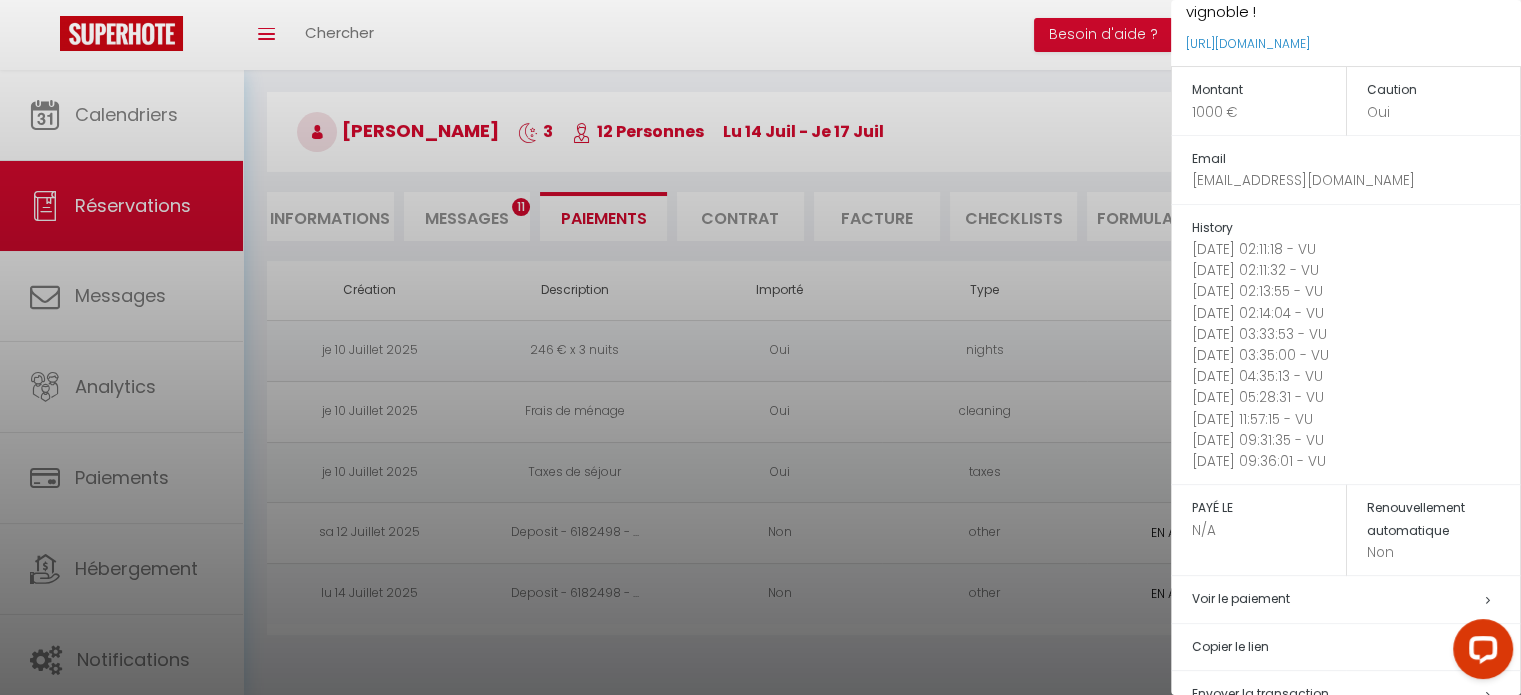 scroll, scrollTop: 177, scrollLeft: 0, axis: vertical 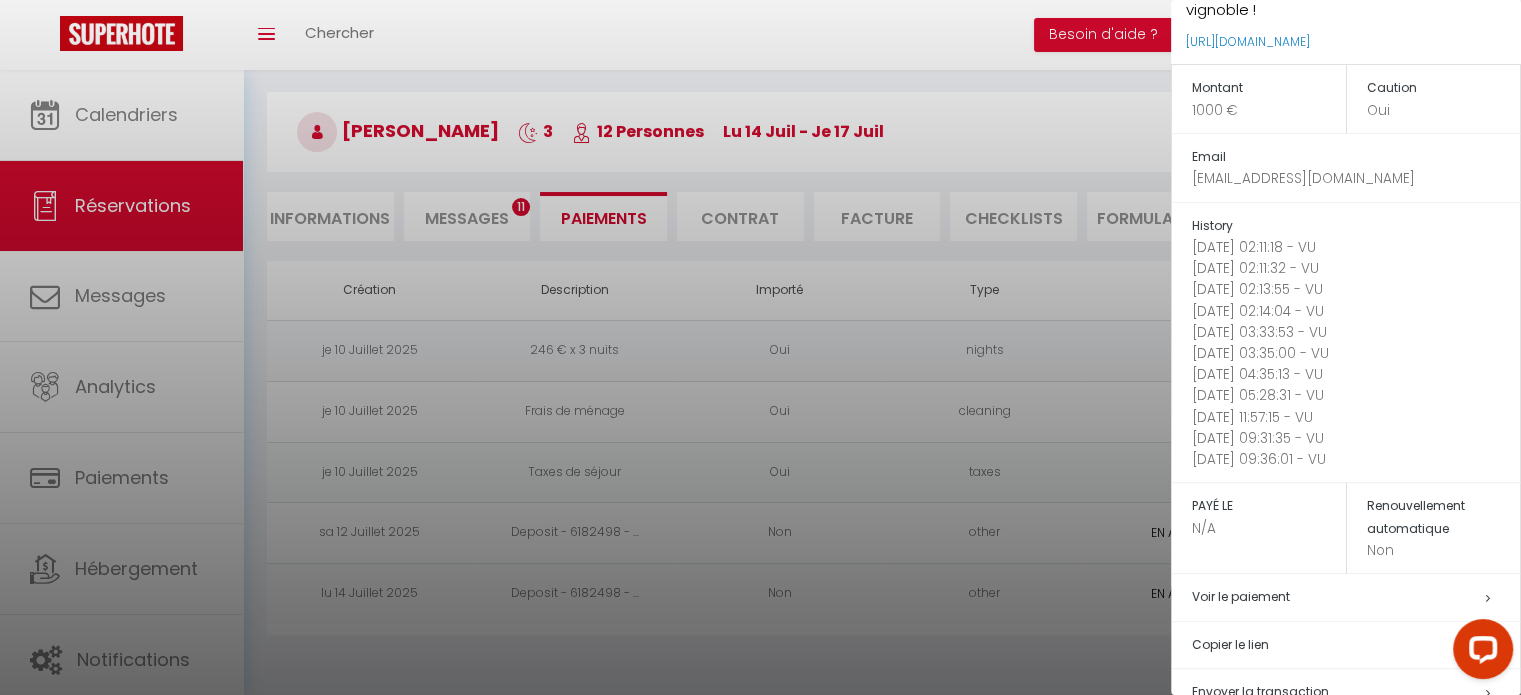 drag, startPoint x: 1392, startPoint y: 407, endPoint x: 1449, endPoint y: 63, distance: 348.6904 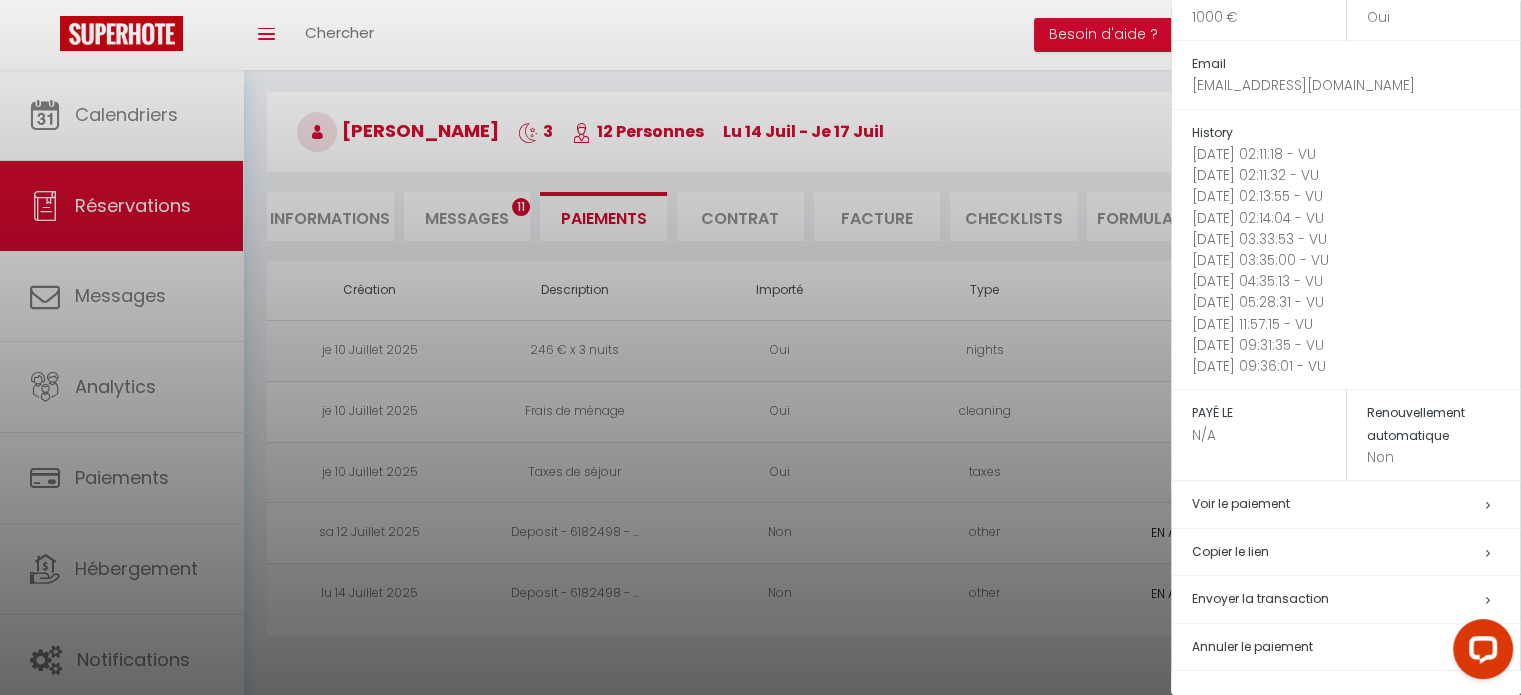 scroll, scrollTop: 284, scrollLeft: 0, axis: vertical 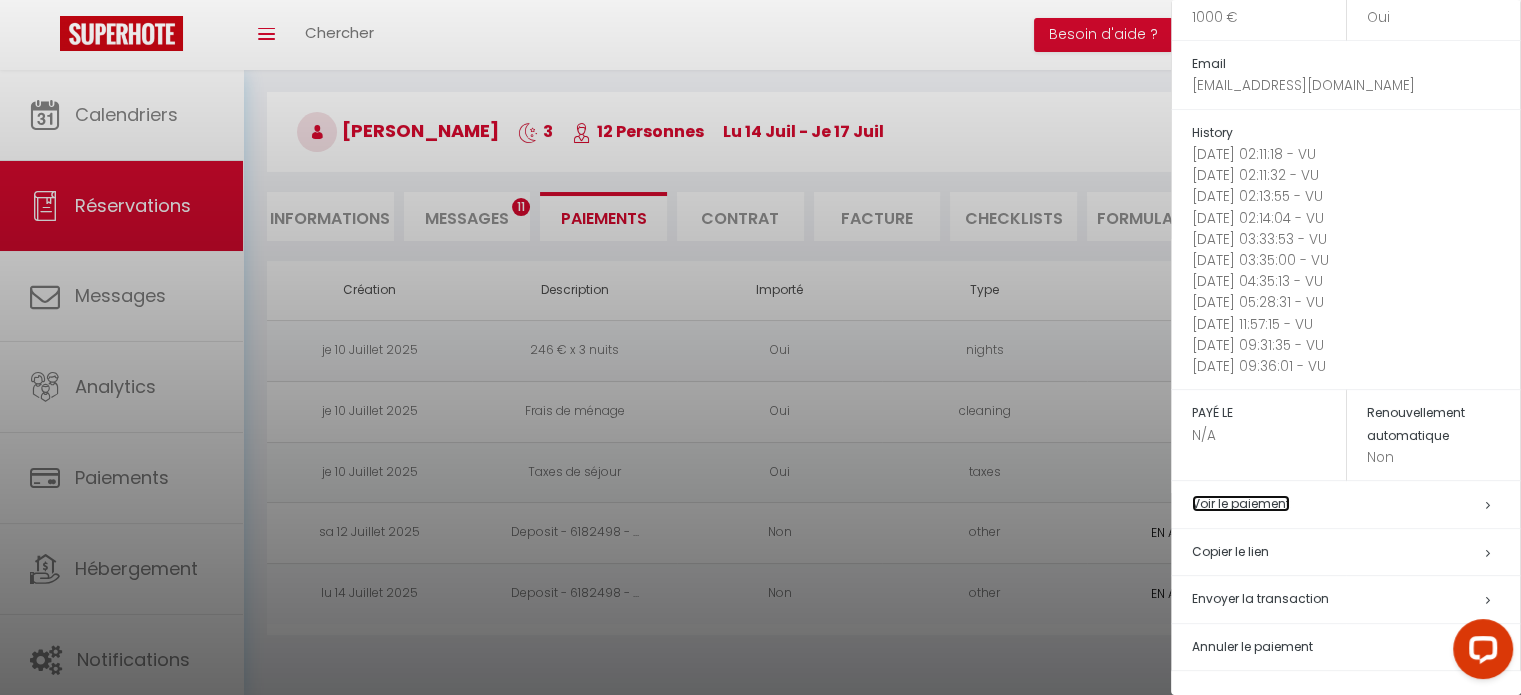 click on "Voir le paiement" at bounding box center (1241, 503) 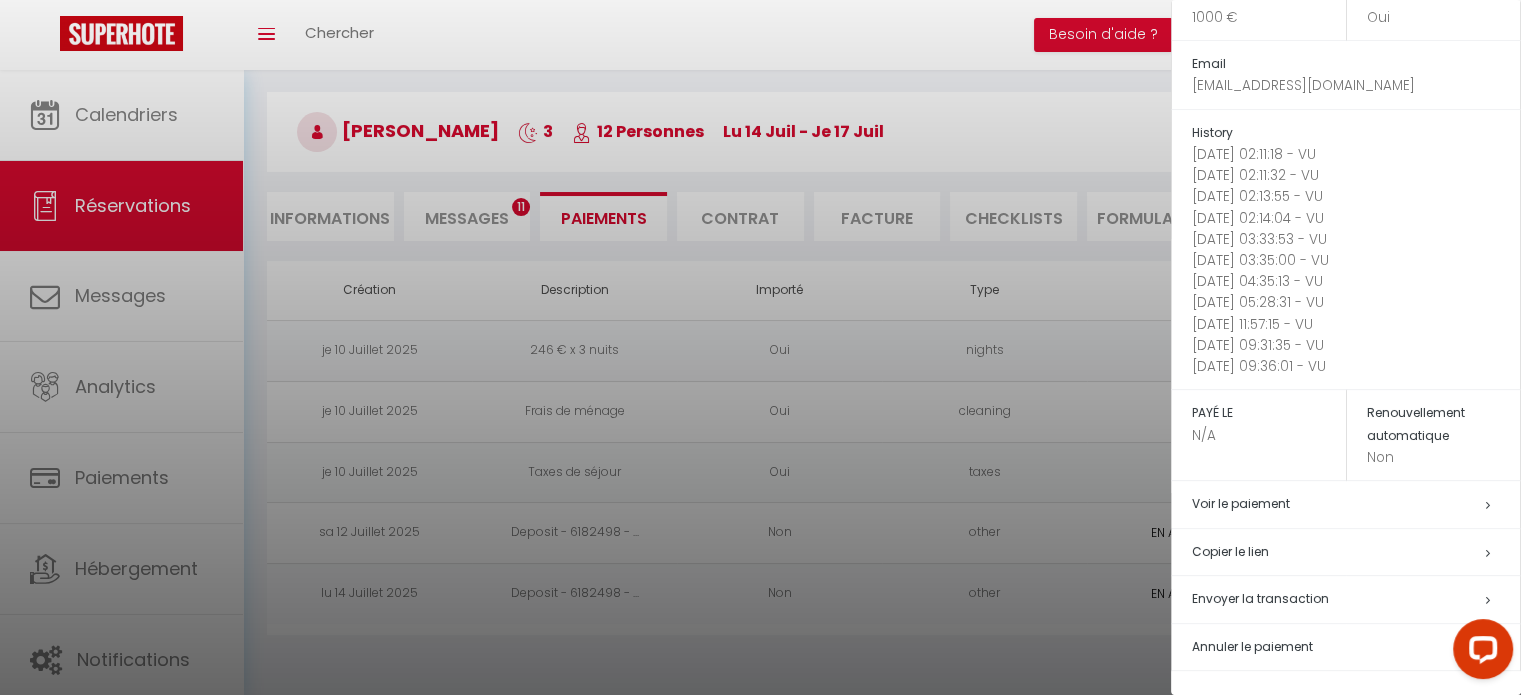 click on "Copier le lien" at bounding box center [1356, 552] 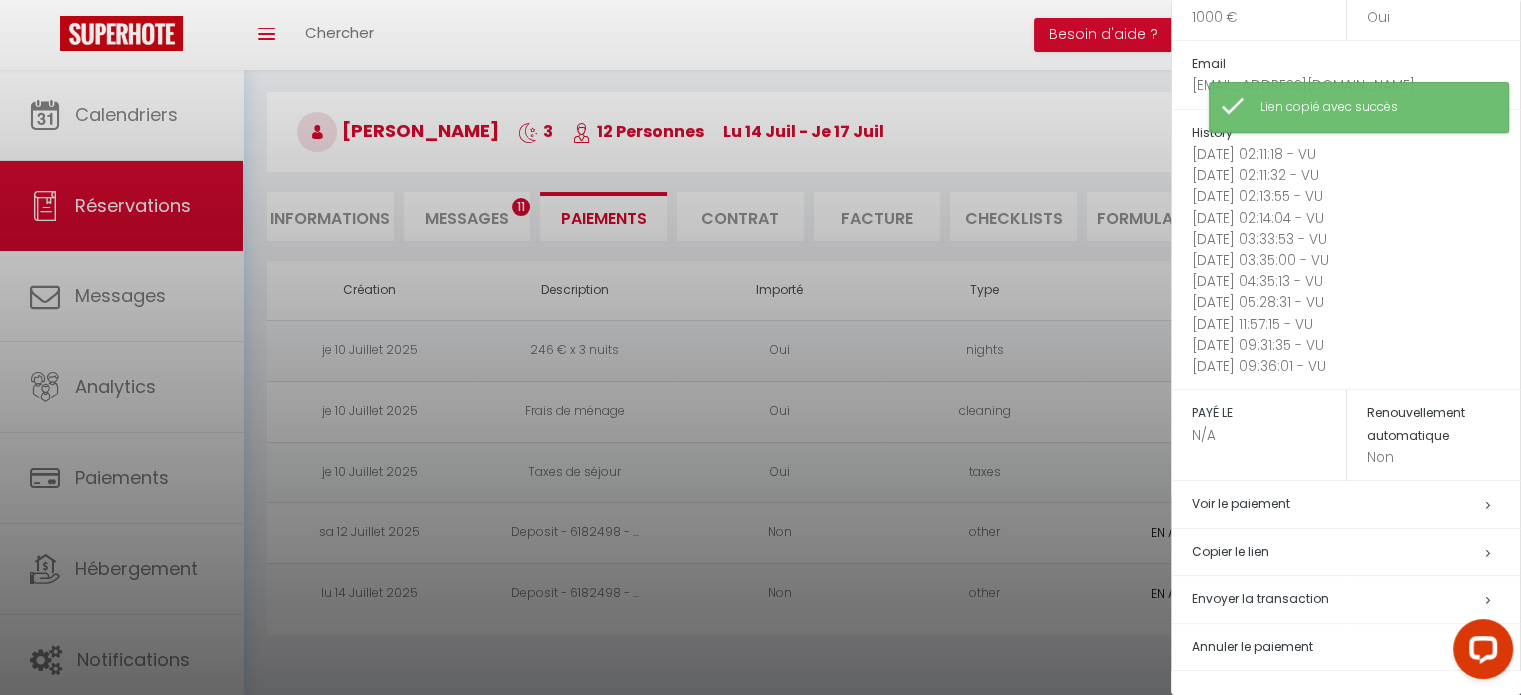 click on "Copier le lien" at bounding box center [1356, 552] 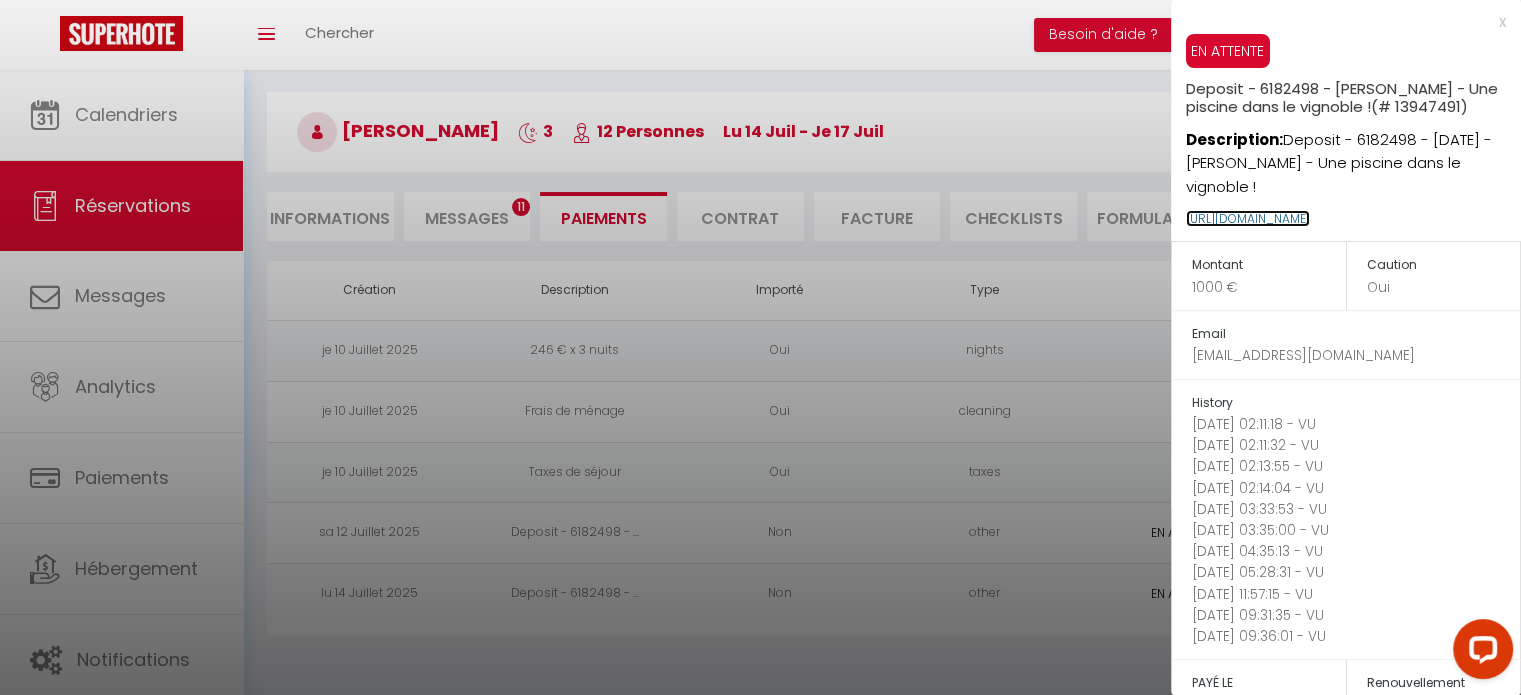 click on "https://superhote.com/applink/p/Wa7aPrW1" at bounding box center (1248, 218) 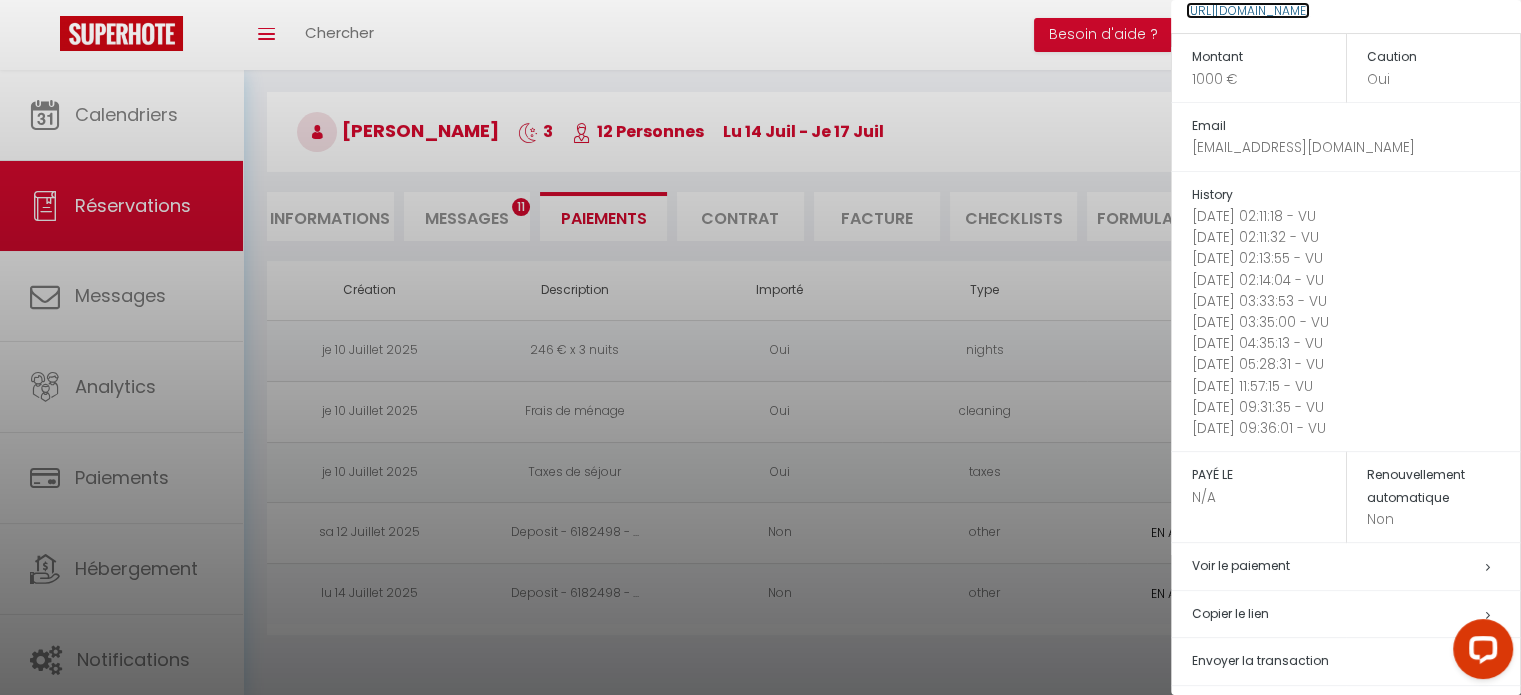 scroll, scrollTop: 284, scrollLeft: 0, axis: vertical 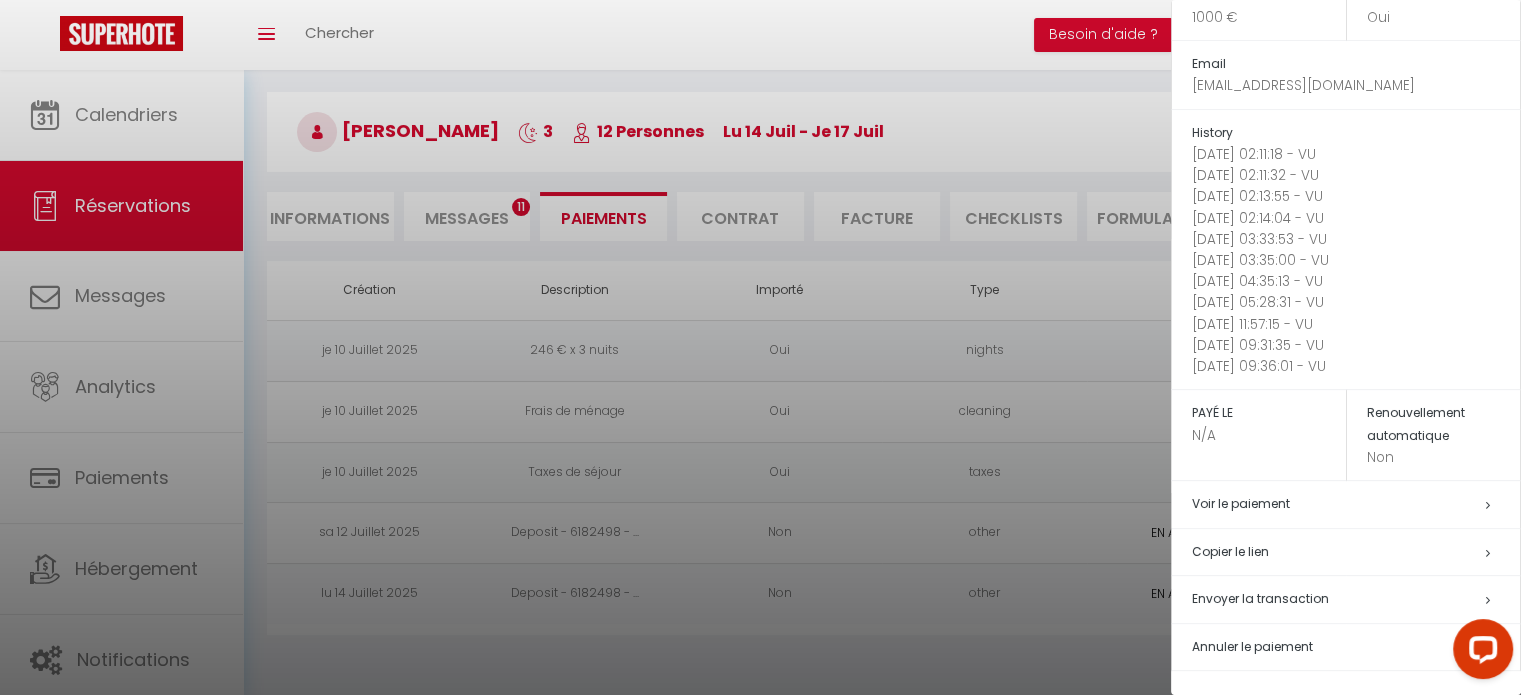 click at bounding box center (760, 347) 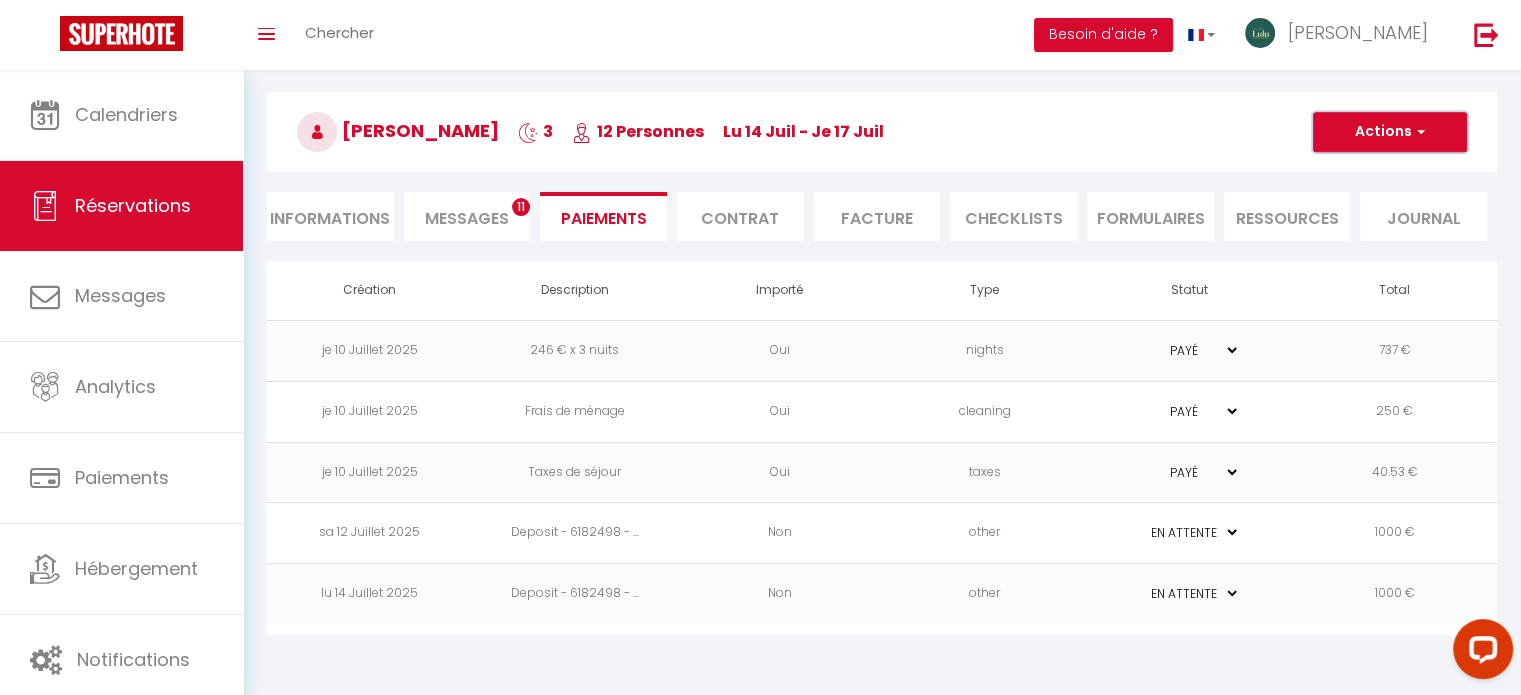 click at bounding box center (1418, 132) 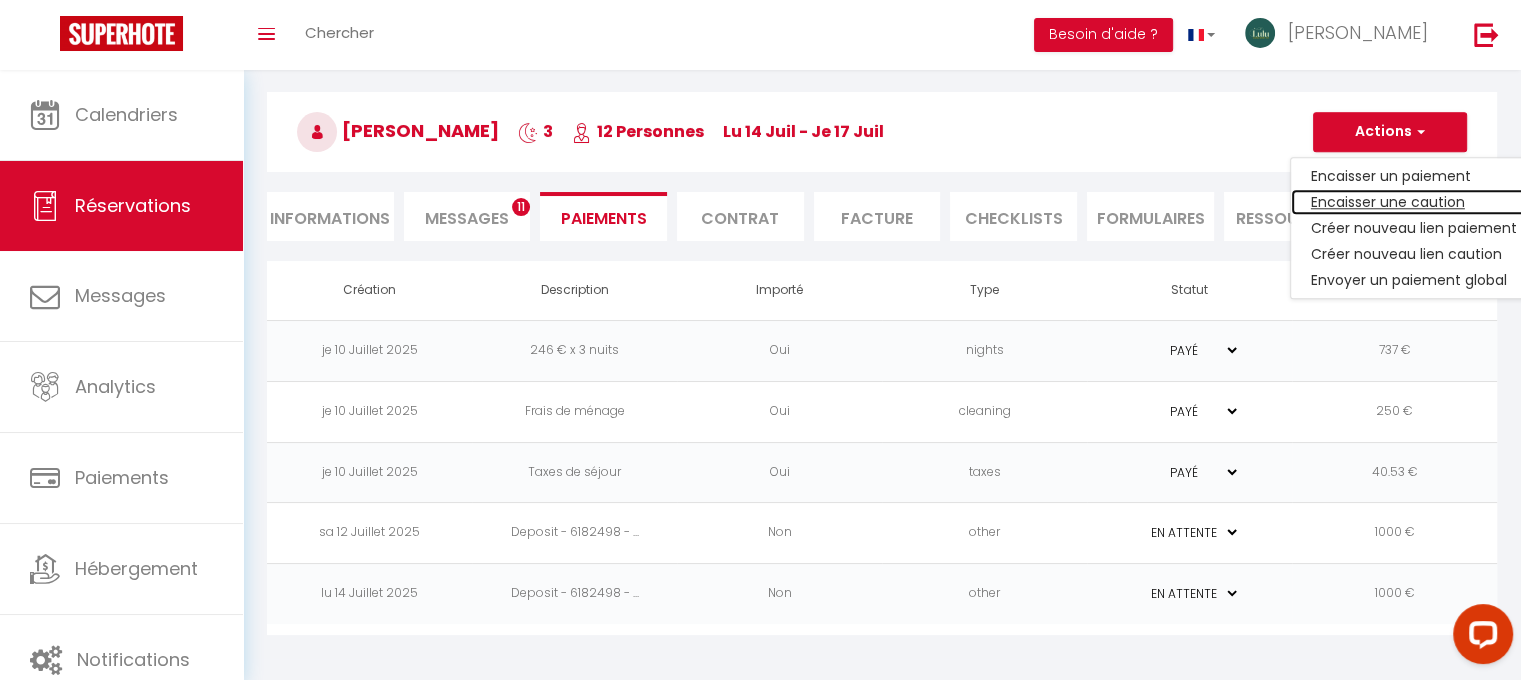 click on "Encaisser une caution" at bounding box center (1414, 202) 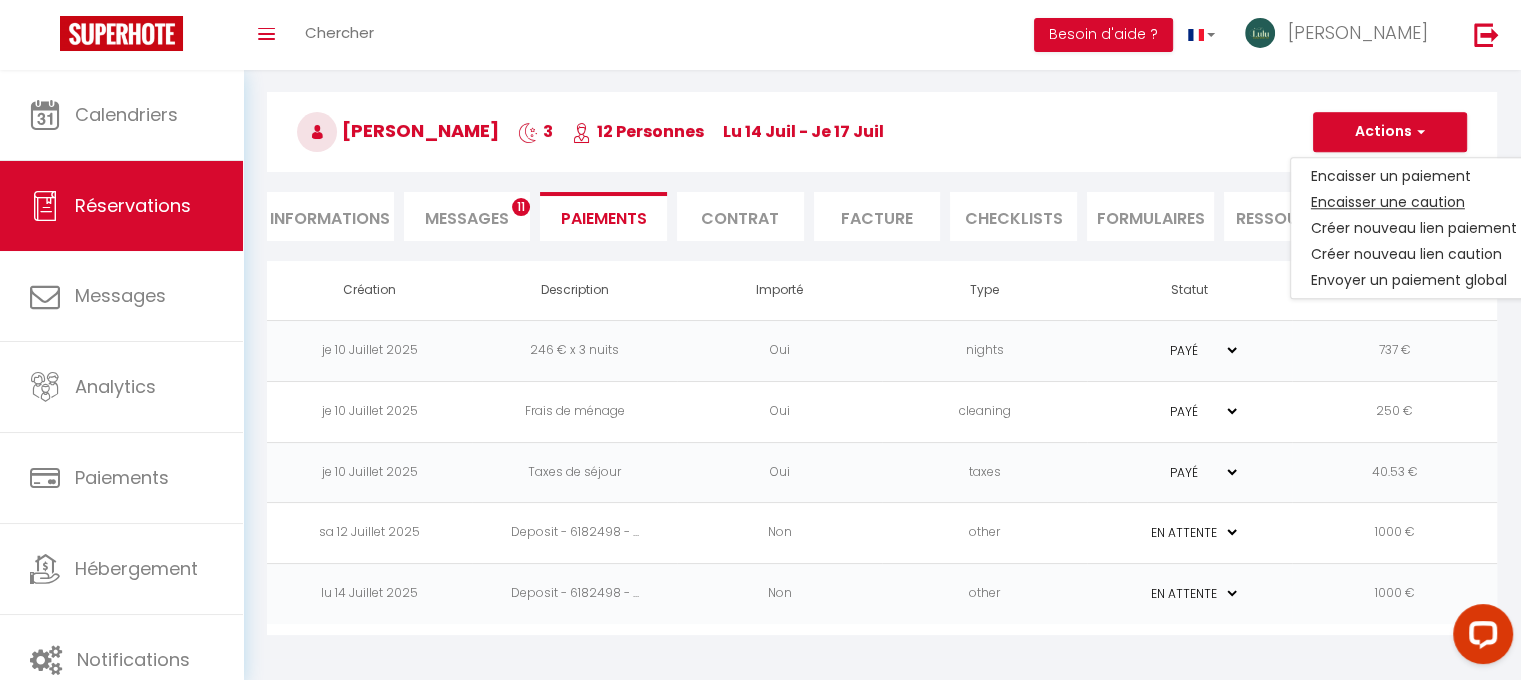 select on "nights" 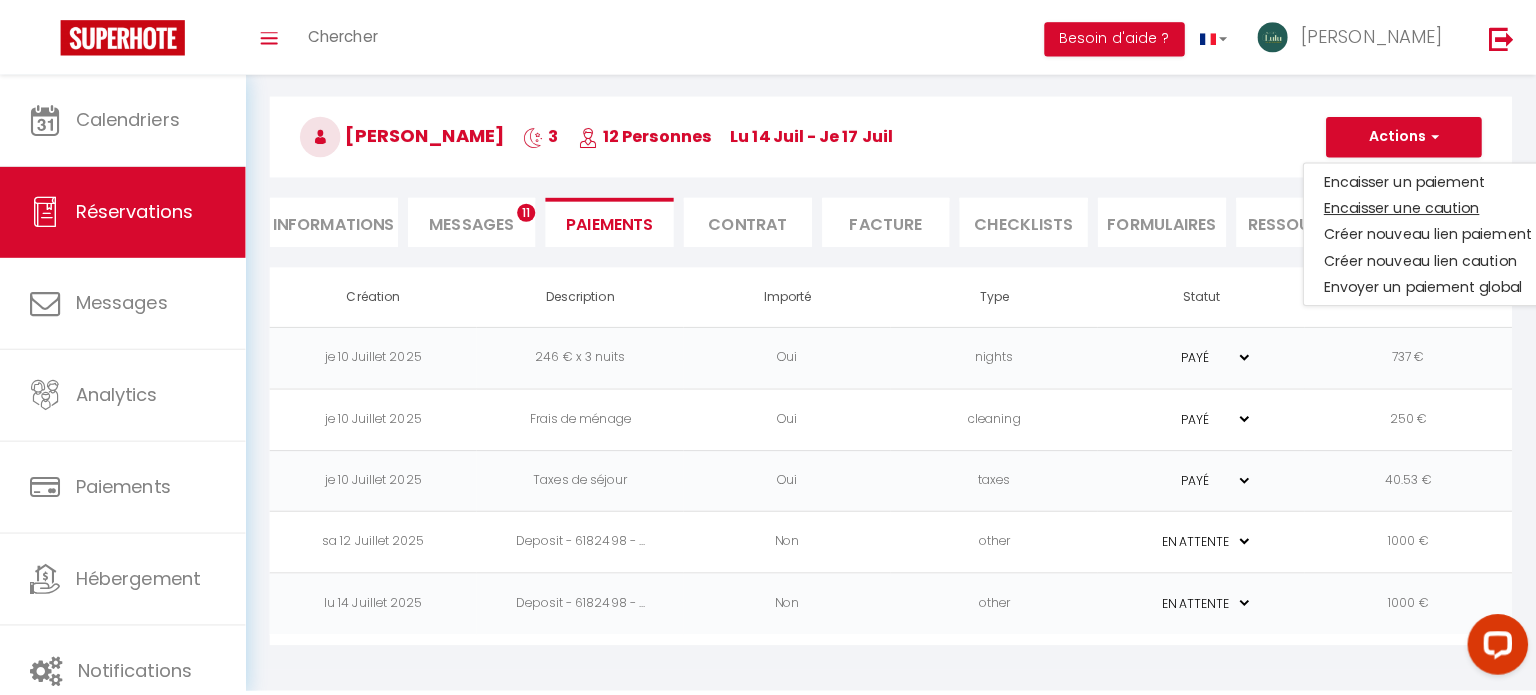 type 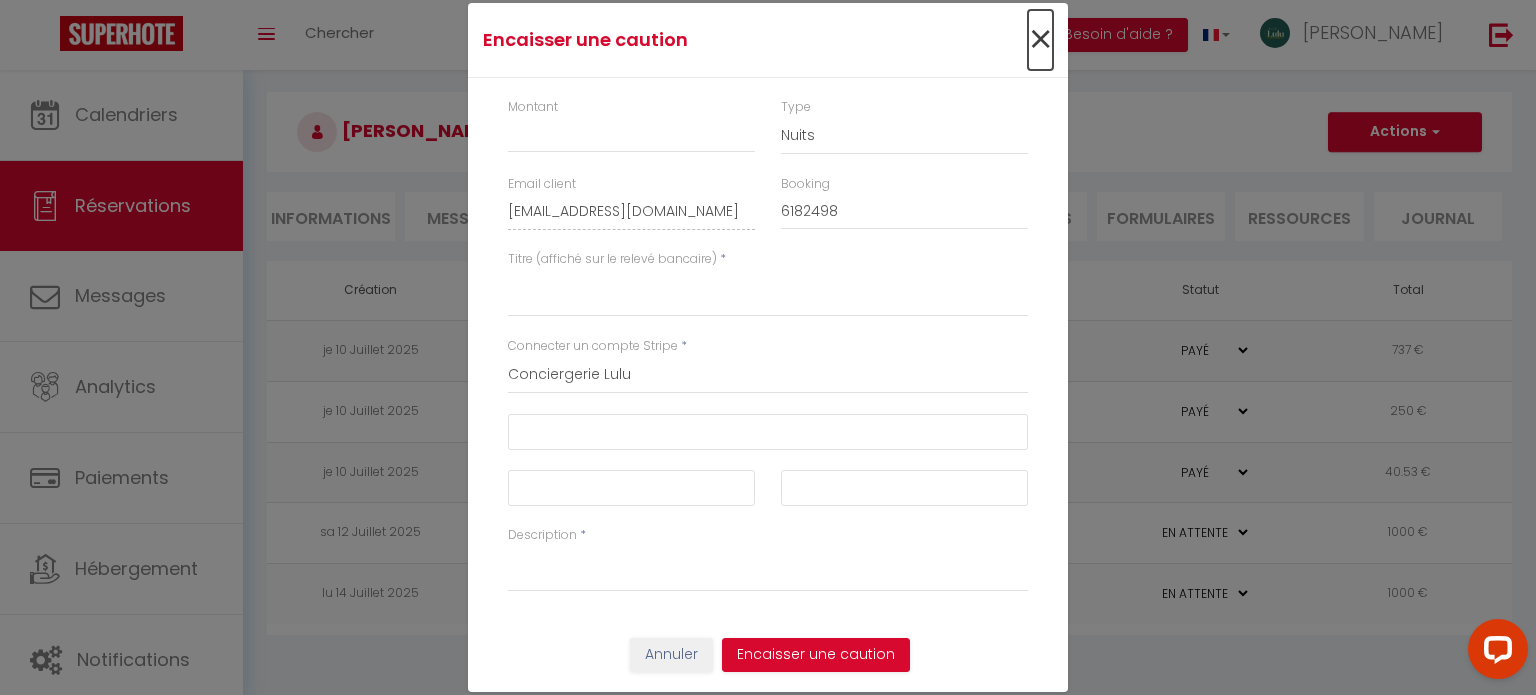 click on "×" at bounding box center [1040, 40] 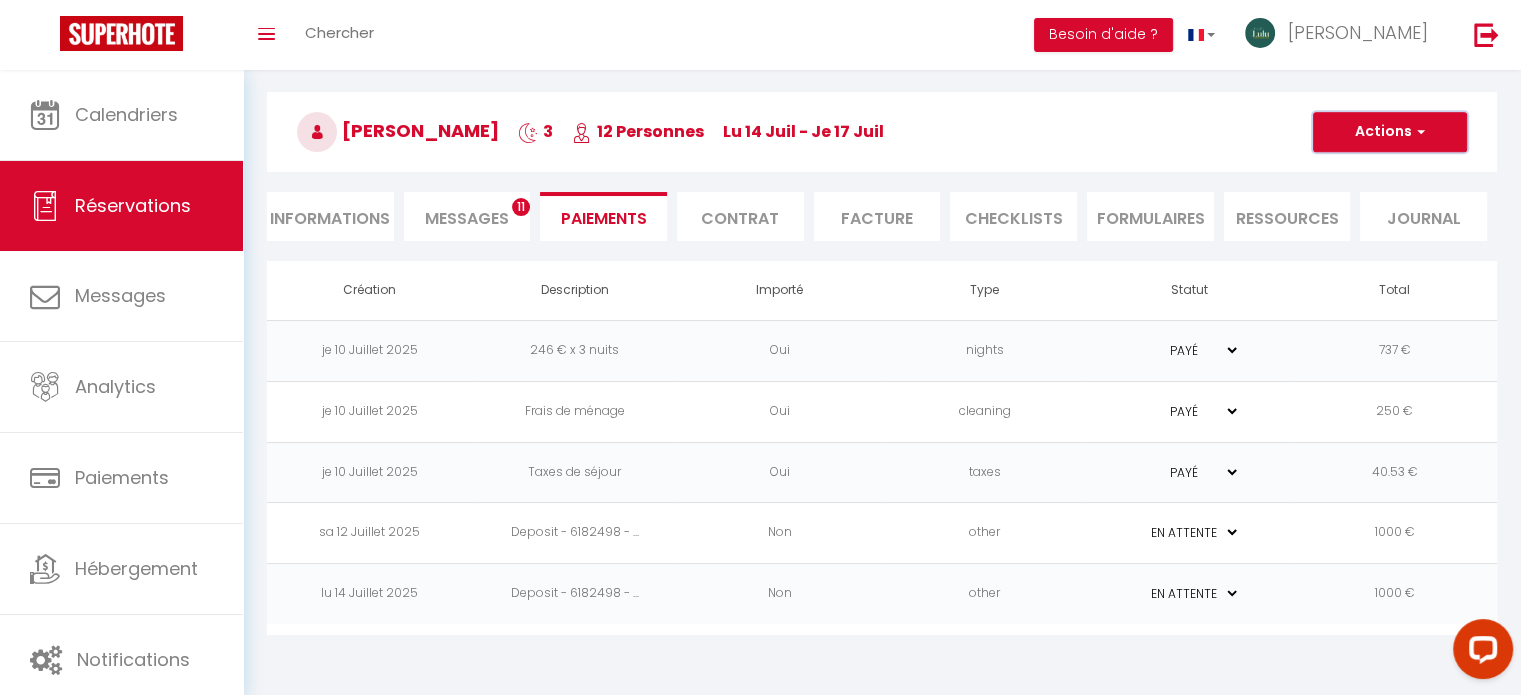 click on "Actions" at bounding box center (1390, 132) 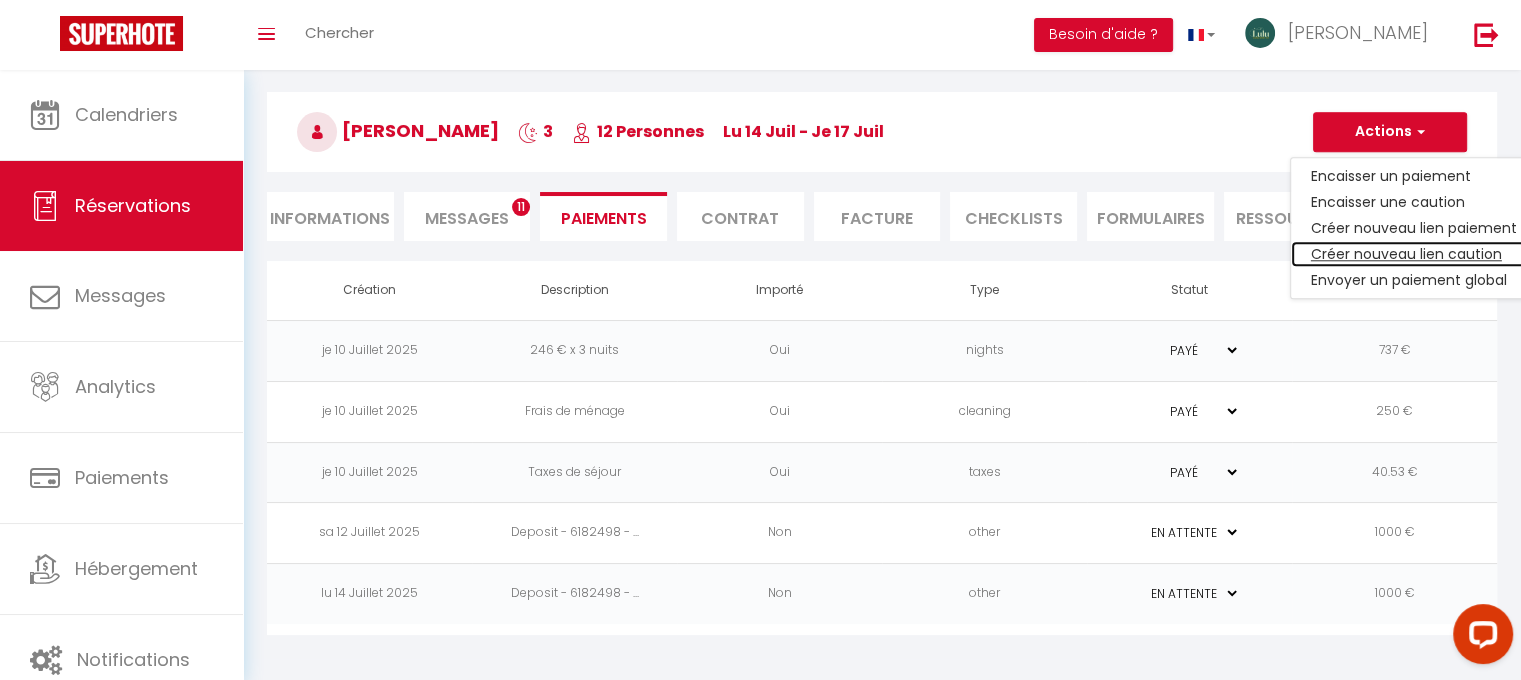 click on "Créer nouveau lien caution" at bounding box center [1414, 254] 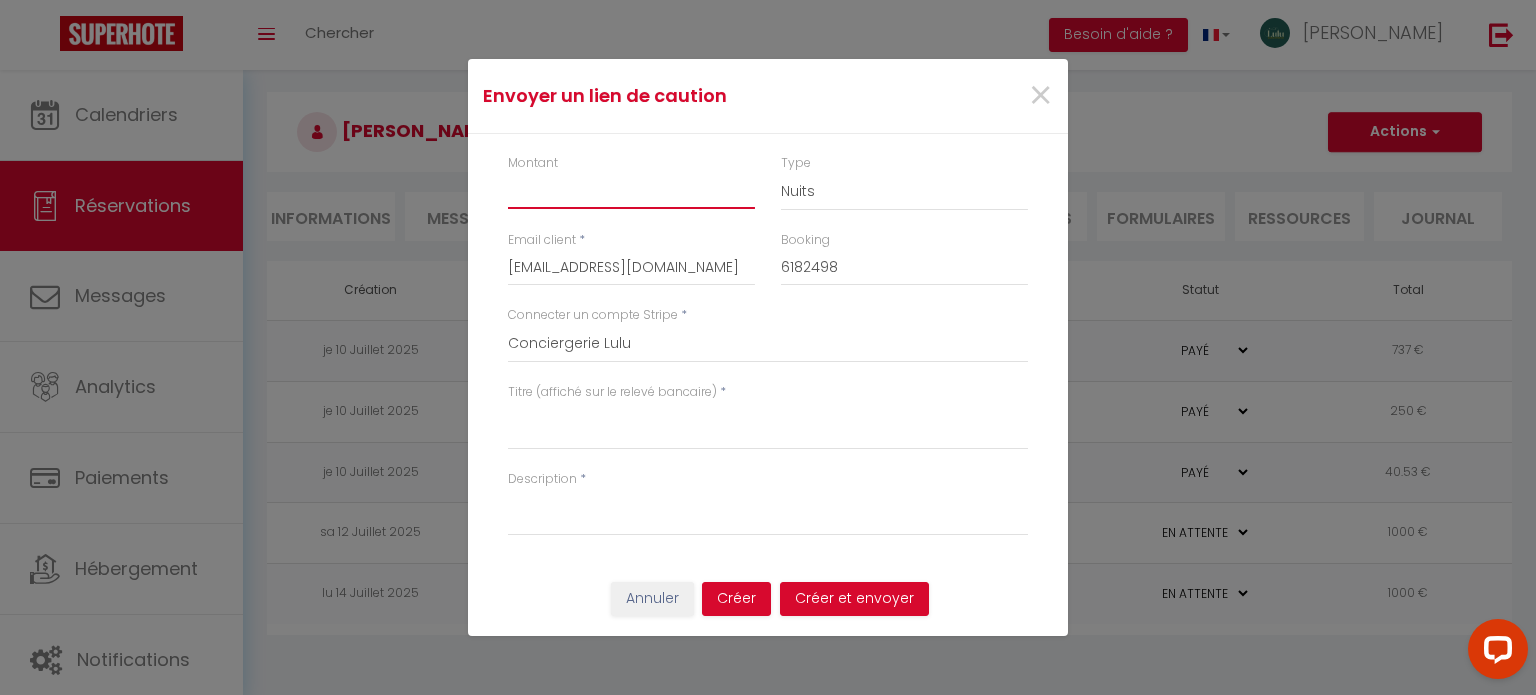 click on "Montant" at bounding box center [631, 191] 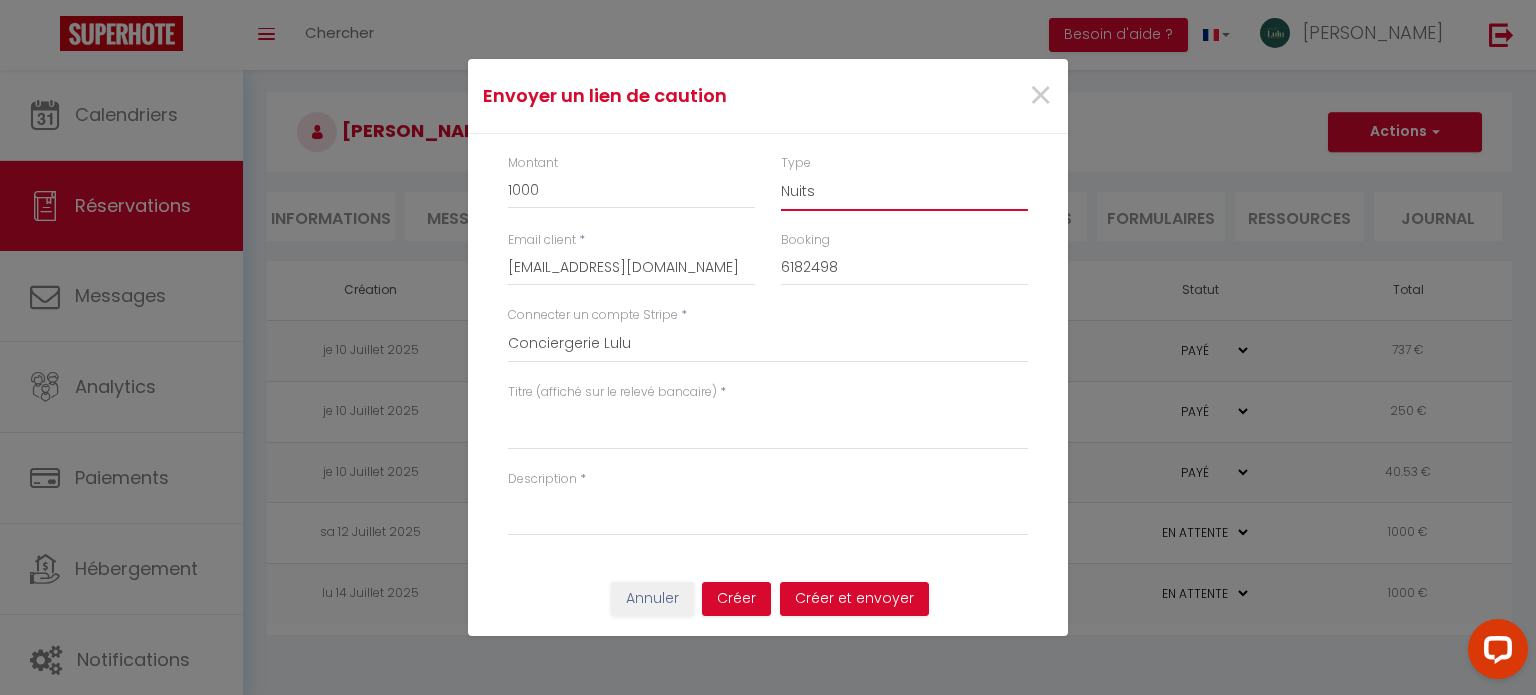 click on "Nuits   Frais de ménage   Taxe de séjour   Autre" at bounding box center (904, 192) 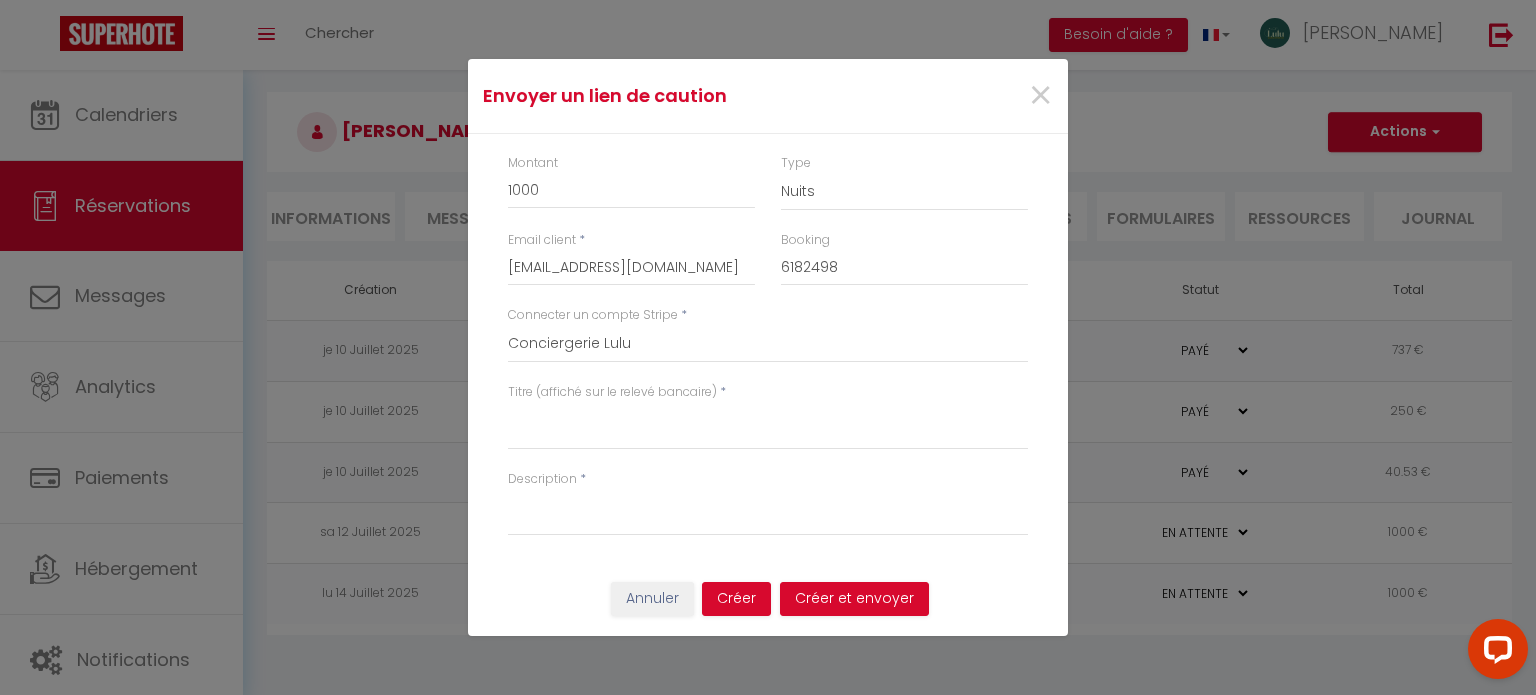 click on "Envoyer un lien de caution" at bounding box center [668, 96] 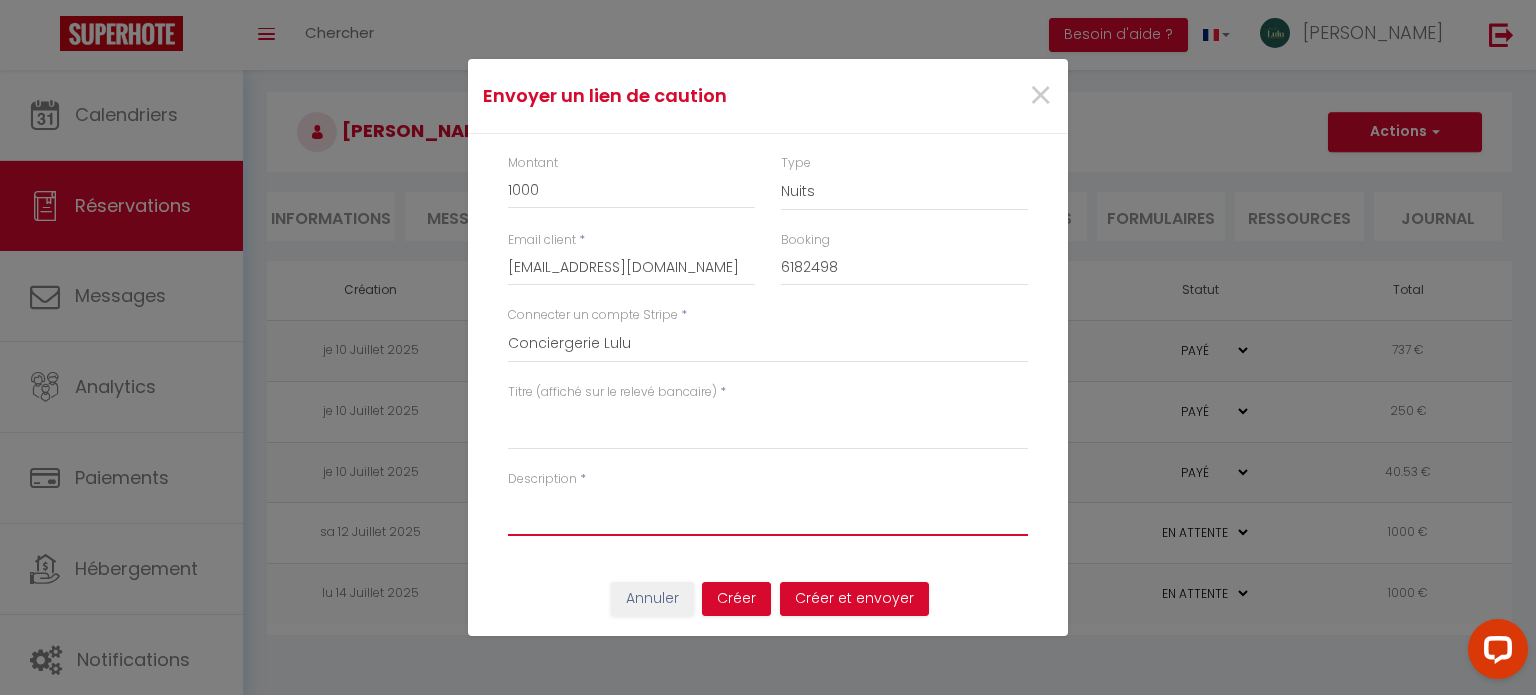 click on "Description" at bounding box center [768, 512] 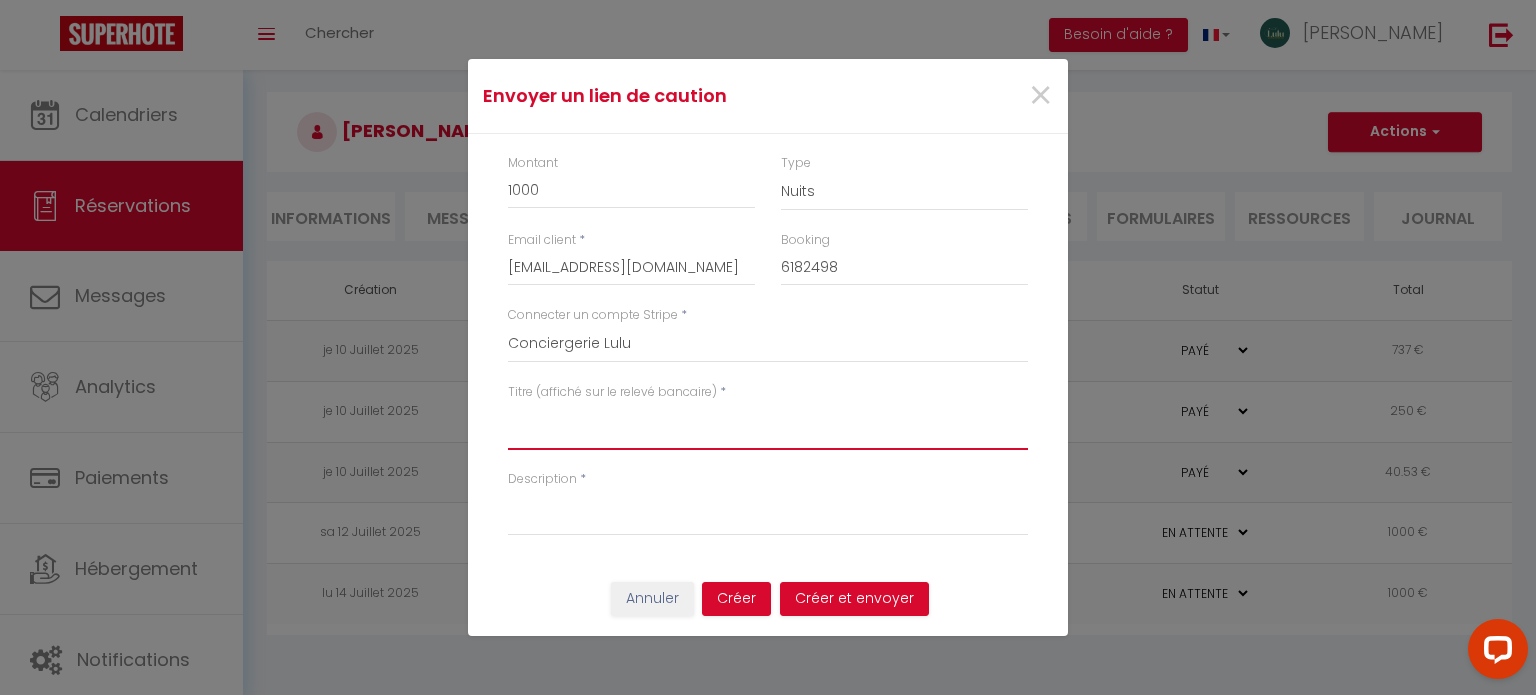click on "Titre (affiché sur le relevé bancaire)" at bounding box center (768, 426) 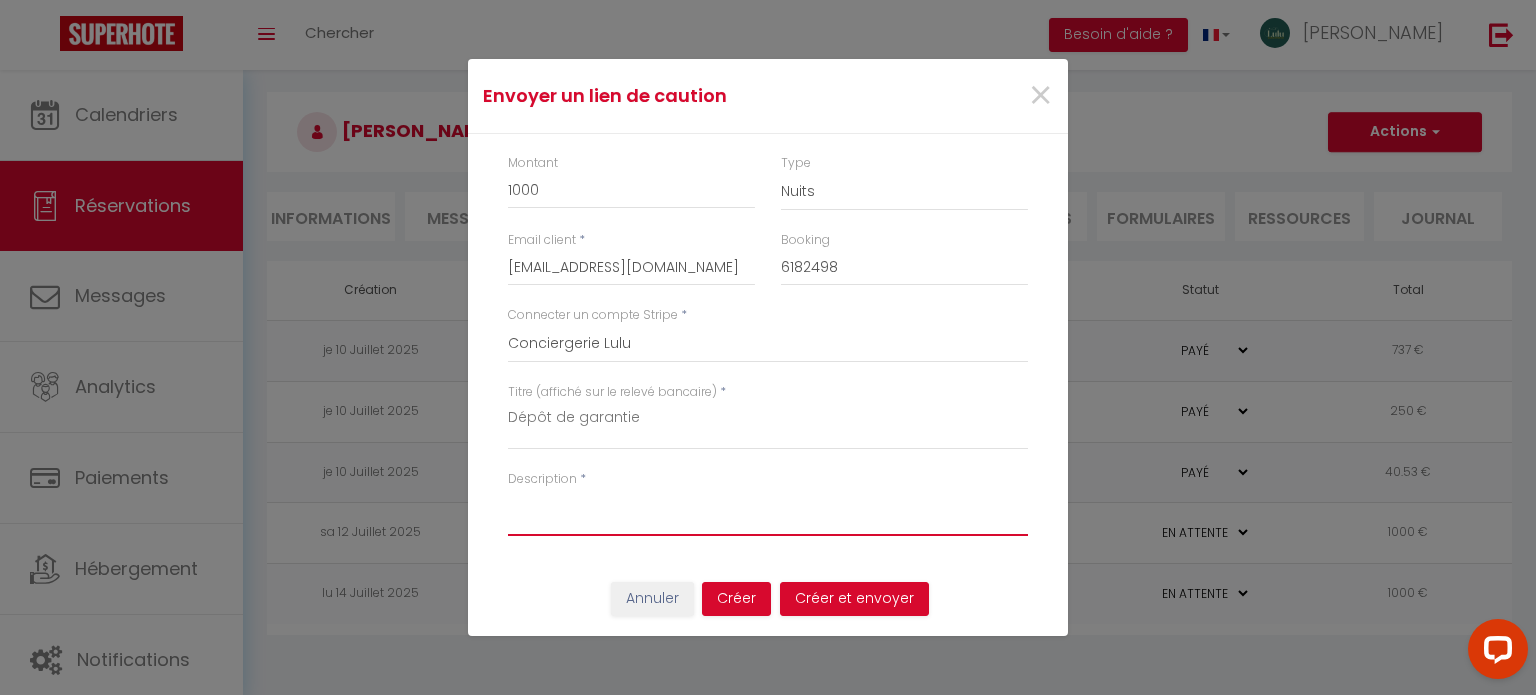 click on "Description" at bounding box center (768, 512) 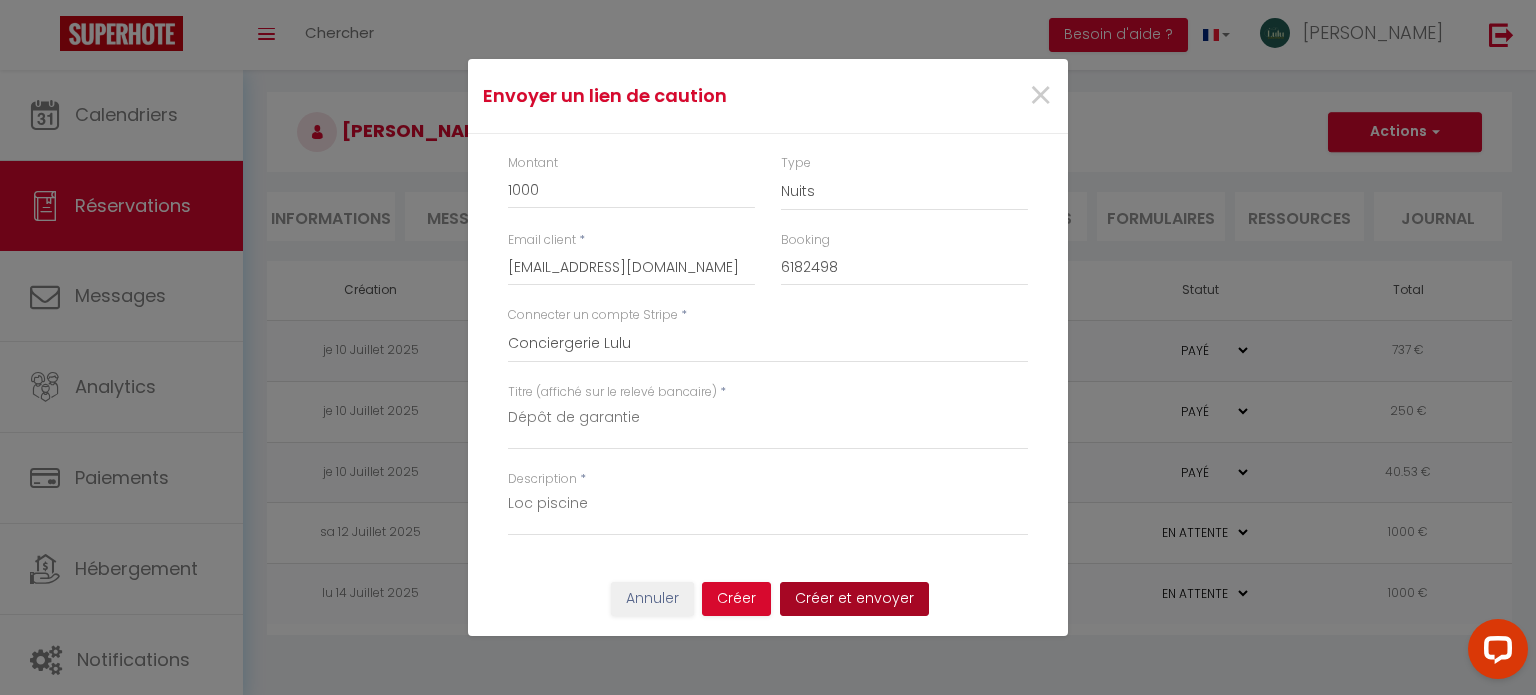 click on "Créer et envoyer" at bounding box center [854, 599] 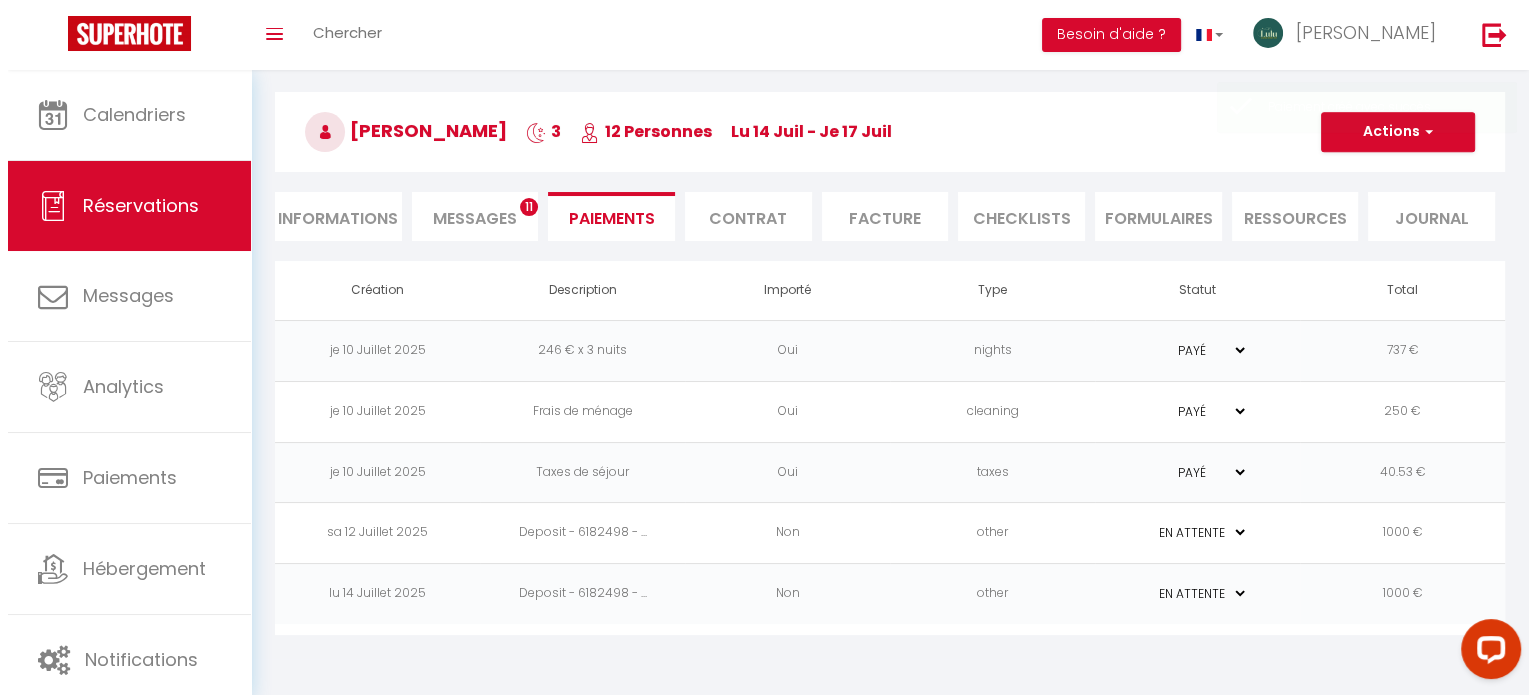 scroll, scrollTop: 0, scrollLeft: 0, axis: both 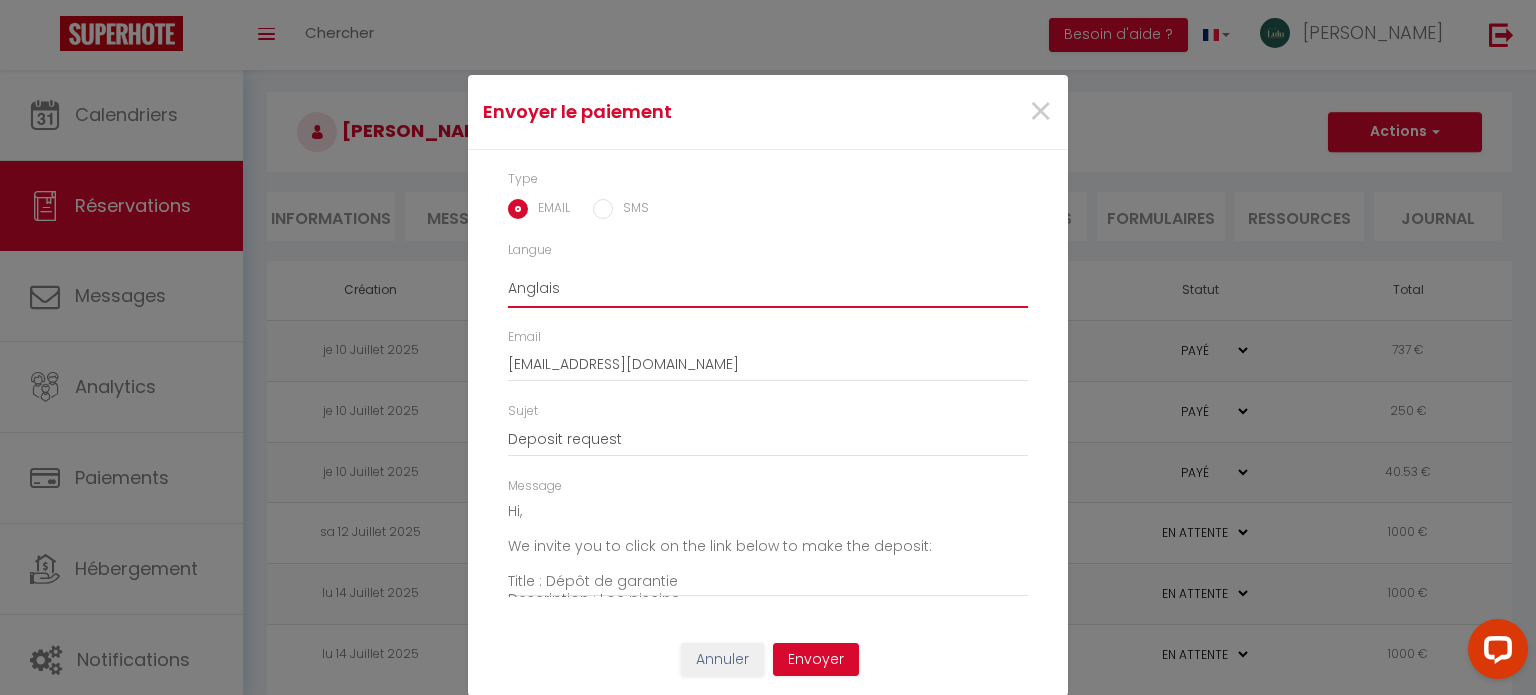 click on "Anglais   Français   Espagnol   Portugais" at bounding box center [768, 289] 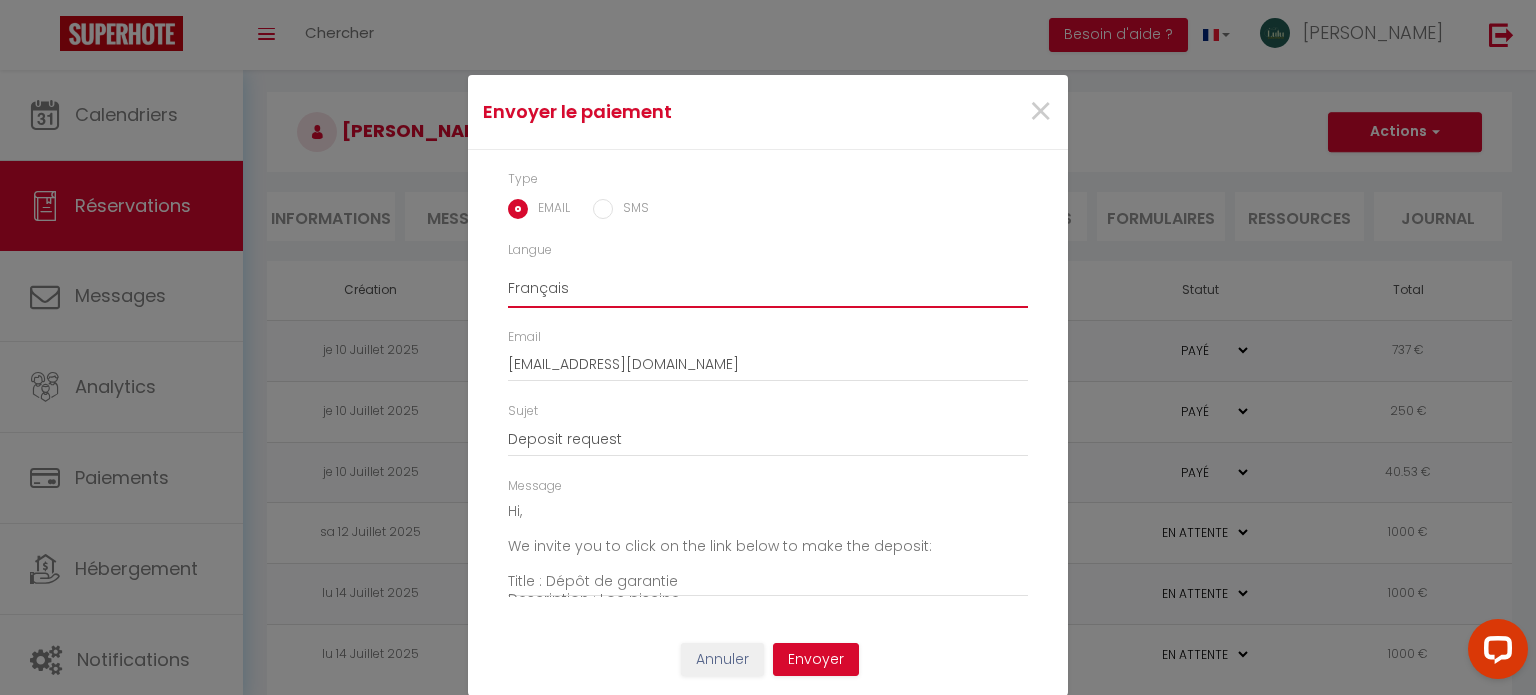 click on "Anglais   Français   Espagnol   Portugais" at bounding box center (768, 289) 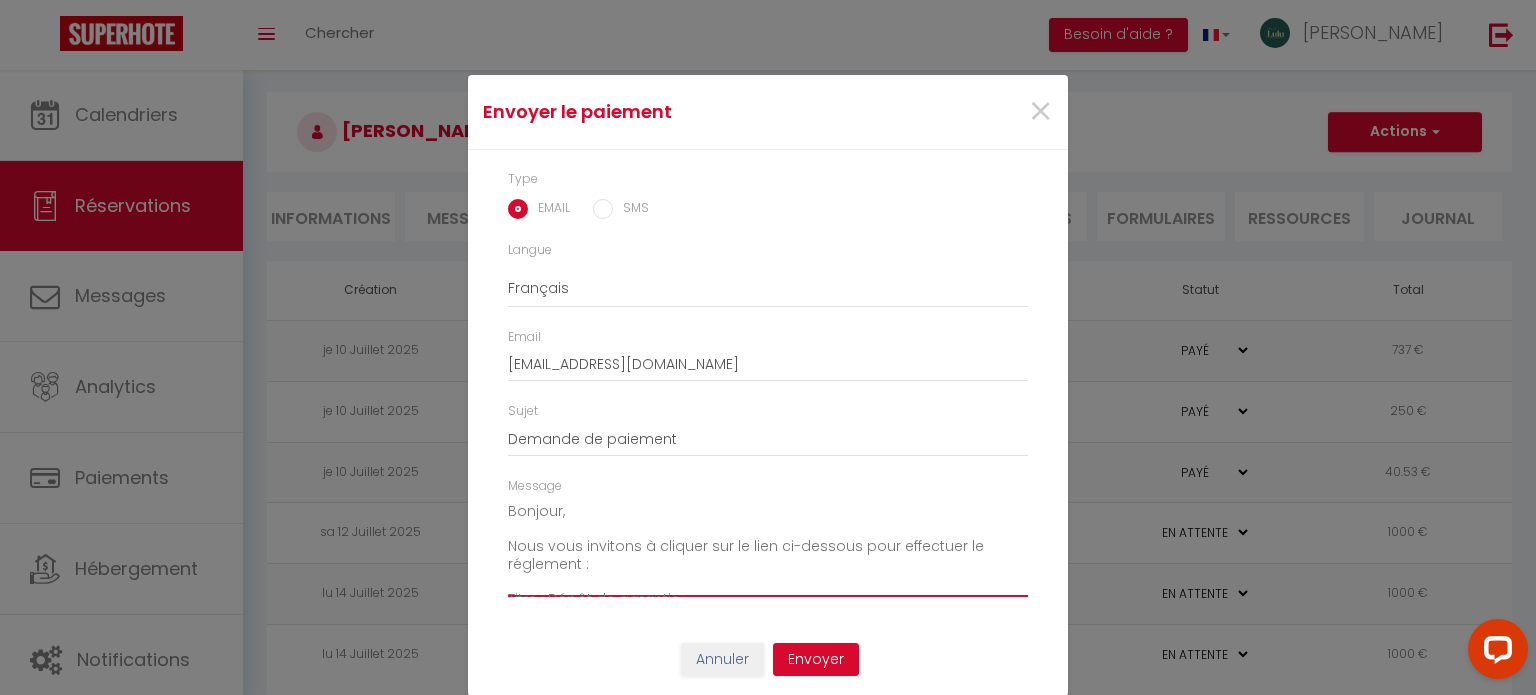 click on "Bonjour,
Nous vous invitons à cliquer sur le lien ci-dessous pour effectuer le réglement :
Titre : Dépôt de garantie
Description : Loc piscine
Lien : https://superhote.com/applink/p/i94gyugd
A très vite,
--
Une piscine dans le vignoble !" at bounding box center [768, 546] 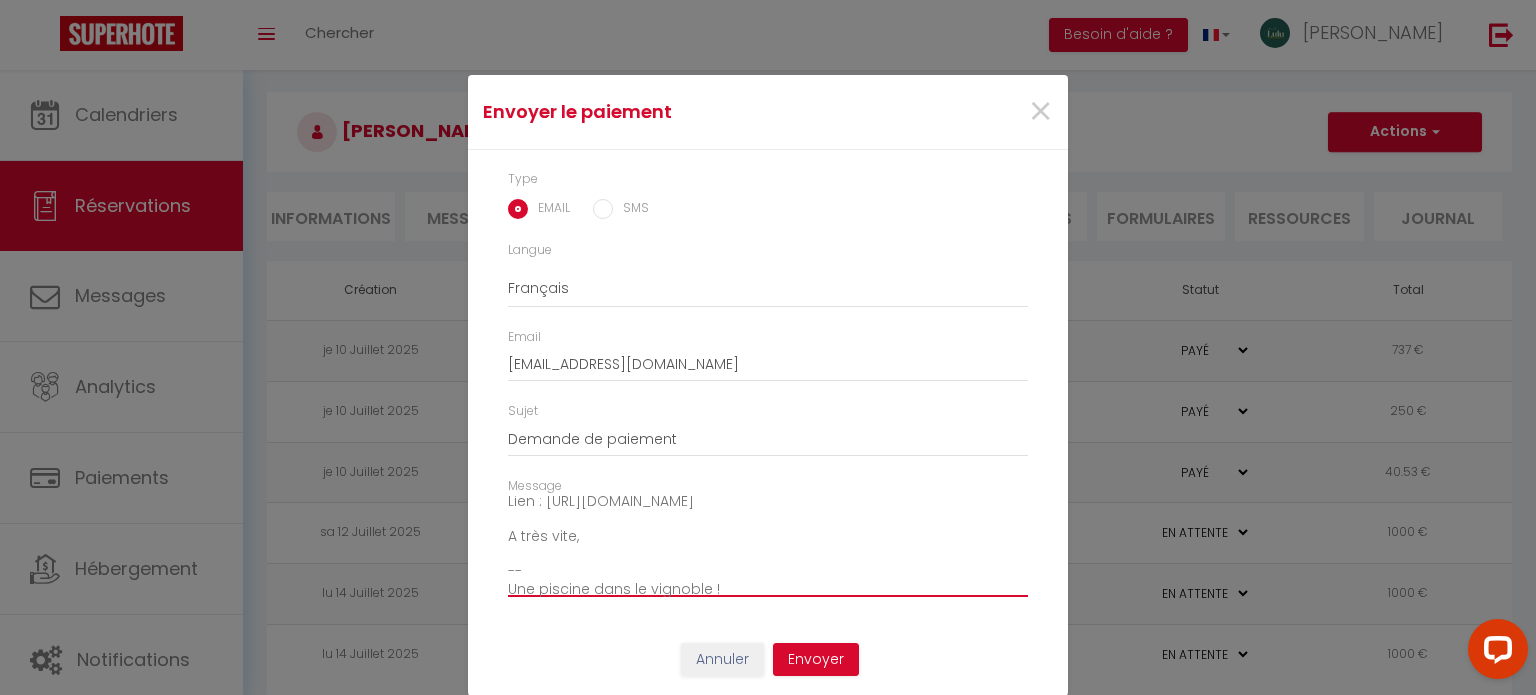 scroll, scrollTop: 192, scrollLeft: 0, axis: vertical 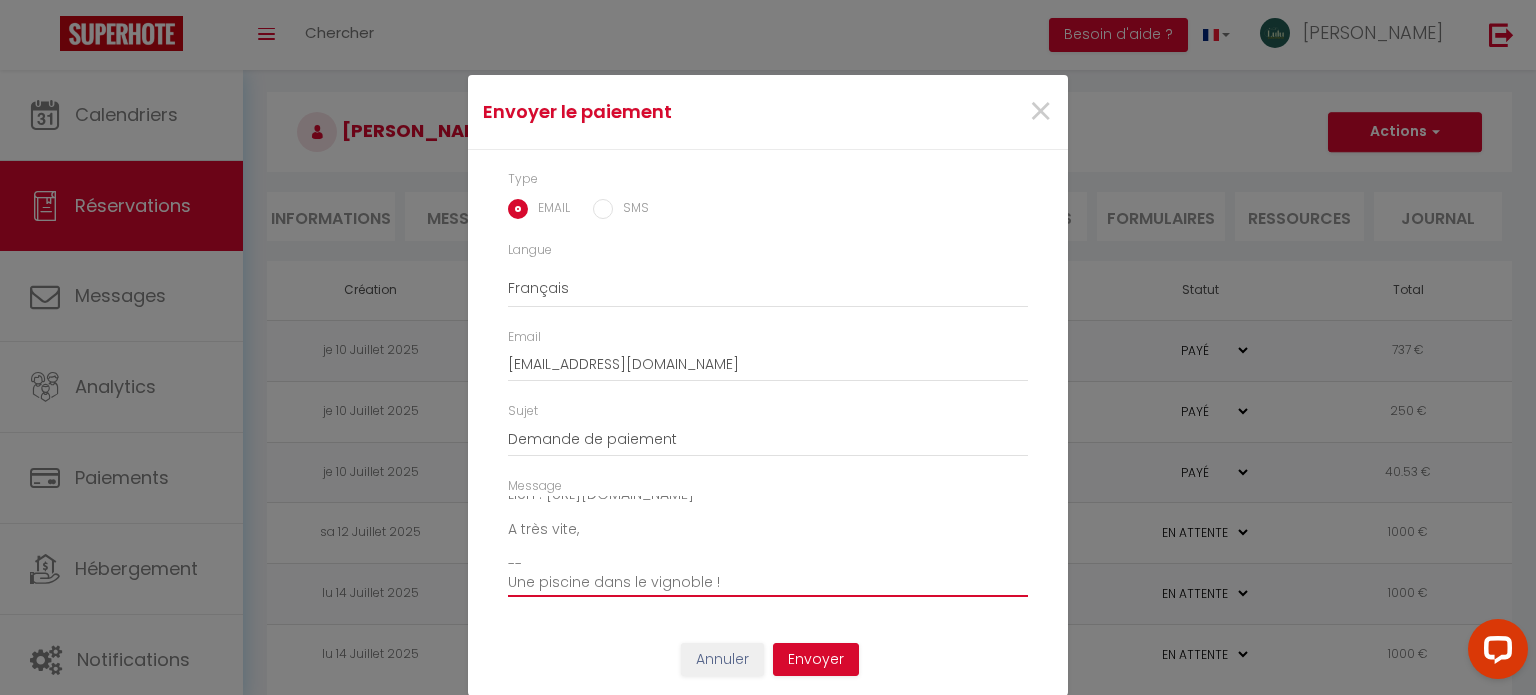 click on "Bonjour Victor,
Je regrette mais le paiement du dépôt de garantie n'a pas été fait ou n'a pas fonctionné.
Nous vous invitons à cliquer sur le lien ci-dessous pour effectuer le réglement :
Titre : Dépôt de garantie
Description : Loc piscine
Lien : https://superhote.com/applink/p/i94gyugd
A très vite,
--
Une piscine dans le vignoble !" at bounding box center [768, 546] 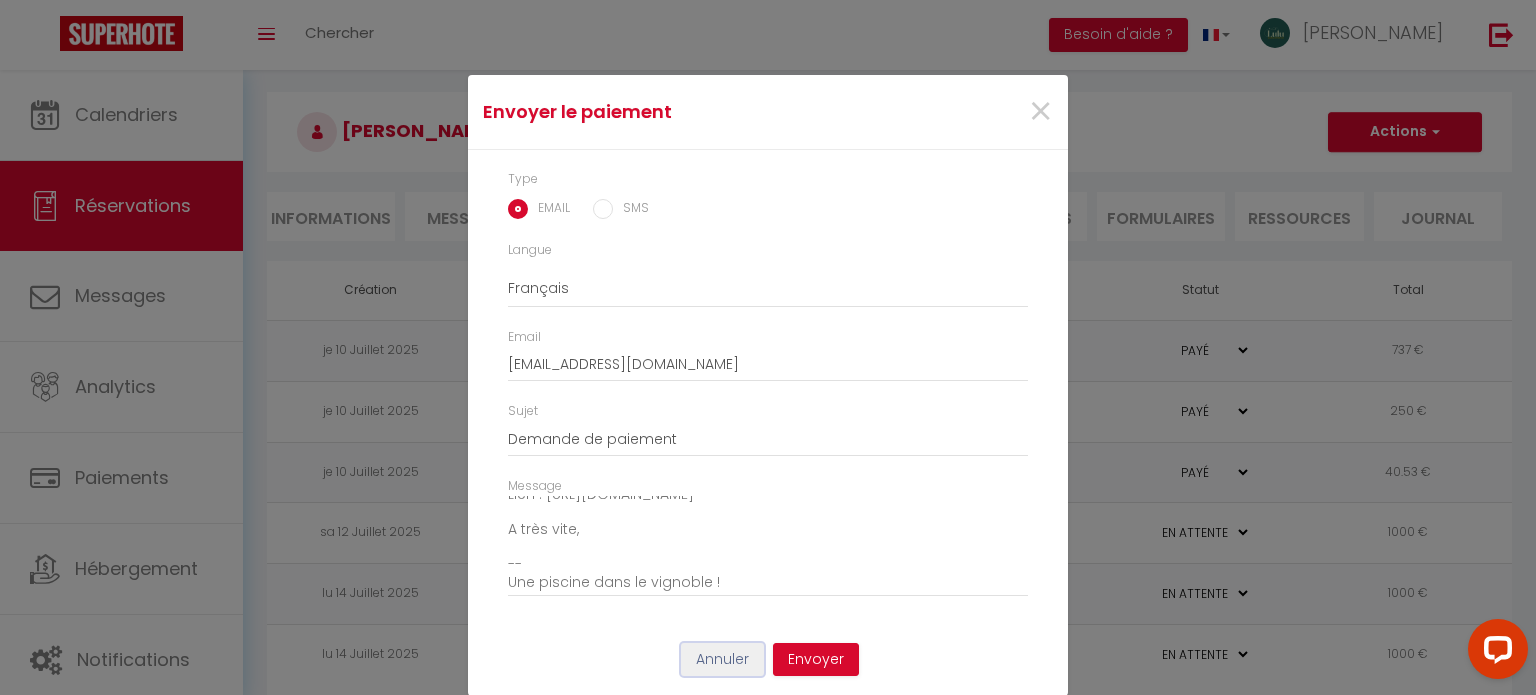 click on "Annuler" at bounding box center [722, 660] 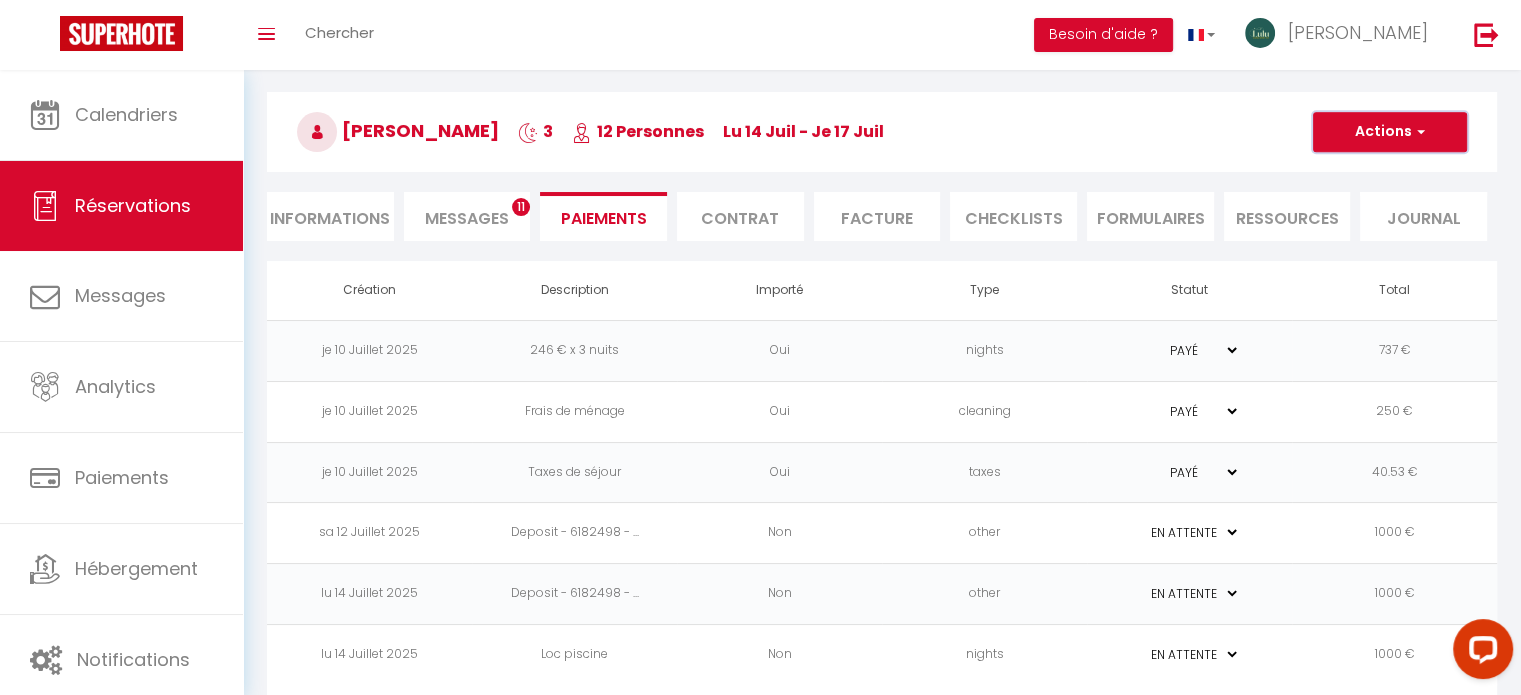 click on "Actions" at bounding box center (1390, 132) 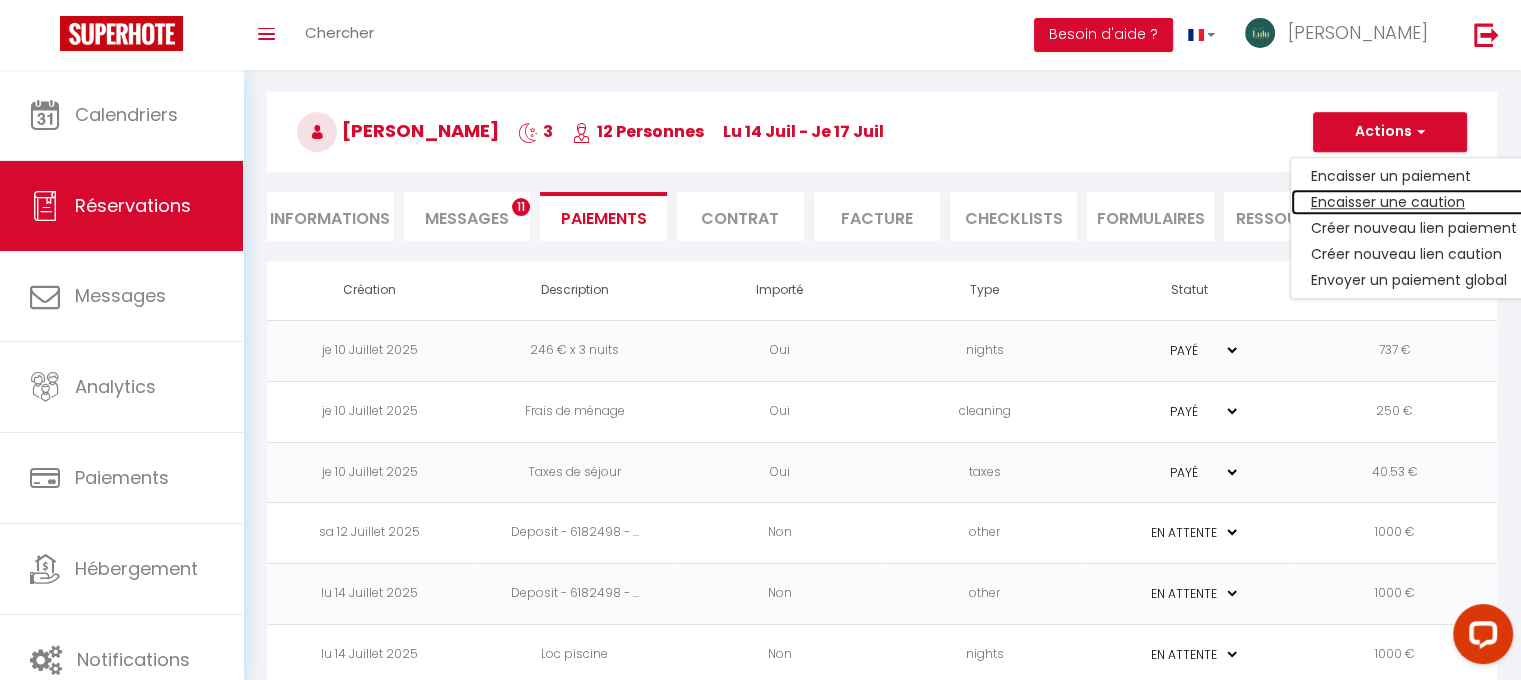click on "Encaisser une caution" at bounding box center [1414, 202] 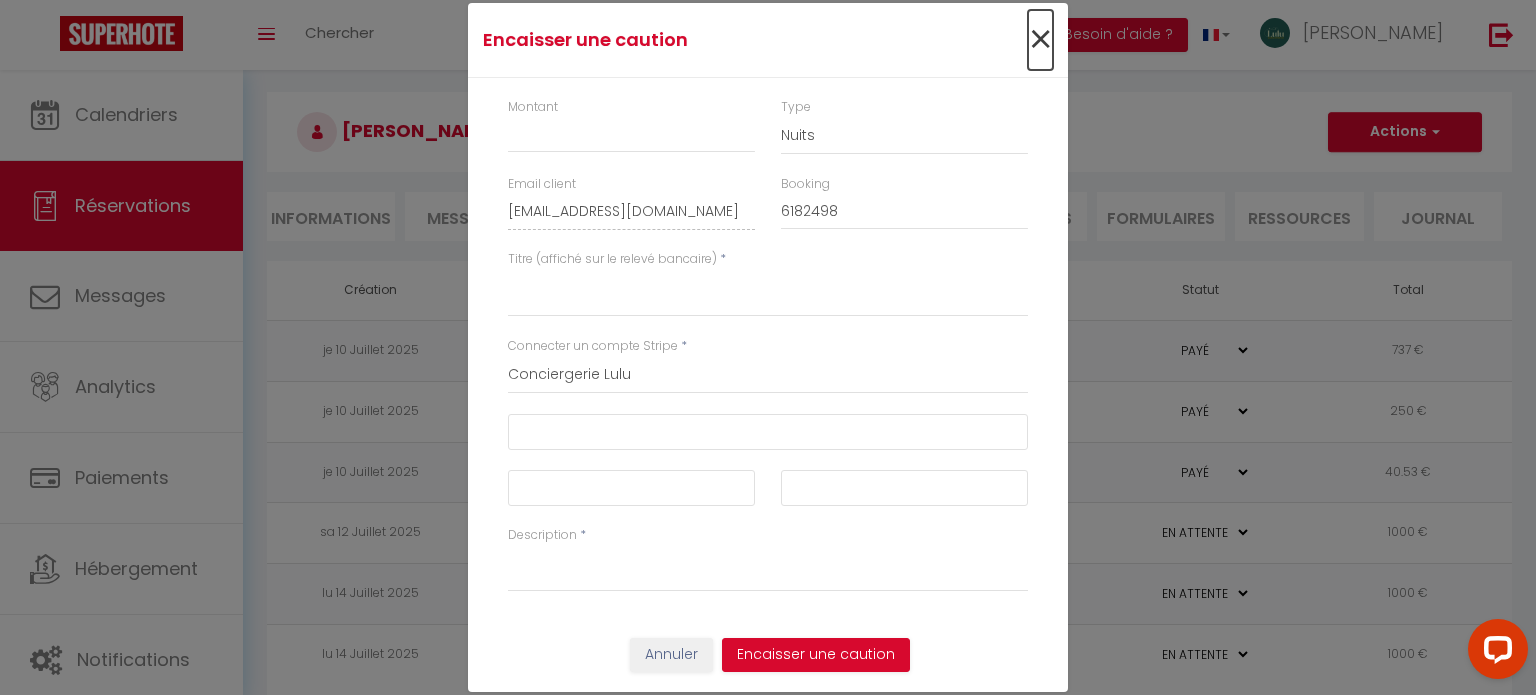 click on "×" at bounding box center [1040, 40] 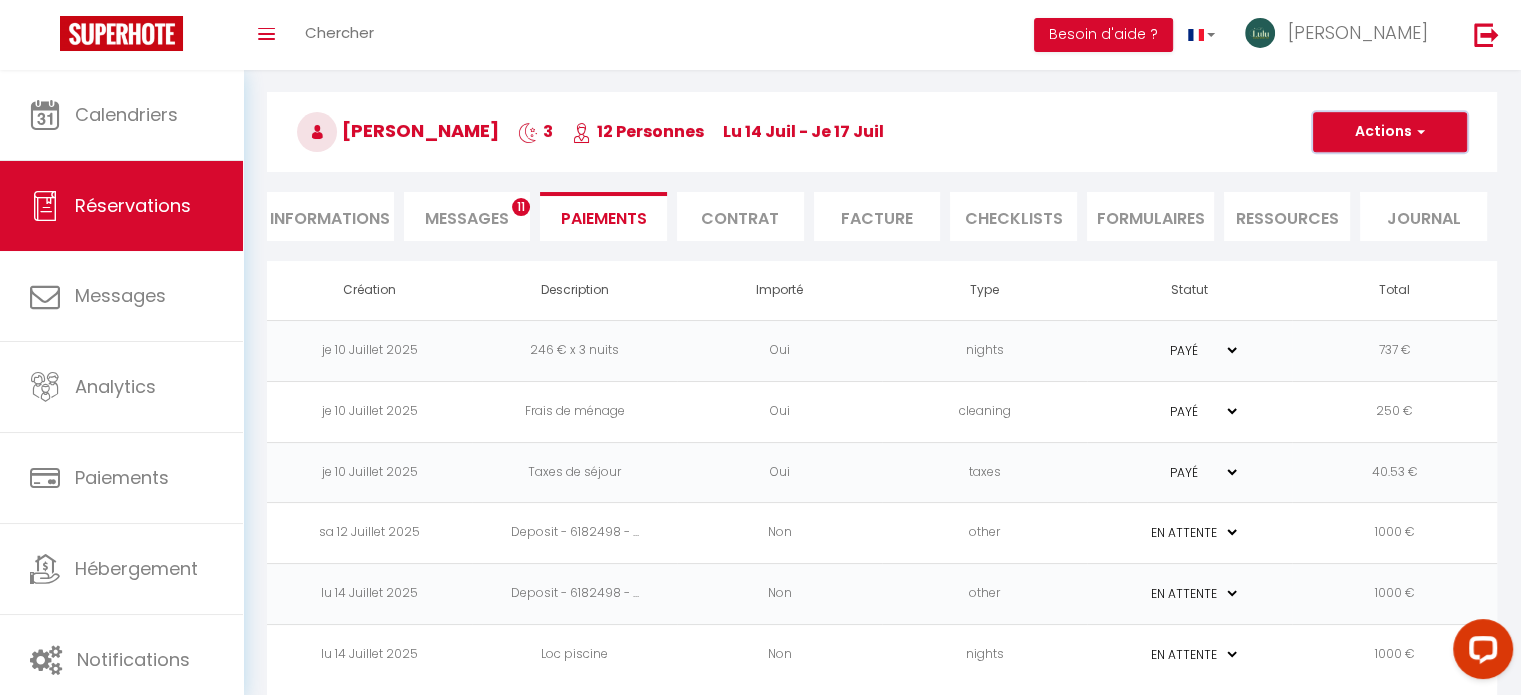 click on "Actions" at bounding box center (1390, 132) 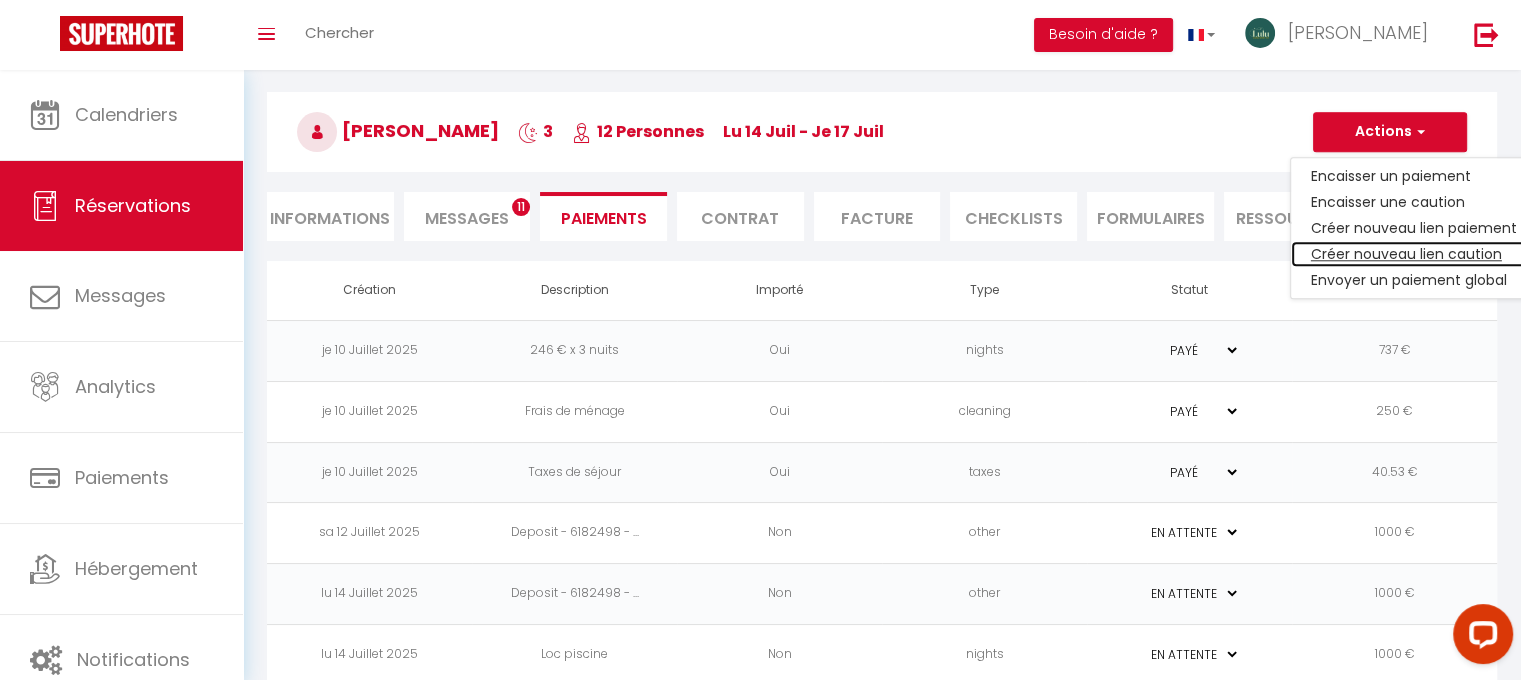 click on "Créer nouveau lien caution" at bounding box center [1414, 254] 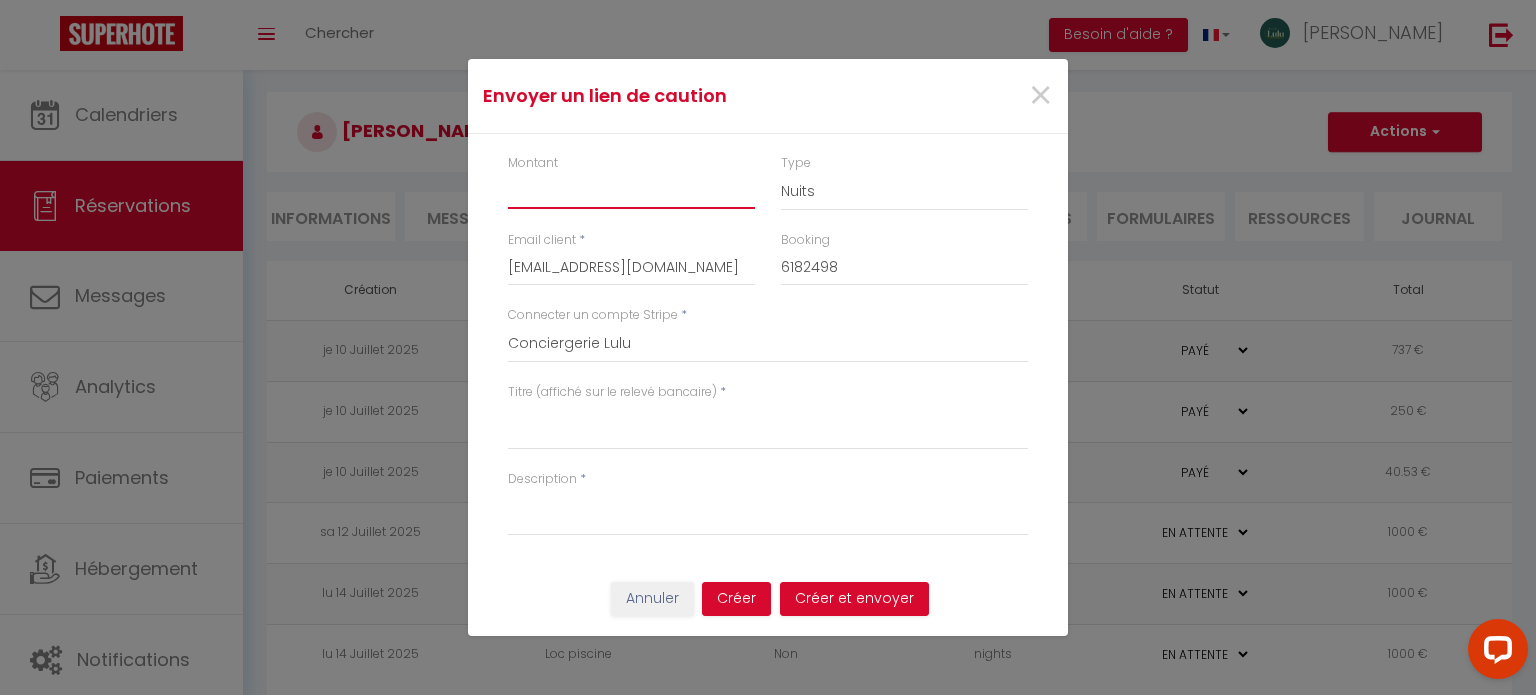 click on "Montant" at bounding box center (631, 191) 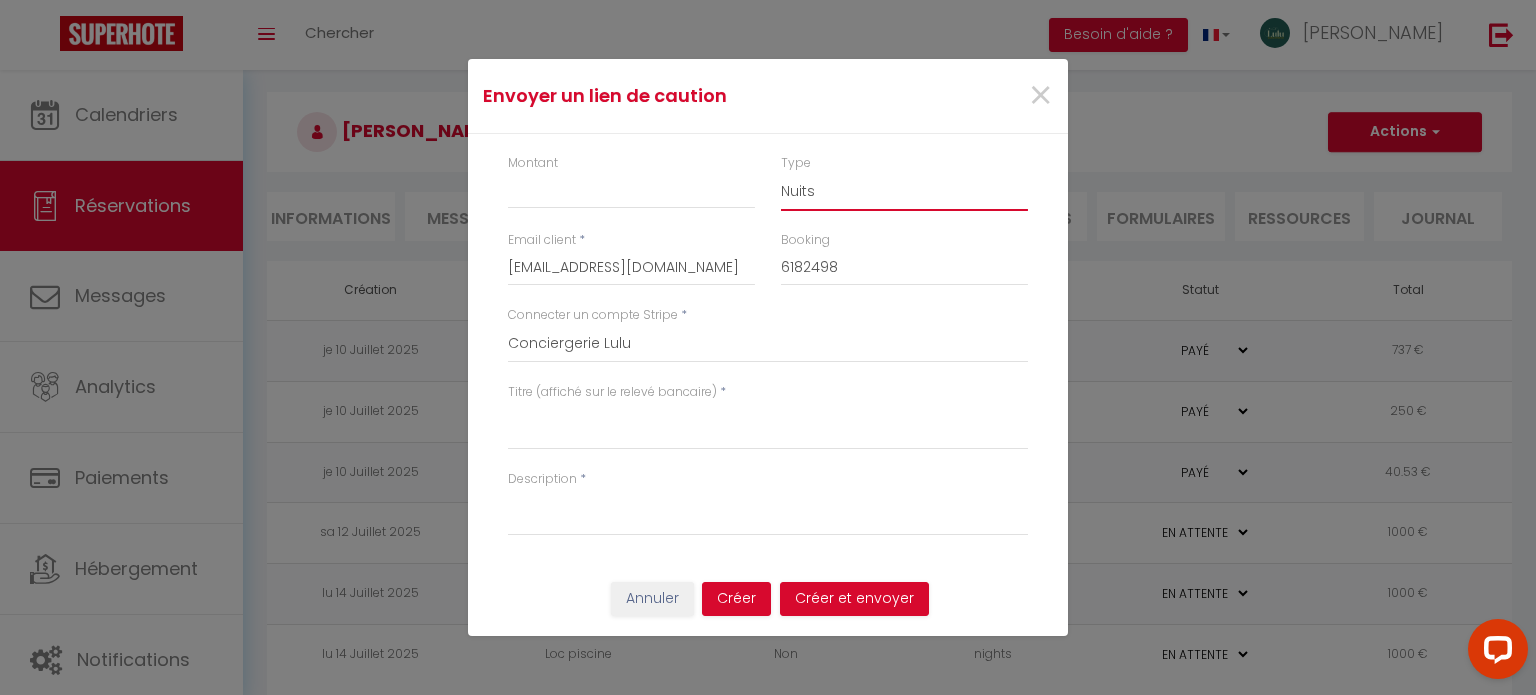 click on "Nuits   Frais de ménage   Taxe de séjour   Autre" at bounding box center (904, 192) 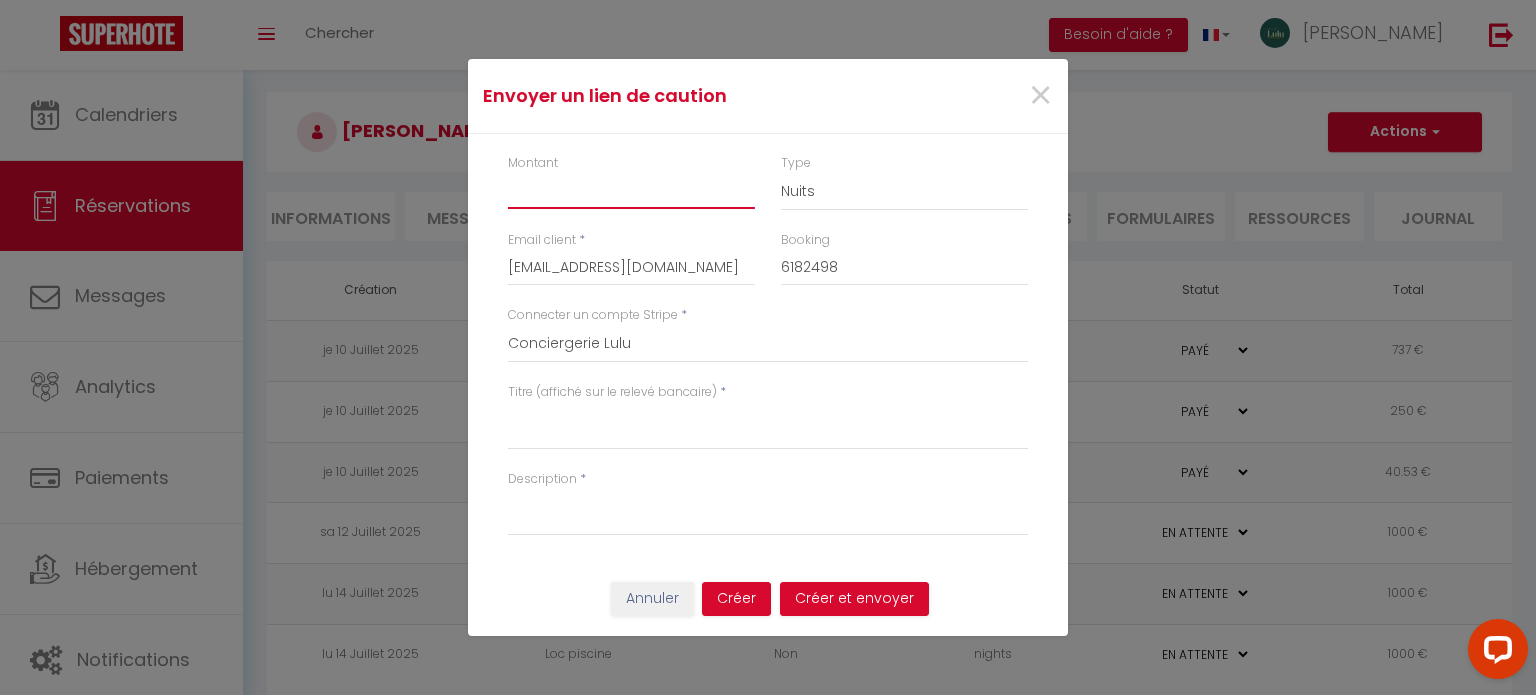 click on "Montant" at bounding box center (631, 191) 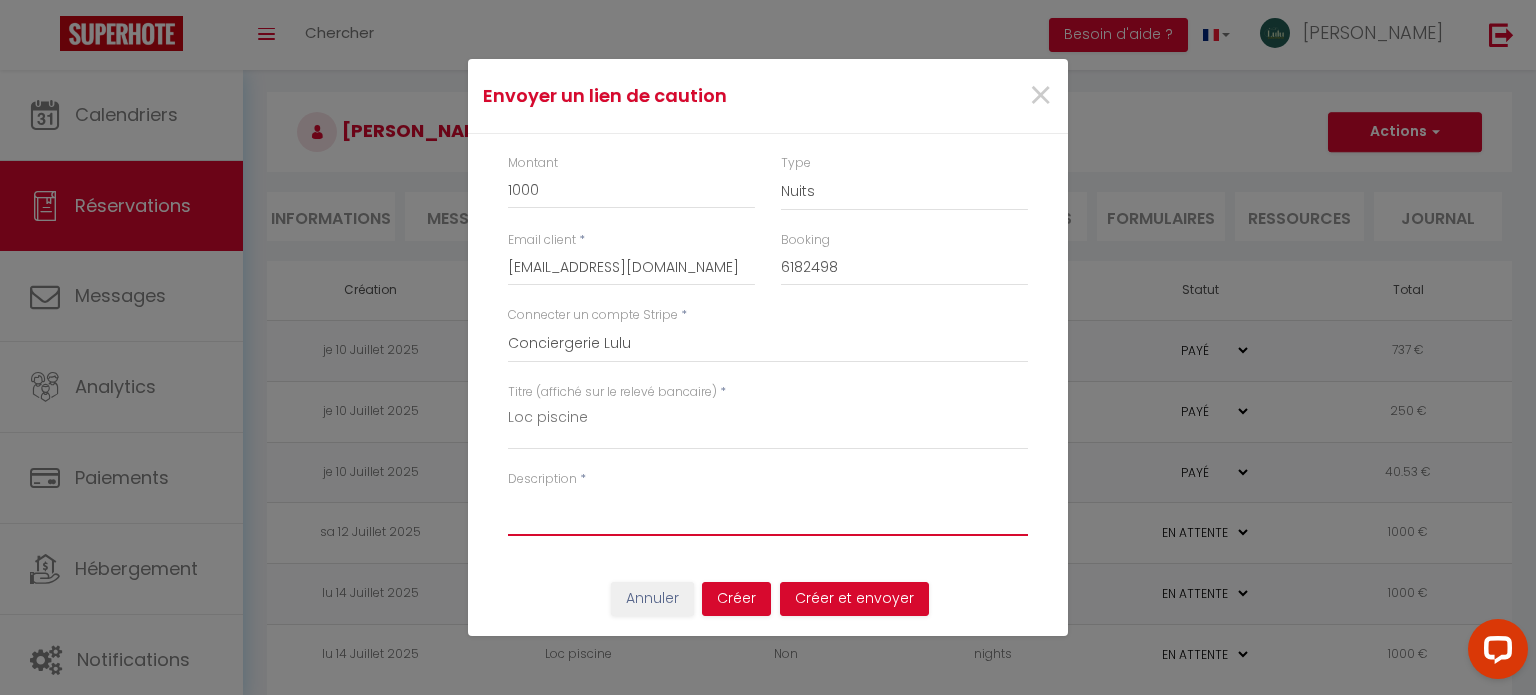 click on "Description" at bounding box center (768, 512) 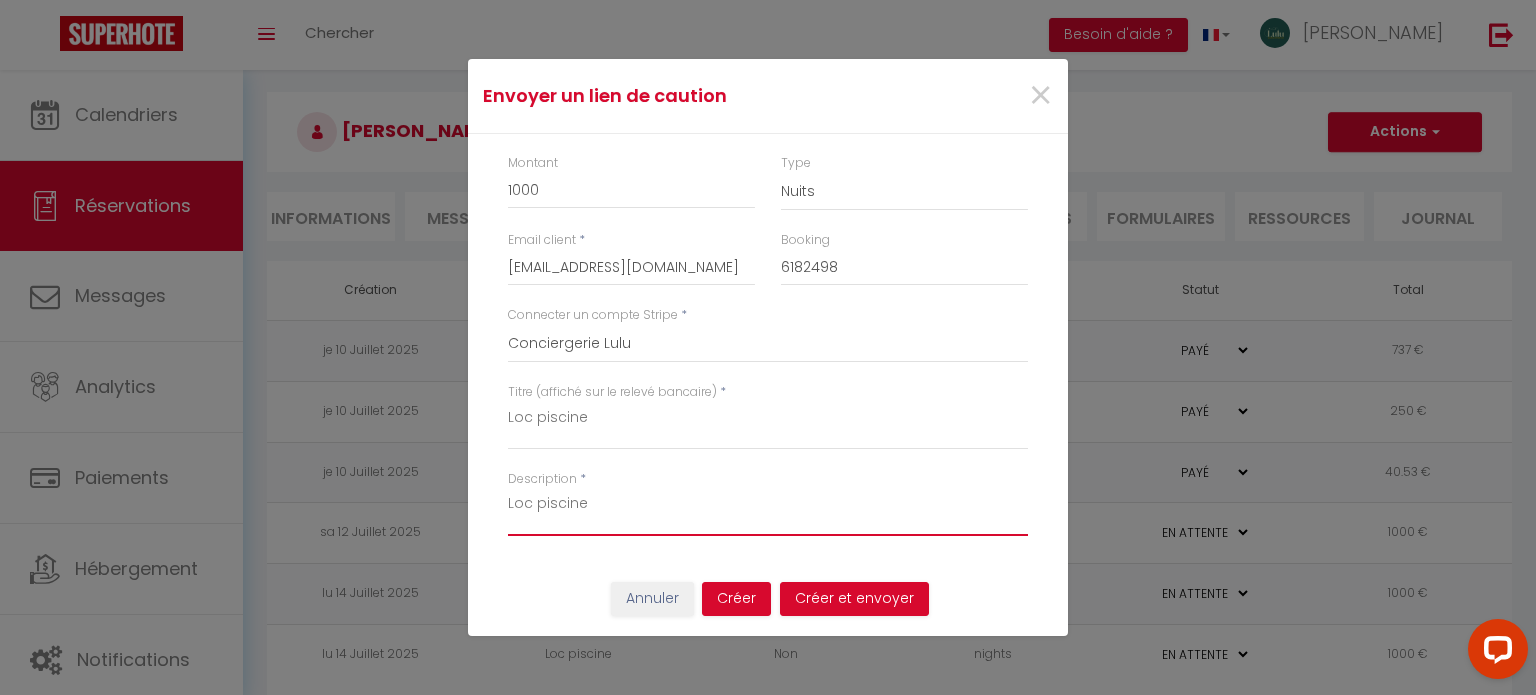 click on "Loc piscine" at bounding box center [768, 512] 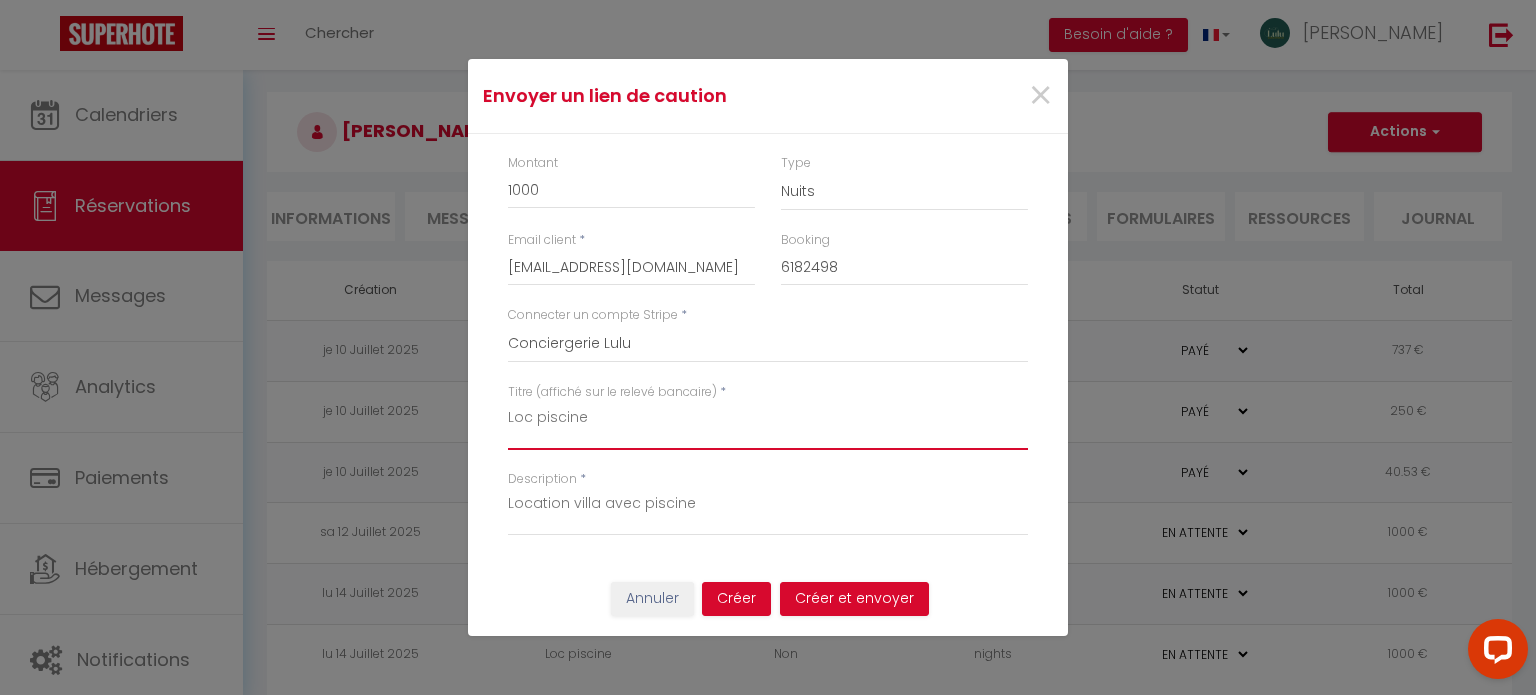 click on "Loc piscine" at bounding box center [768, 426] 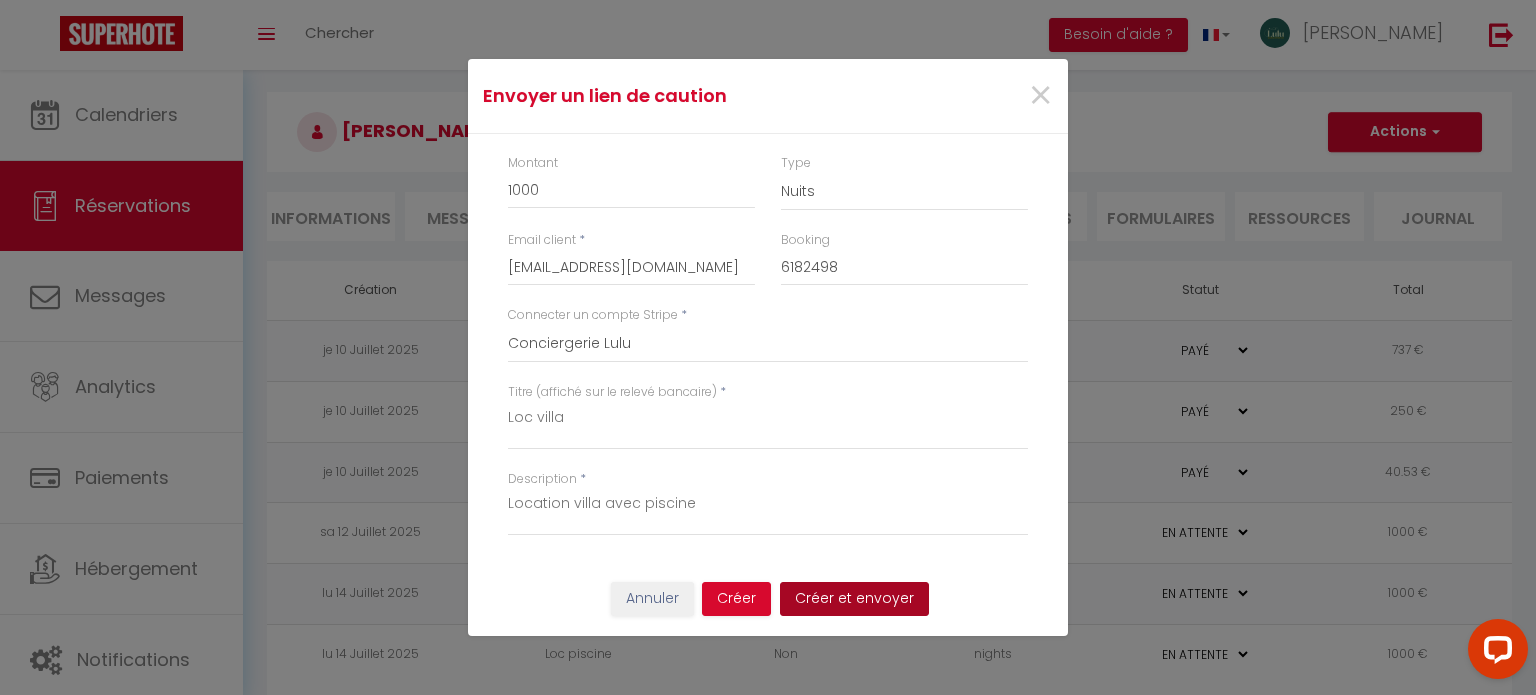 click on "Créer et envoyer" at bounding box center [854, 599] 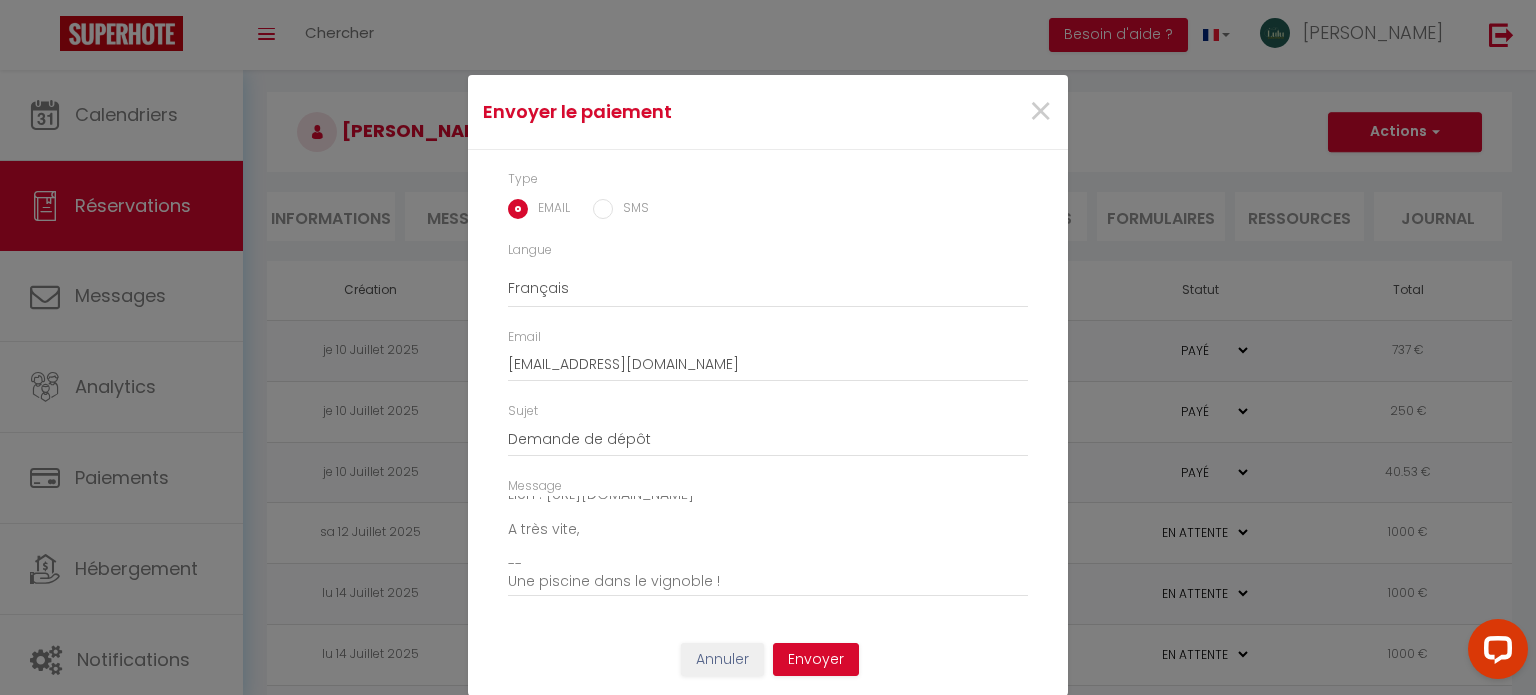 scroll, scrollTop: 140, scrollLeft: 0, axis: vertical 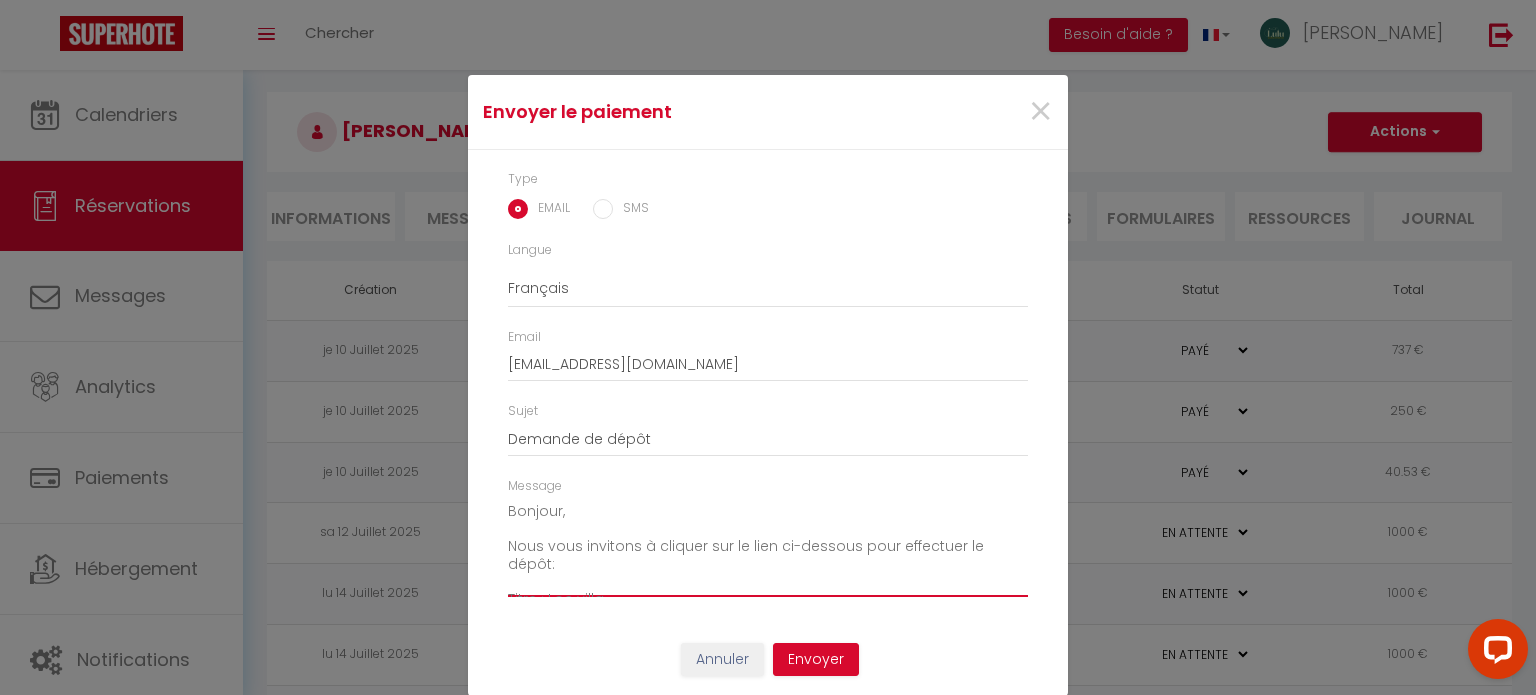 click on "Bonjour,
Nous vous invitons à cliquer sur le lien ci-dessous pour effectuer le dépôt:
Titre : Loc villa
Description : Location villa avec piscine
Lien : https://superhote.com/applink/p/mSBuU4zX
A très vite,
--
Une piscine dans le vignoble !" at bounding box center (768, 546) 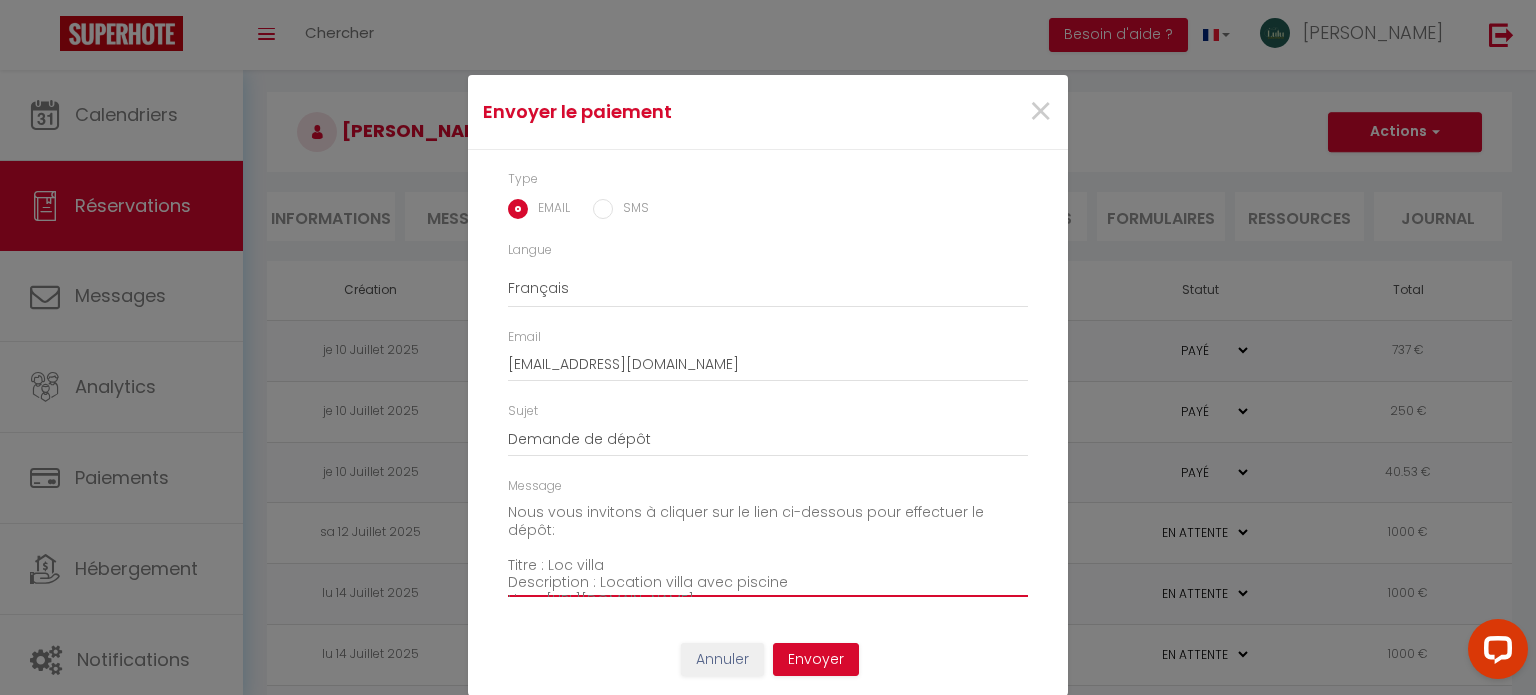 scroll, scrollTop: 0, scrollLeft: 0, axis: both 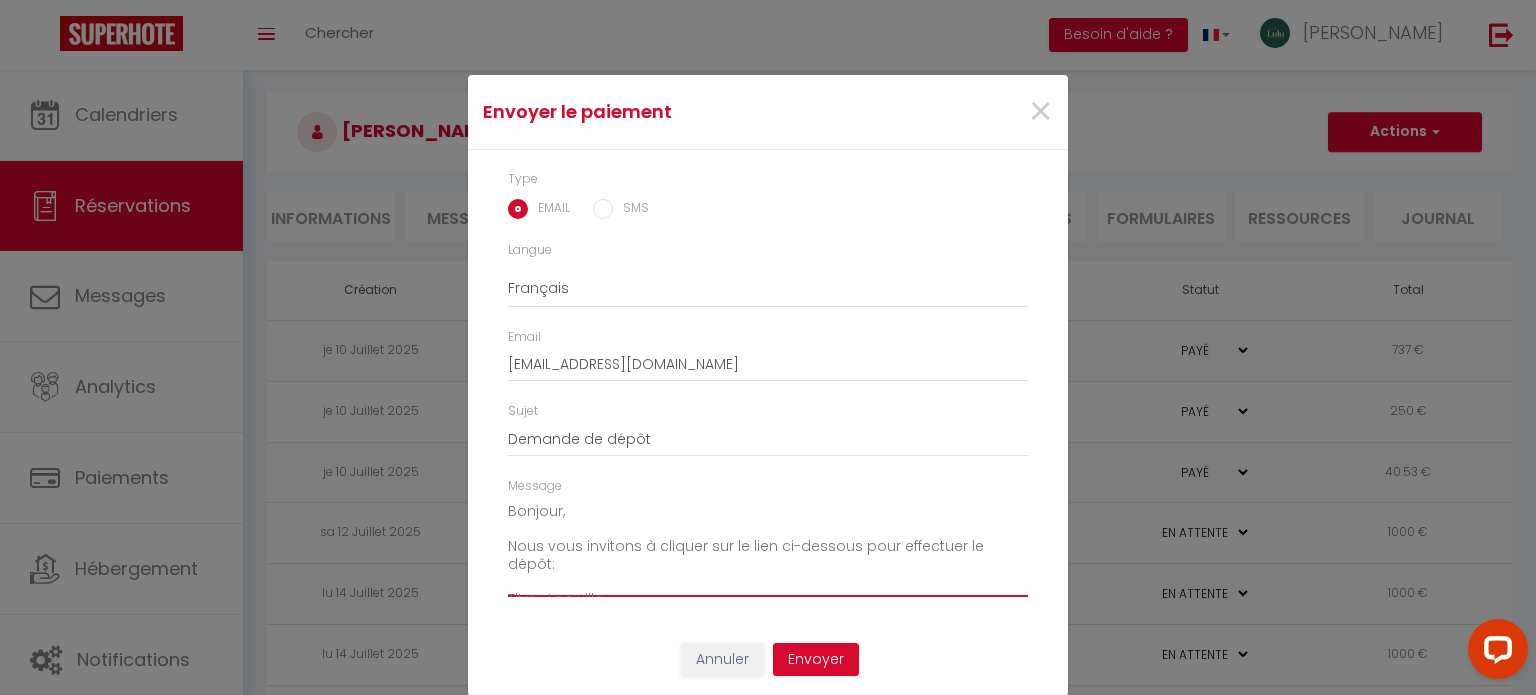 click on "Bonjour,
Nous vous invitons à cliquer sur le lien ci-dessous pour effectuer le dépôt:
Titre : Loc villa
Description : Location villa avec piscine
Lien : https://superhote.com/applink/p/mSBuU4zX
A très vite,
--
Une piscine dans le vignoble !" at bounding box center (768, 546) 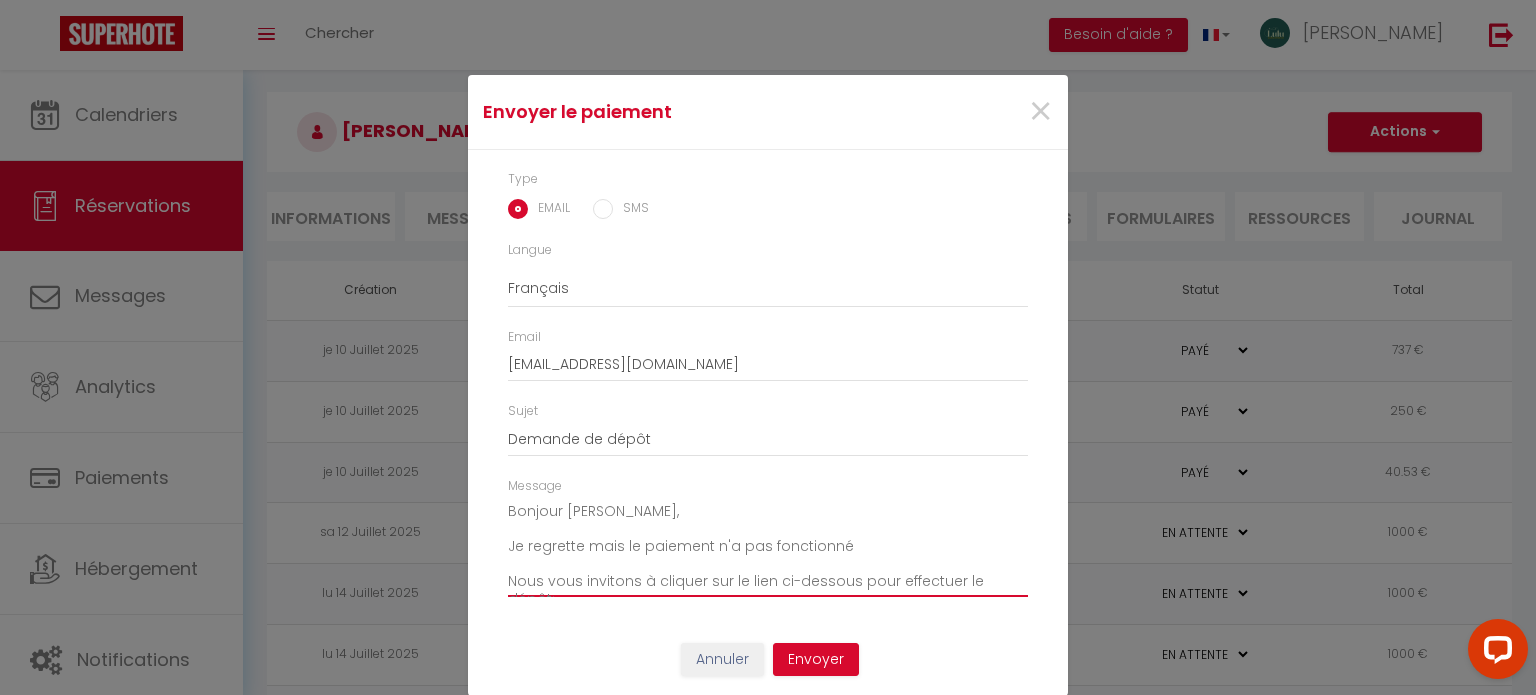 click on "Bonjour Victor,
Je regrette mais le paiement n'a pas fonctionné
Nous vous invitons à cliquer sur le lien ci-dessous pour effectuer le dépôt:
Titre : Loc villa
Description : Location villa avec piscine
Lien : https://superhote.com/applink/p/mSBuU4zX
A très vite,
--
Une piscine dans le vignoble !" at bounding box center (768, 546) 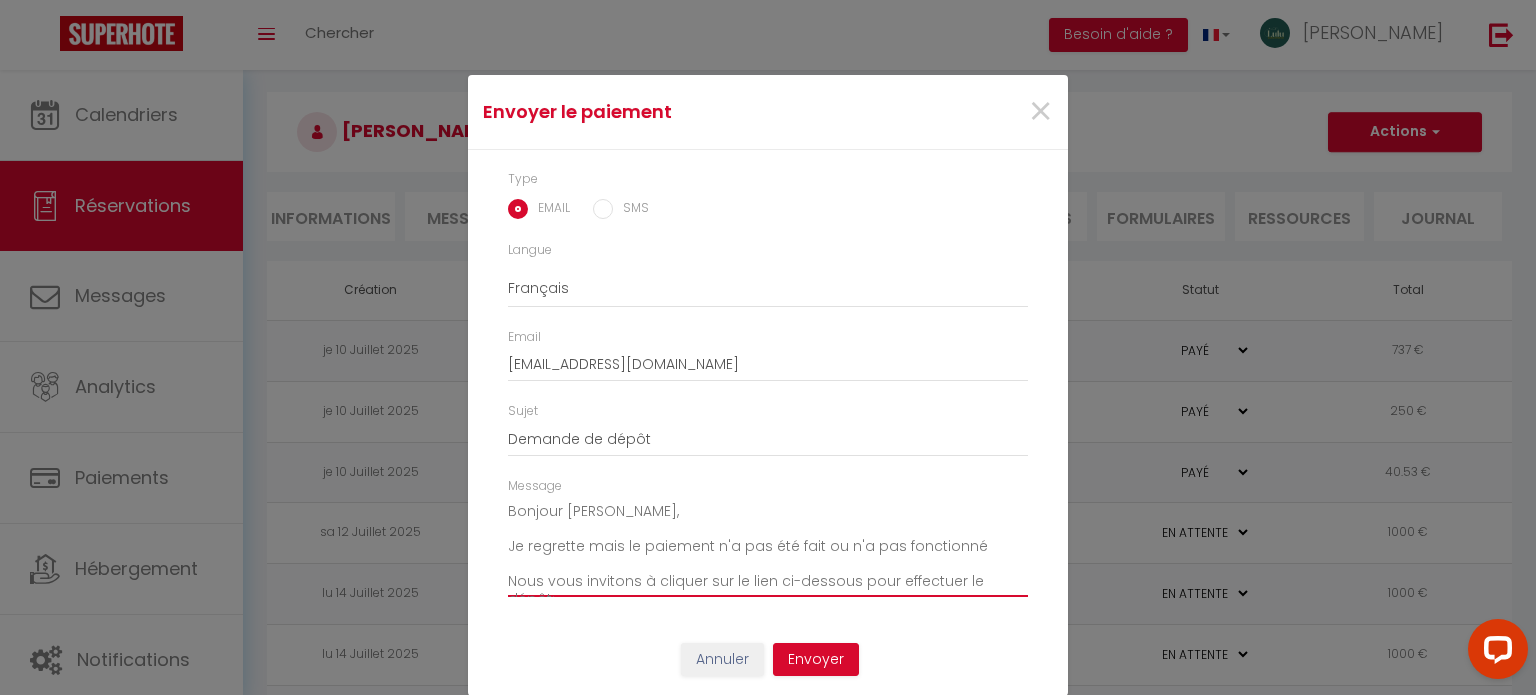 drag, startPoint x: 634, startPoint y: 539, endPoint x: 700, endPoint y: 539, distance: 66 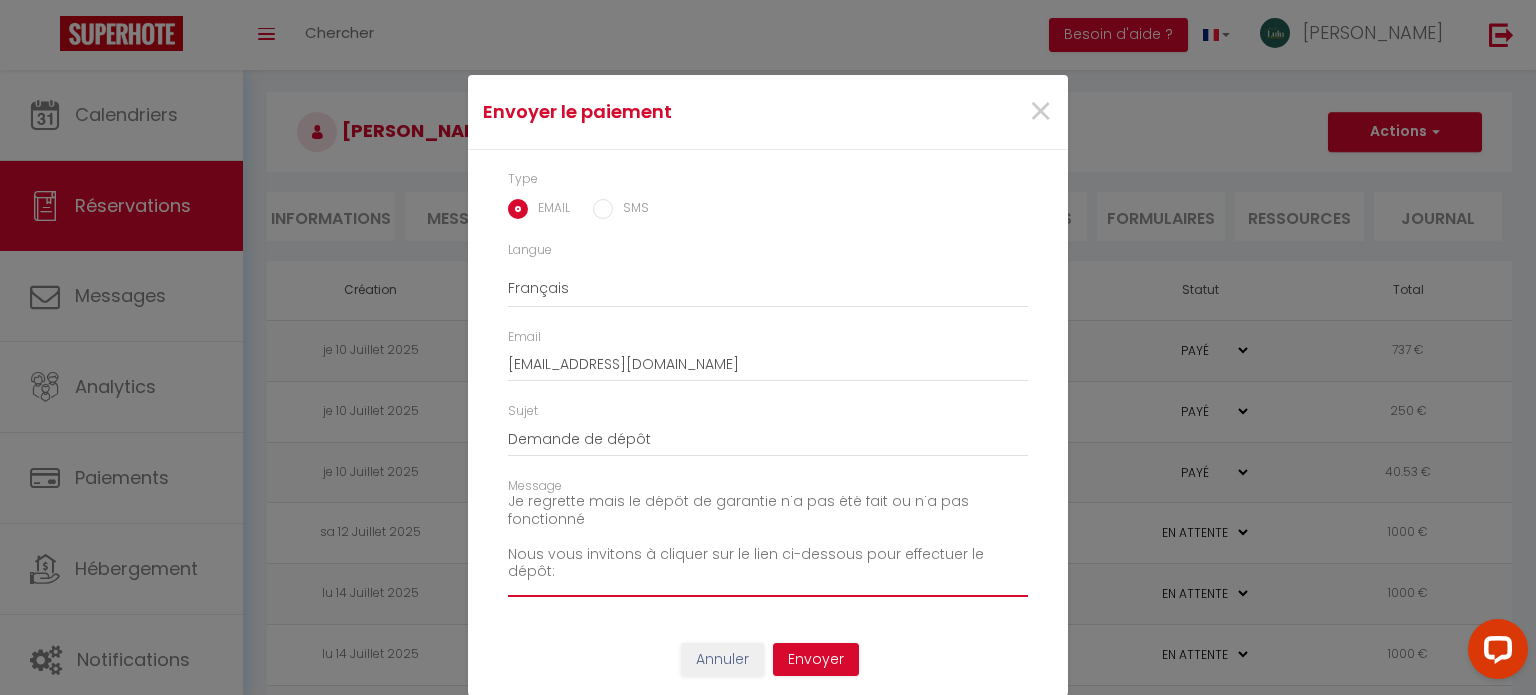 scroll, scrollTop: 52, scrollLeft: 0, axis: vertical 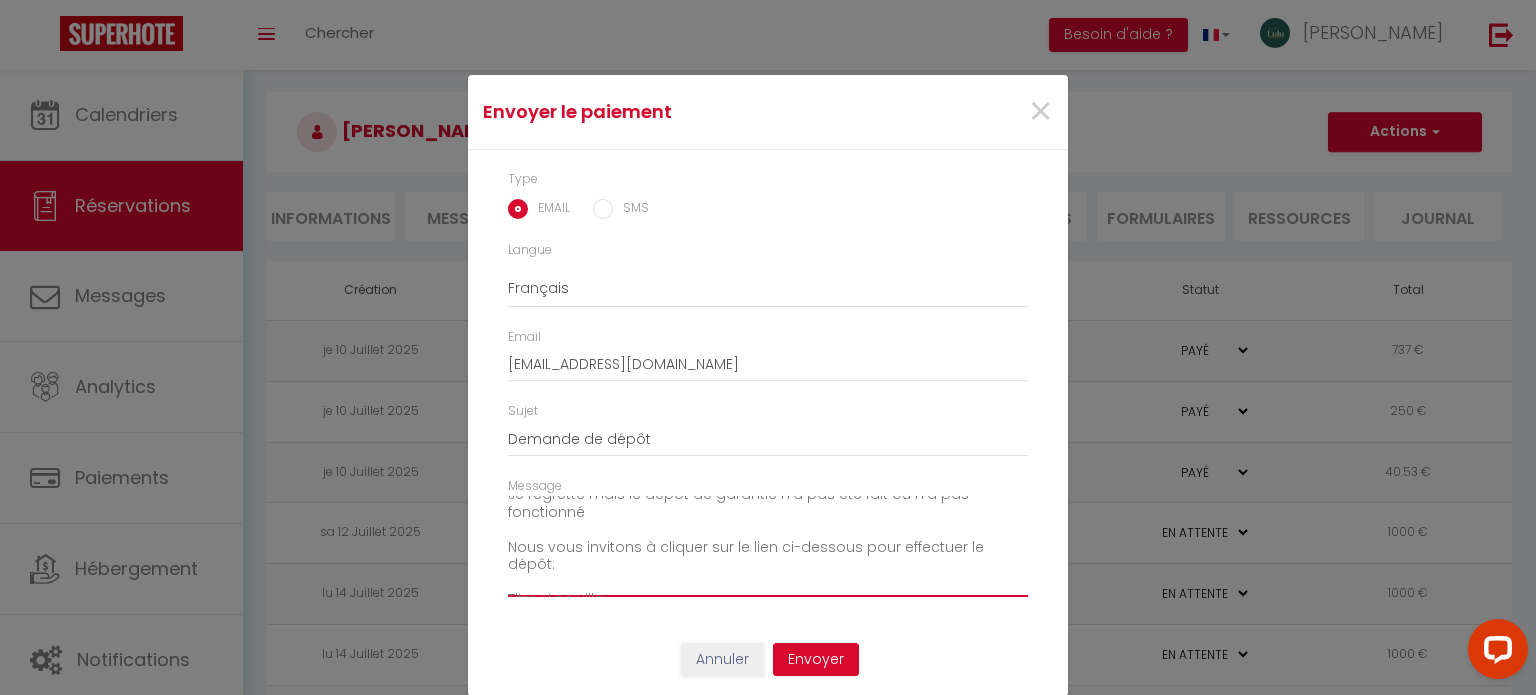 click on "Bonjour Victor,
Je regrette mais le dépôt de garantie n'a pas été fait ou n'a pas fonctionné
Nous vous invitons à cliquer sur le lien ci-dessous pour effectuer le dépôt:
Titre : Loc villa
Description : Location villa avec piscine
Lien : https://superhote.com/applink/p/mSBuU4zX
A très vite,
--
Une piscine dans le vignoble !" at bounding box center [768, 546] 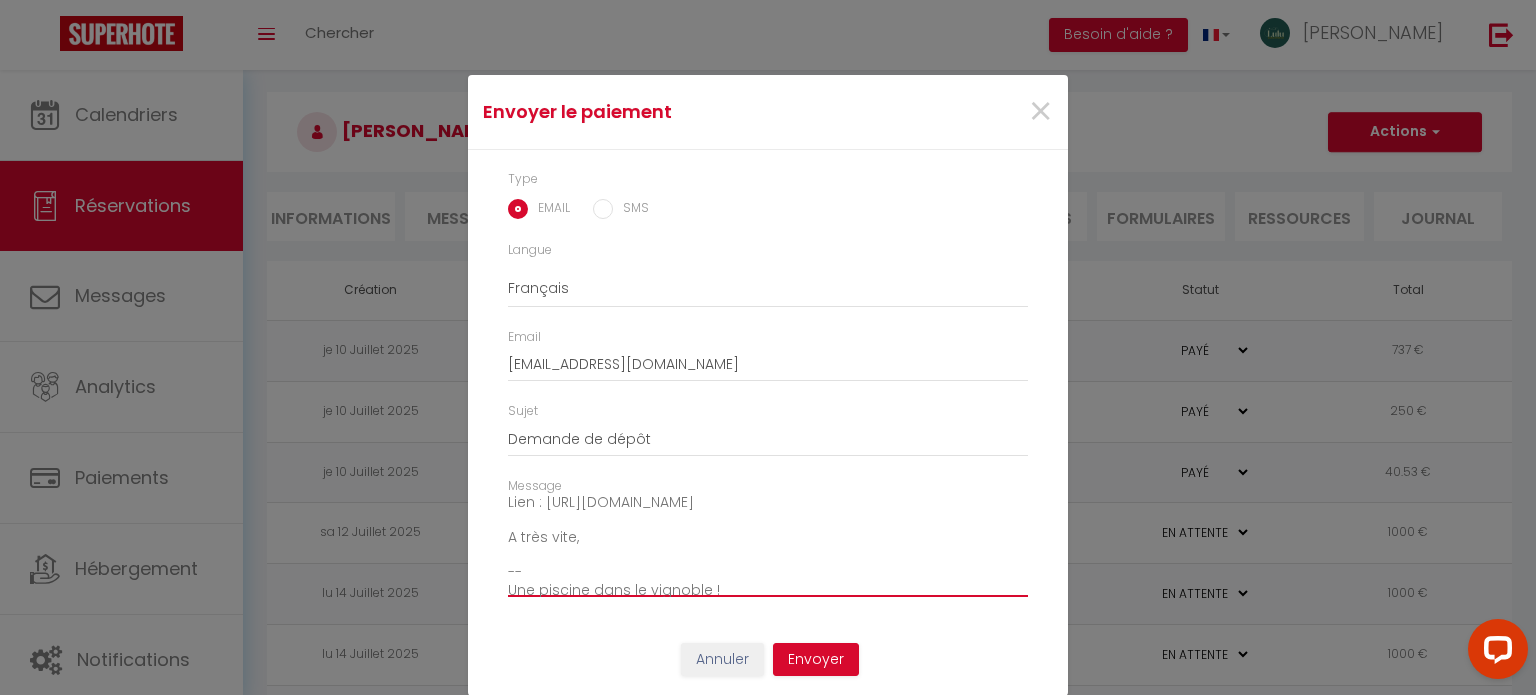 scroll, scrollTop: 192, scrollLeft: 0, axis: vertical 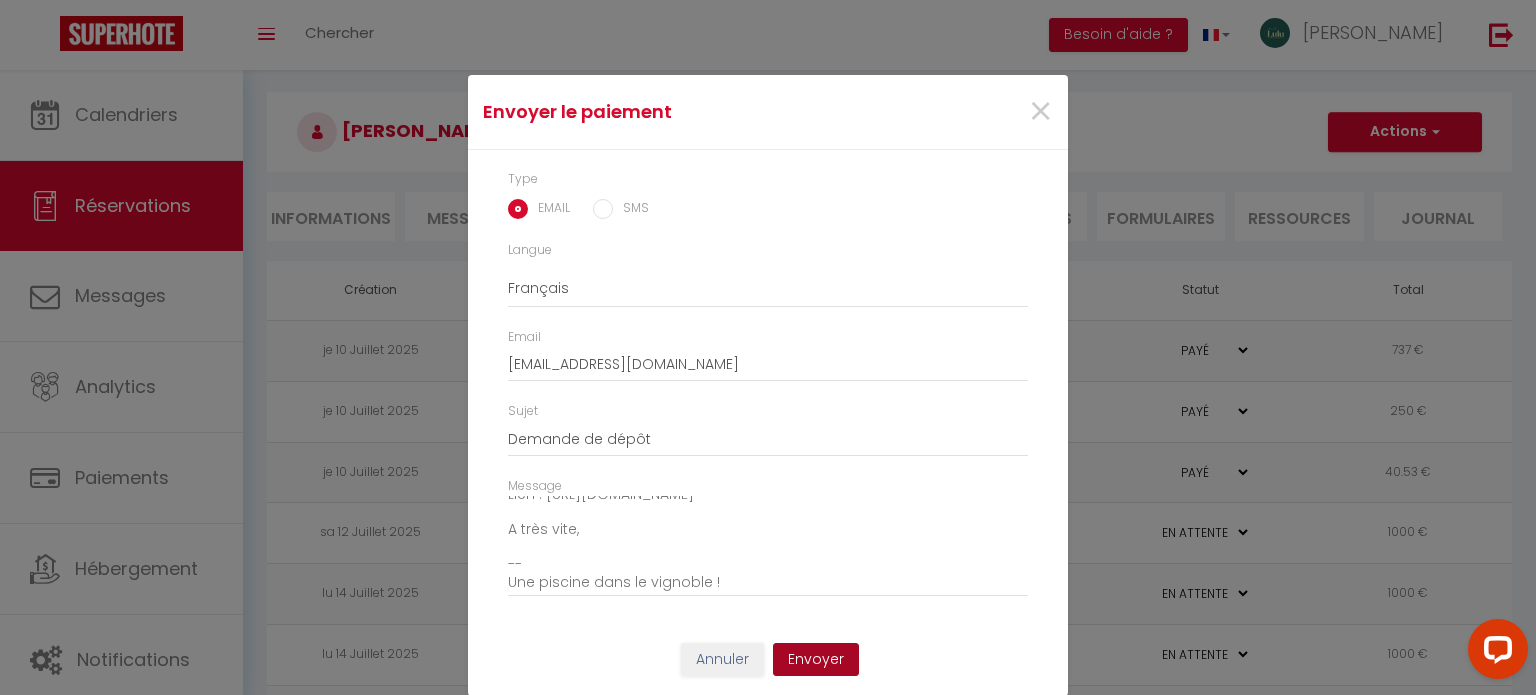 click on "Envoyer" at bounding box center (816, 660) 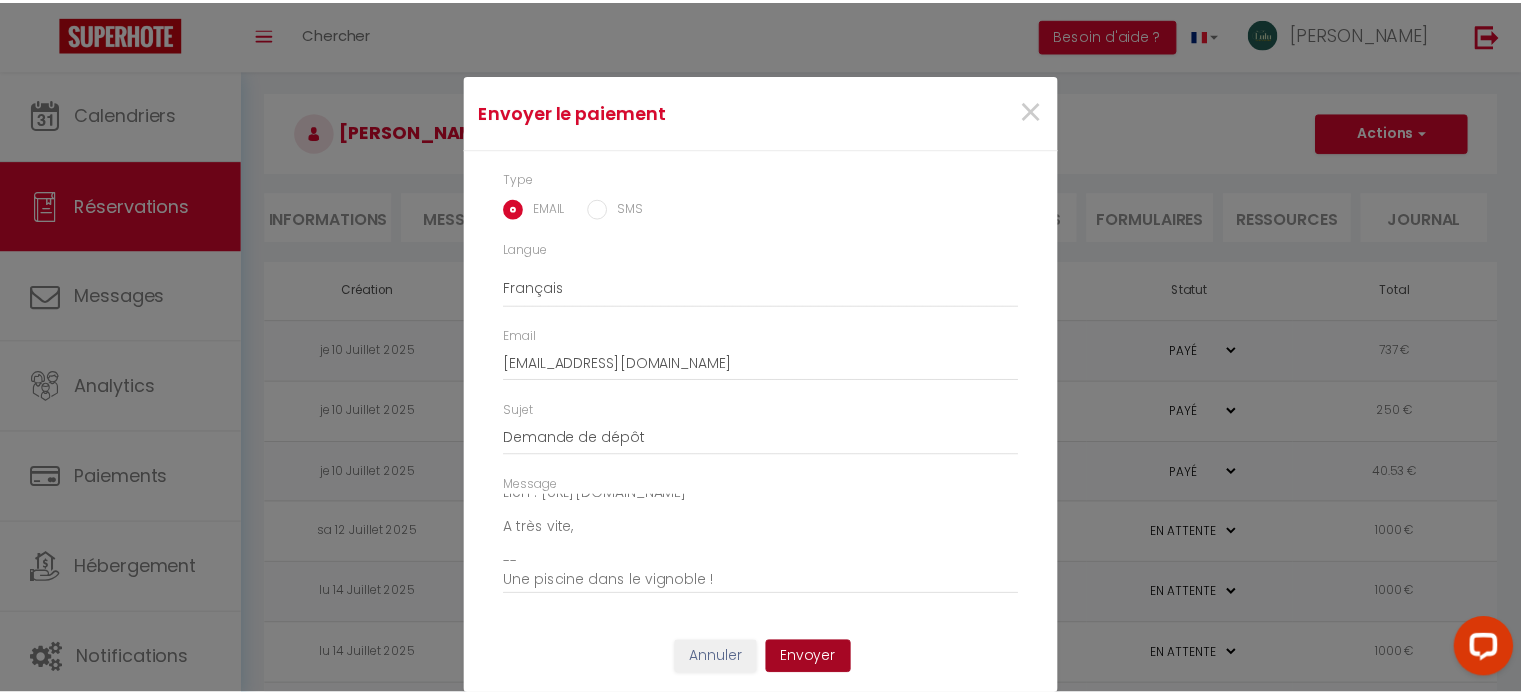 scroll, scrollTop: 8, scrollLeft: 0, axis: vertical 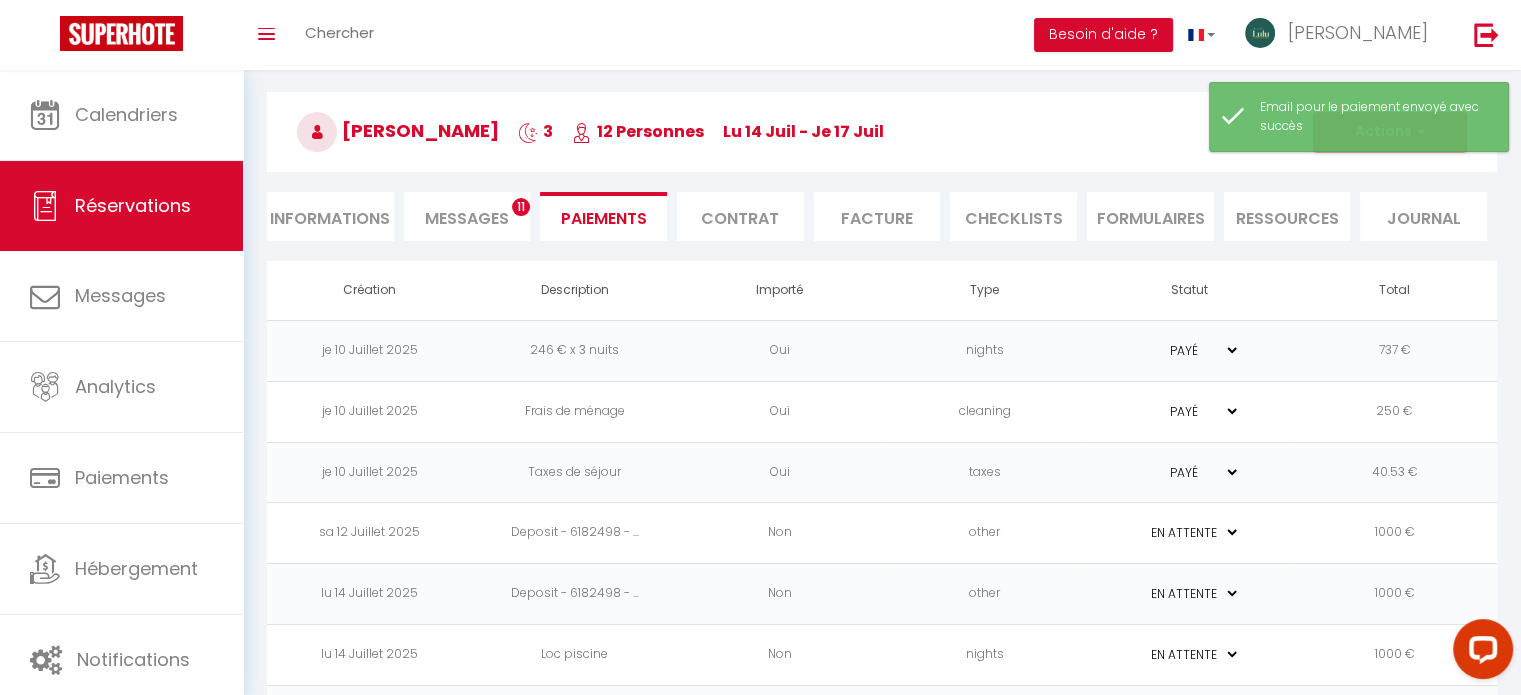 click on "Messages" at bounding box center (467, 218) 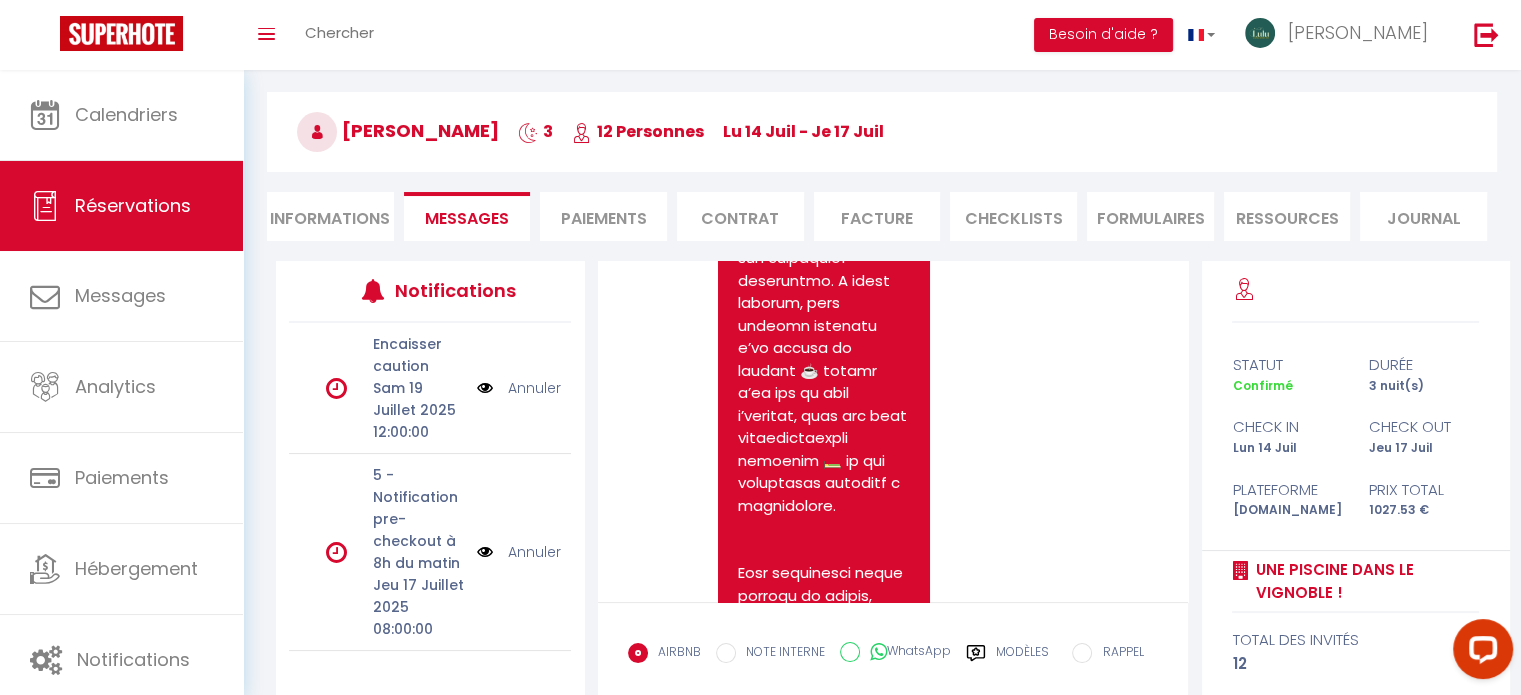 scroll, scrollTop: 1052, scrollLeft: 0, axis: vertical 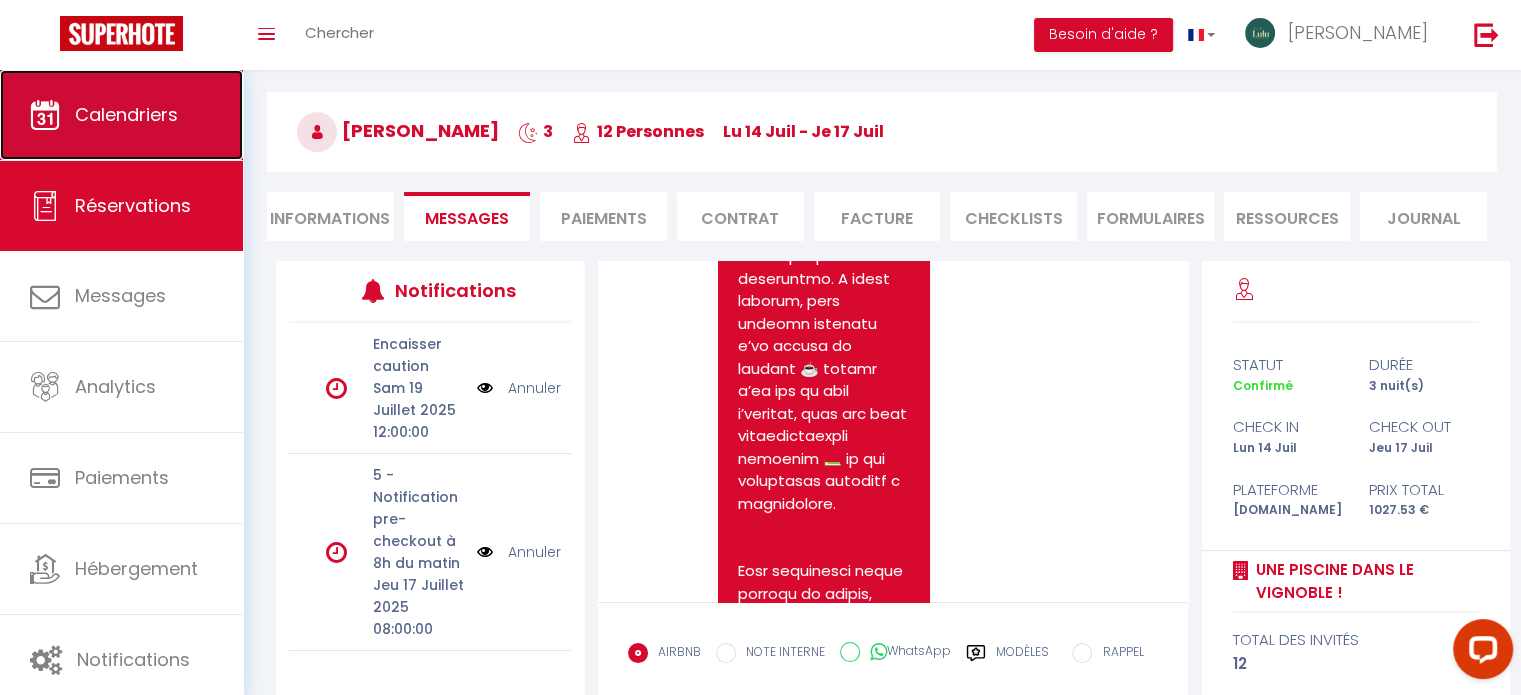 click on "Calendriers" at bounding box center [121, 115] 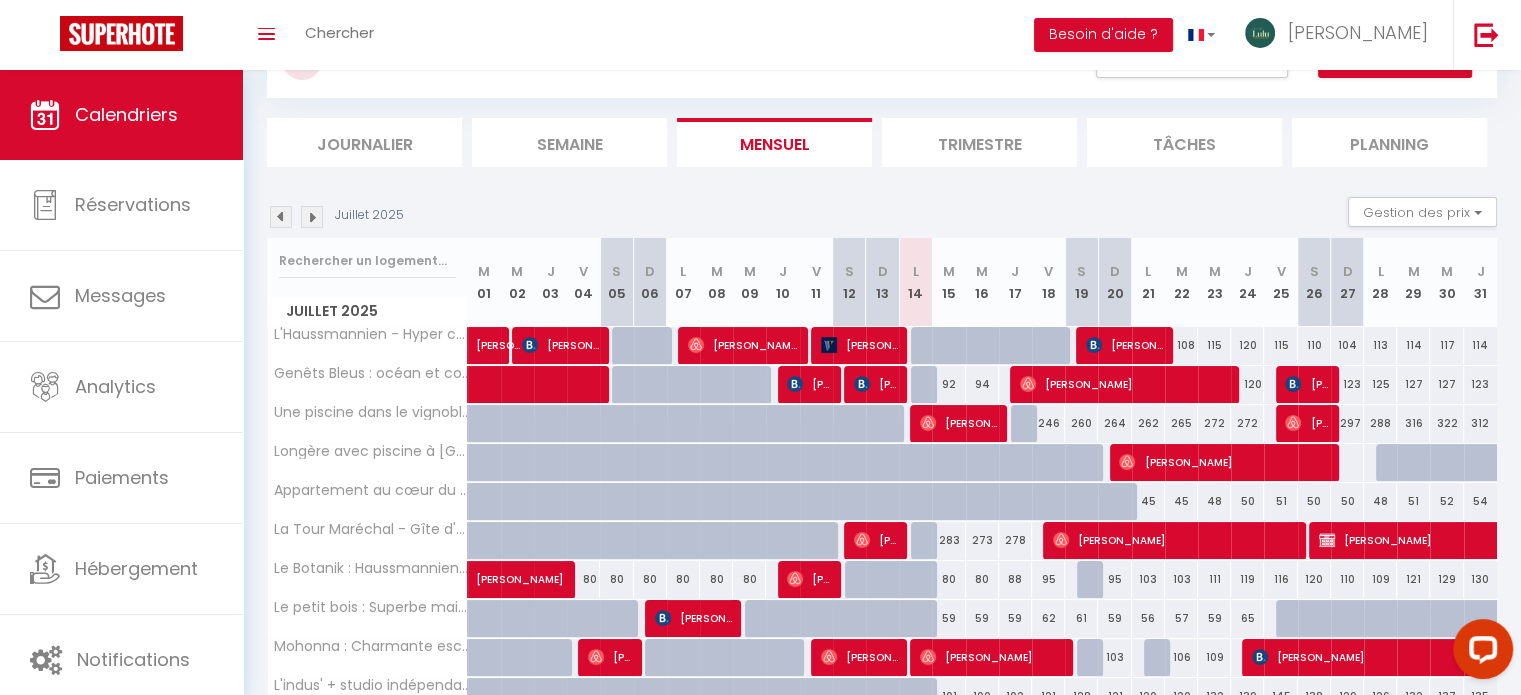 scroll, scrollTop: 0, scrollLeft: 0, axis: both 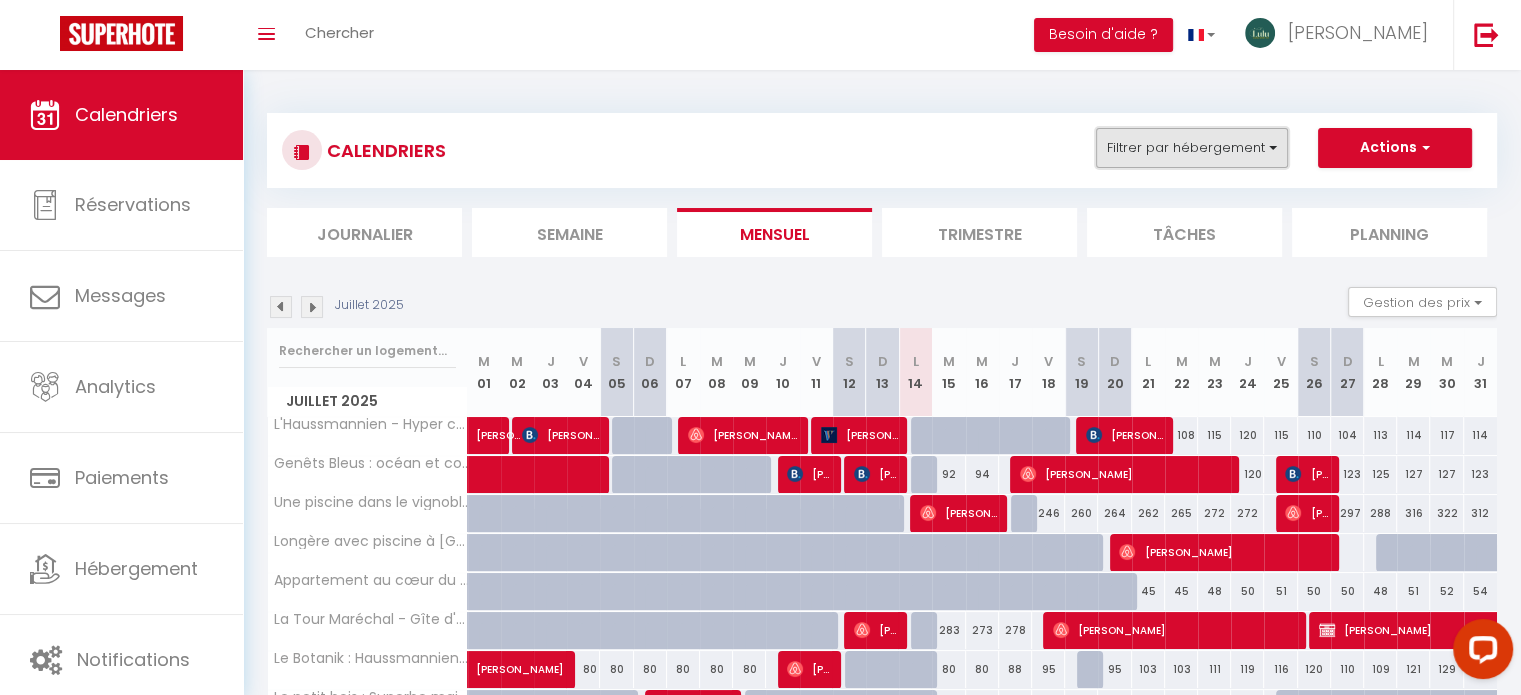 click on "Filtrer par hébergement" at bounding box center (1192, 148) 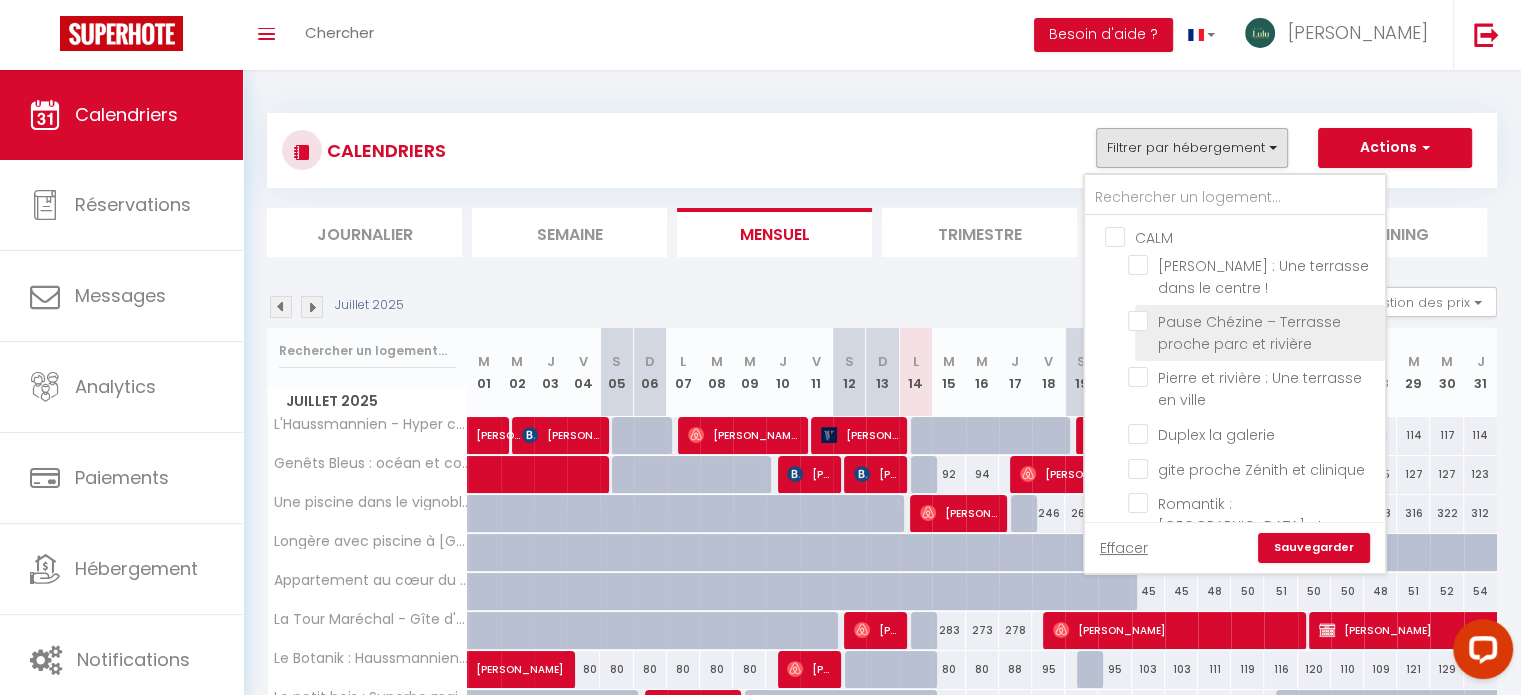 click on "Pause Chézine – Terrasse proche parc et rivière" at bounding box center (1253, 321) 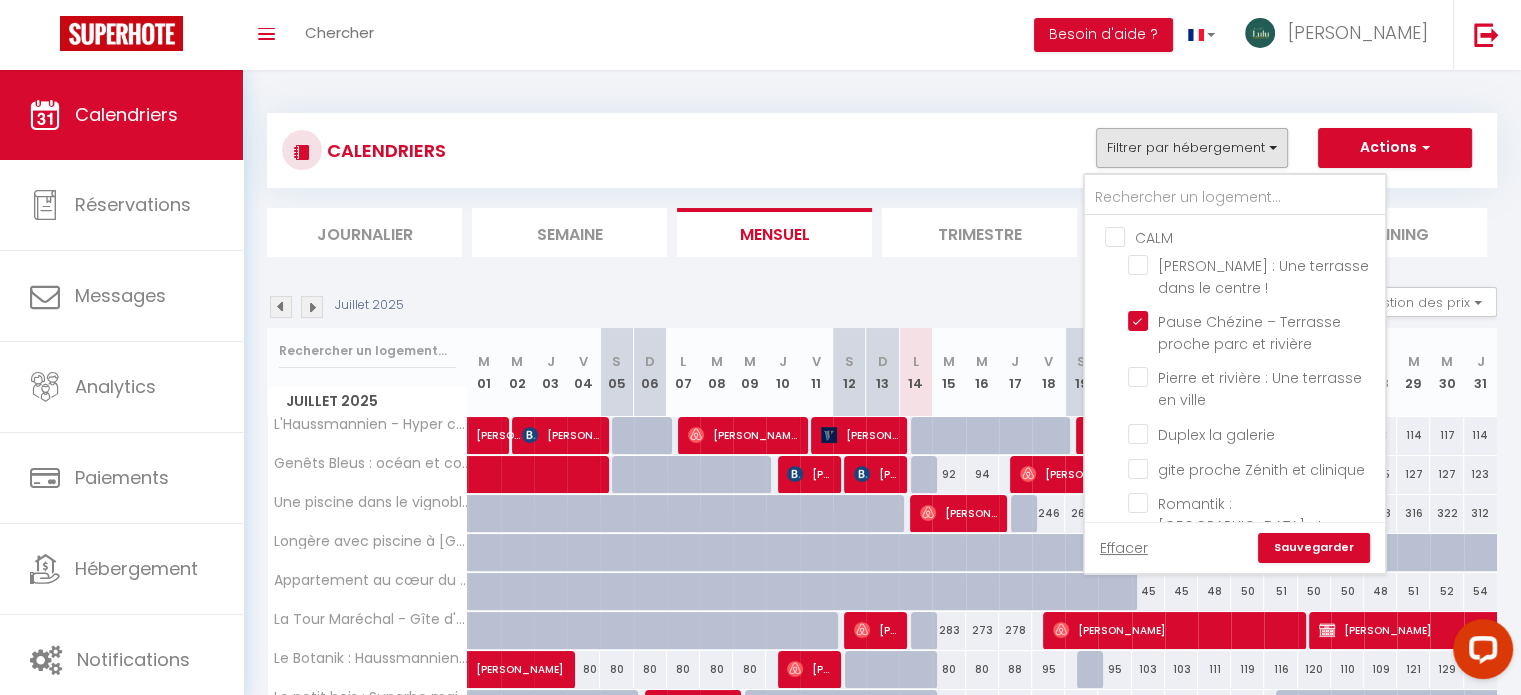 click on "Sauvegarder" at bounding box center (1314, 548) 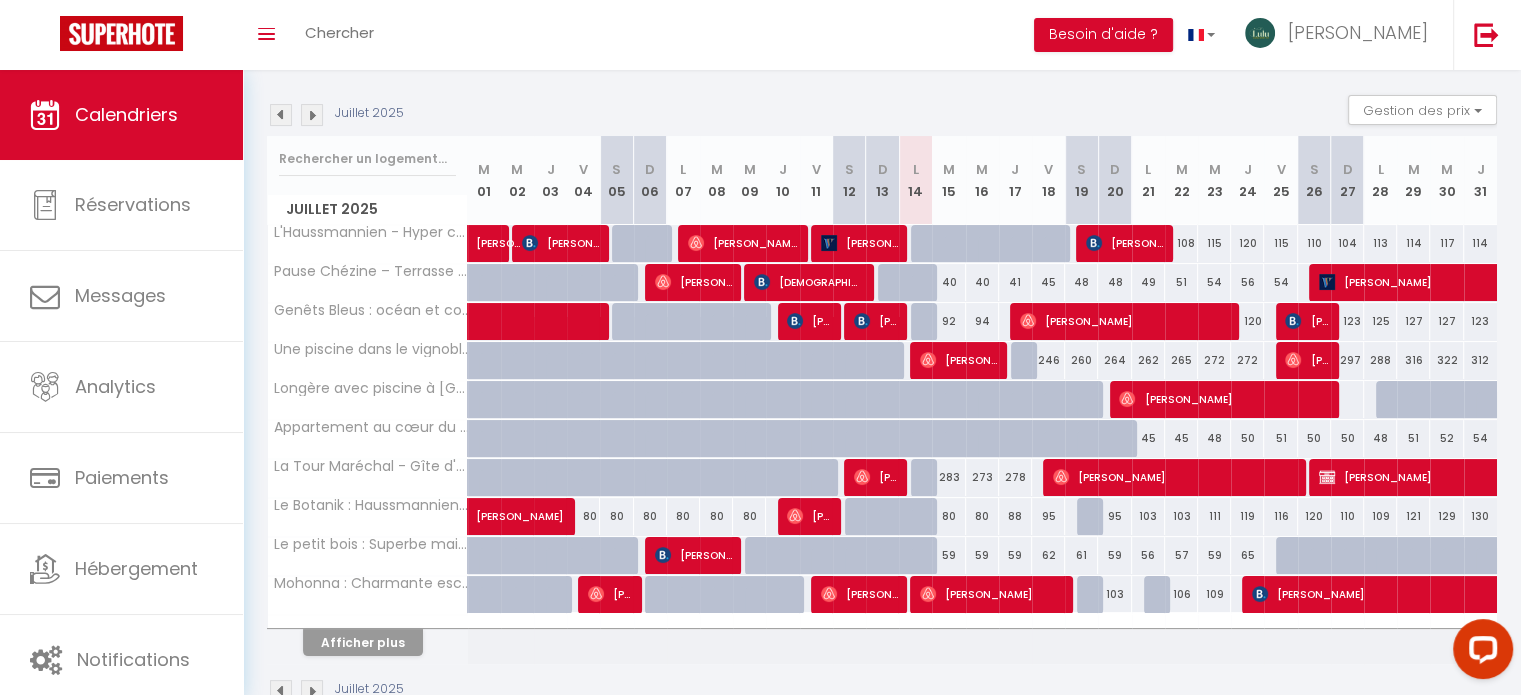 scroll, scrollTop: 238, scrollLeft: 0, axis: vertical 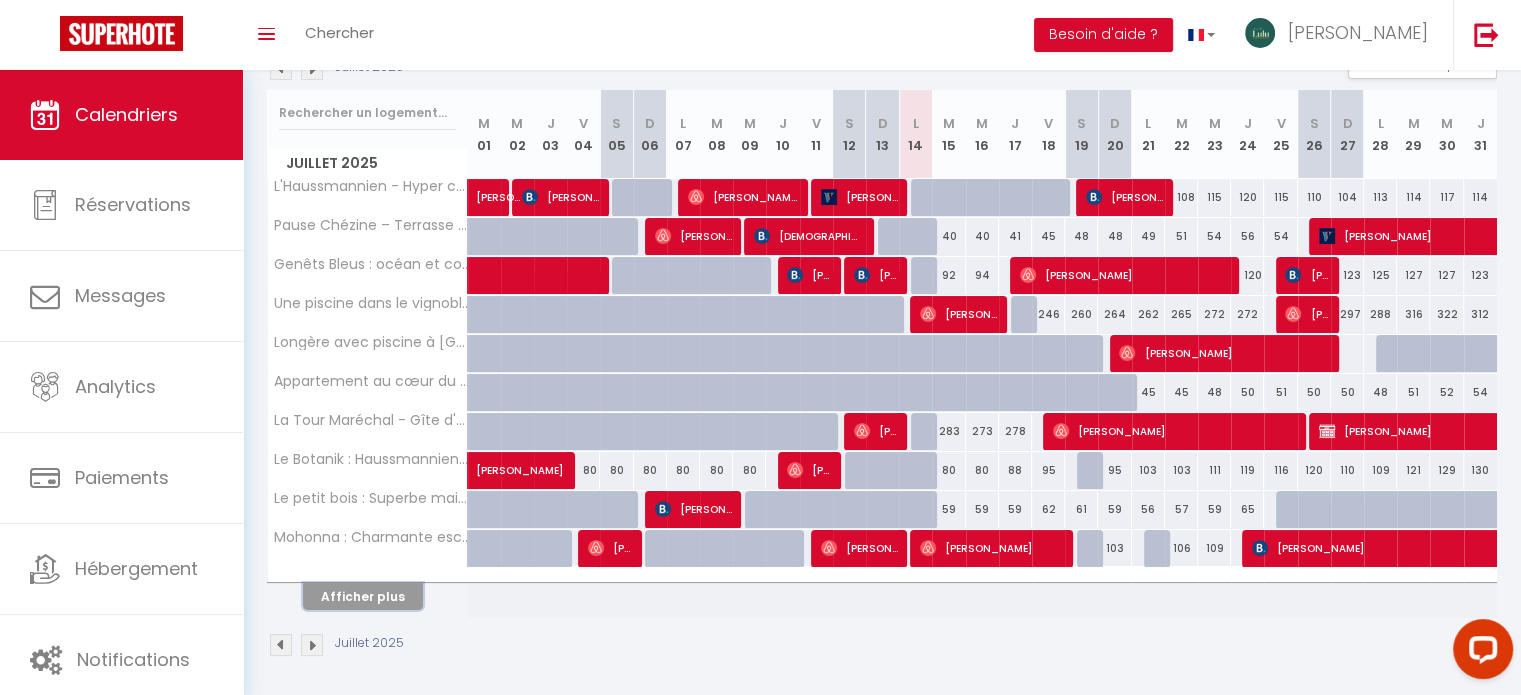 click on "Afficher plus" at bounding box center [363, 596] 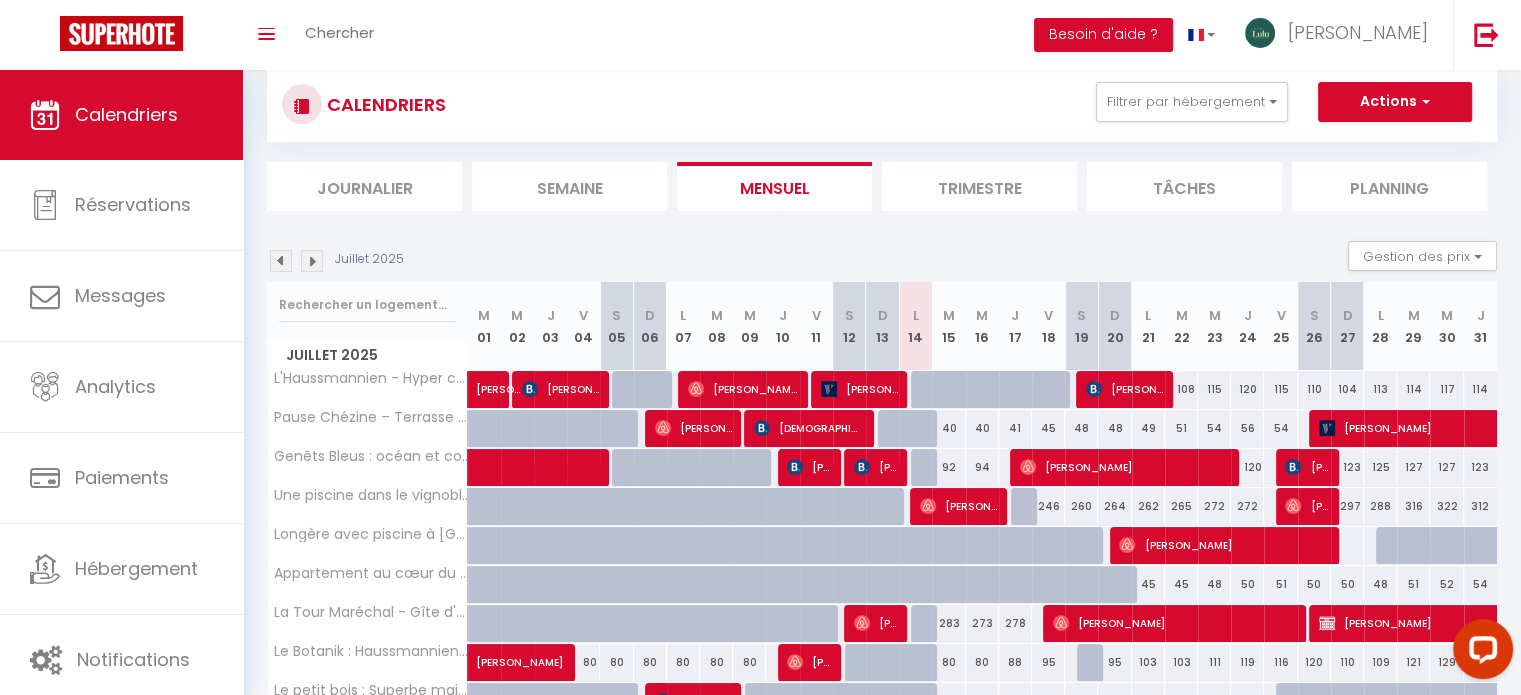 scroll, scrollTop: 25, scrollLeft: 0, axis: vertical 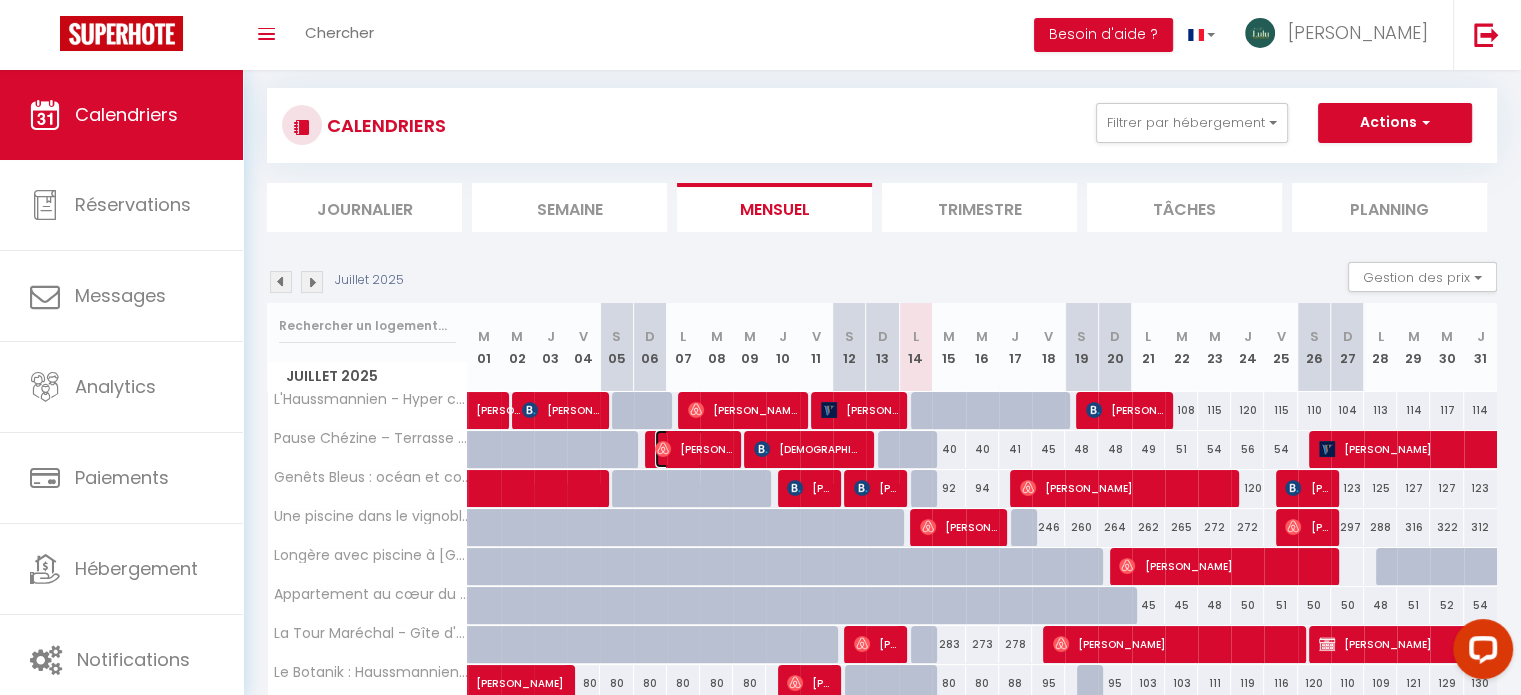click on "Olivier Delteil" at bounding box center (693, 449) 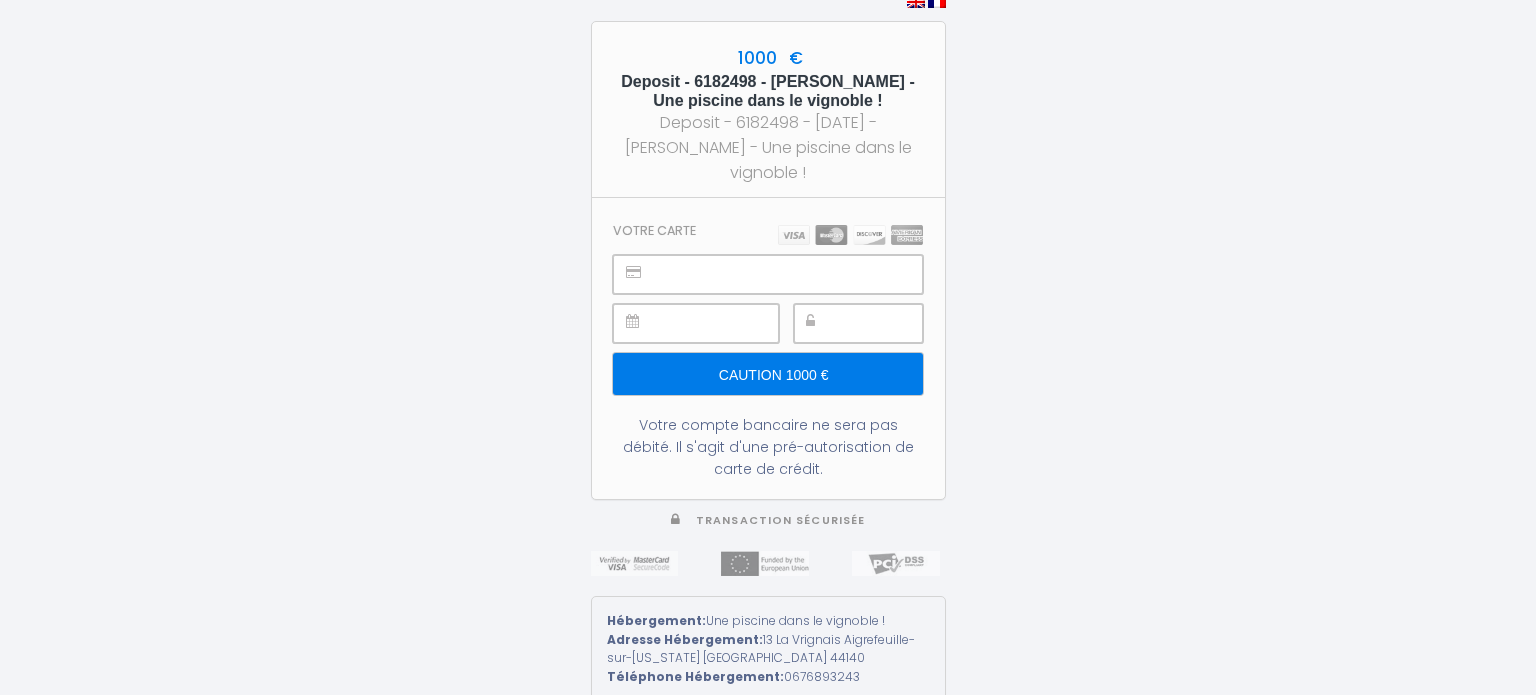 scroll, scrollTop: 0, scrollLeft: 0, axis: both 